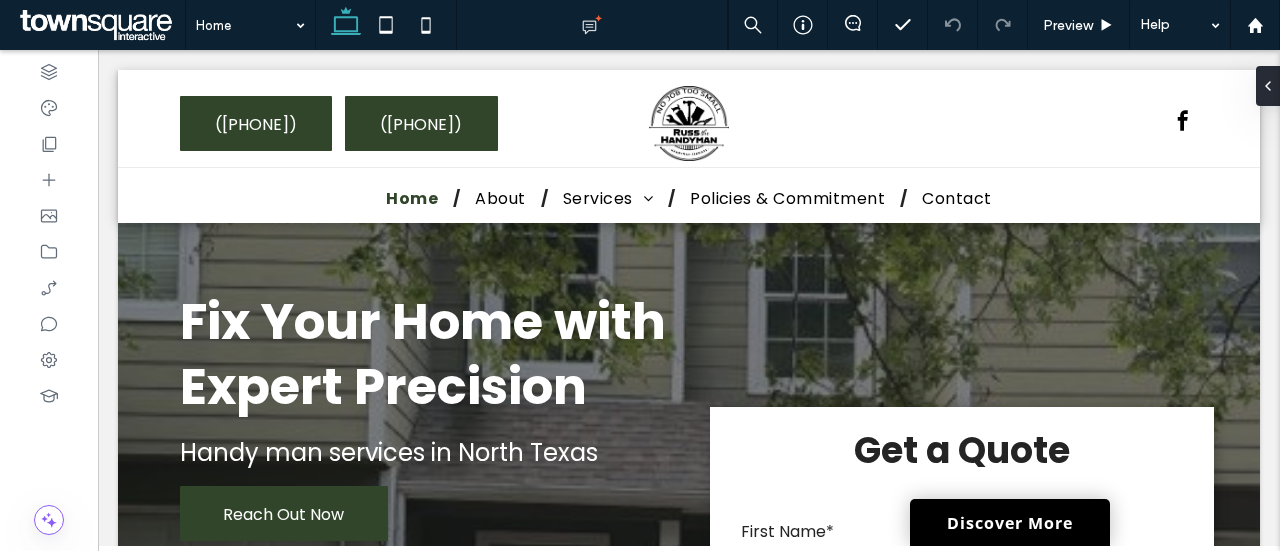scroll, scrollTop: 0, scrollLeft: 0, axis: both 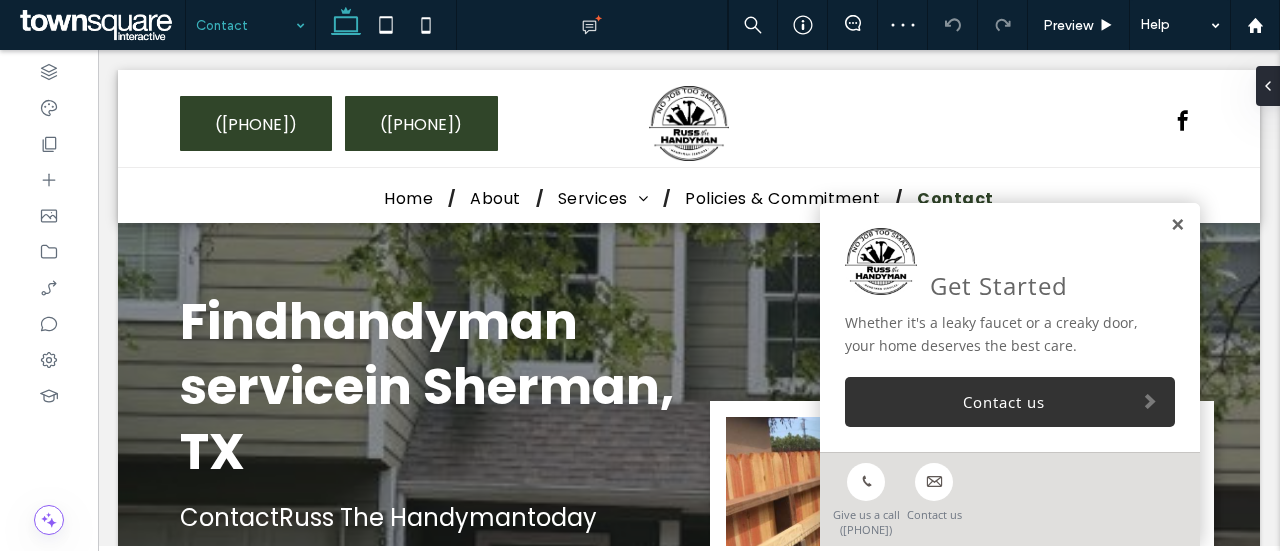 click at bounding box center (1177, 225) 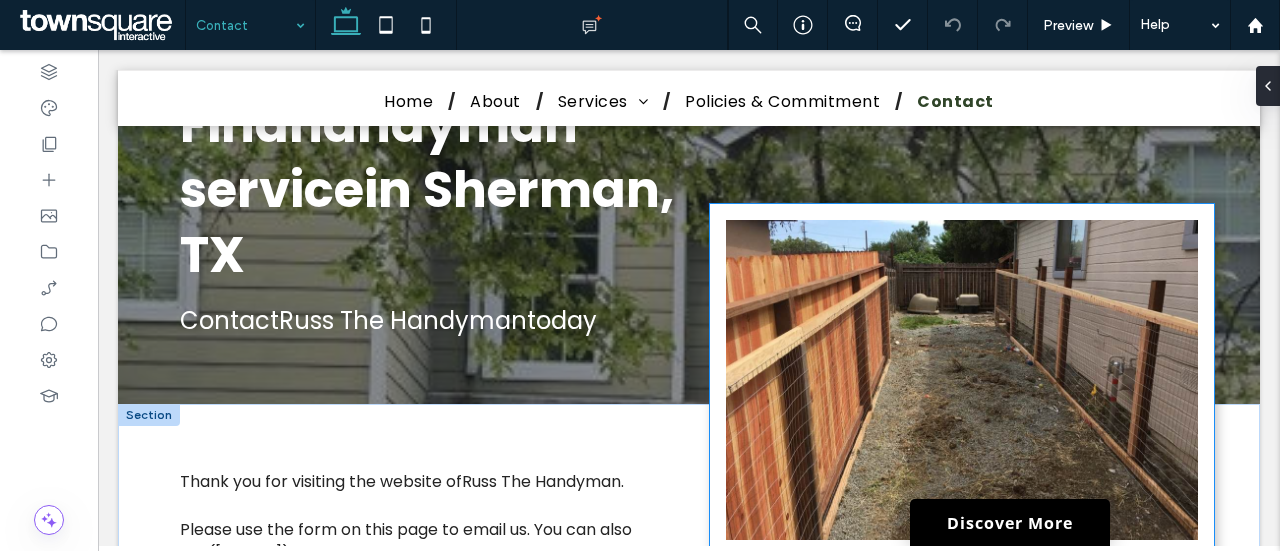 scroll, scrollTop: 300, scrollLeft: 0, axis: vertical 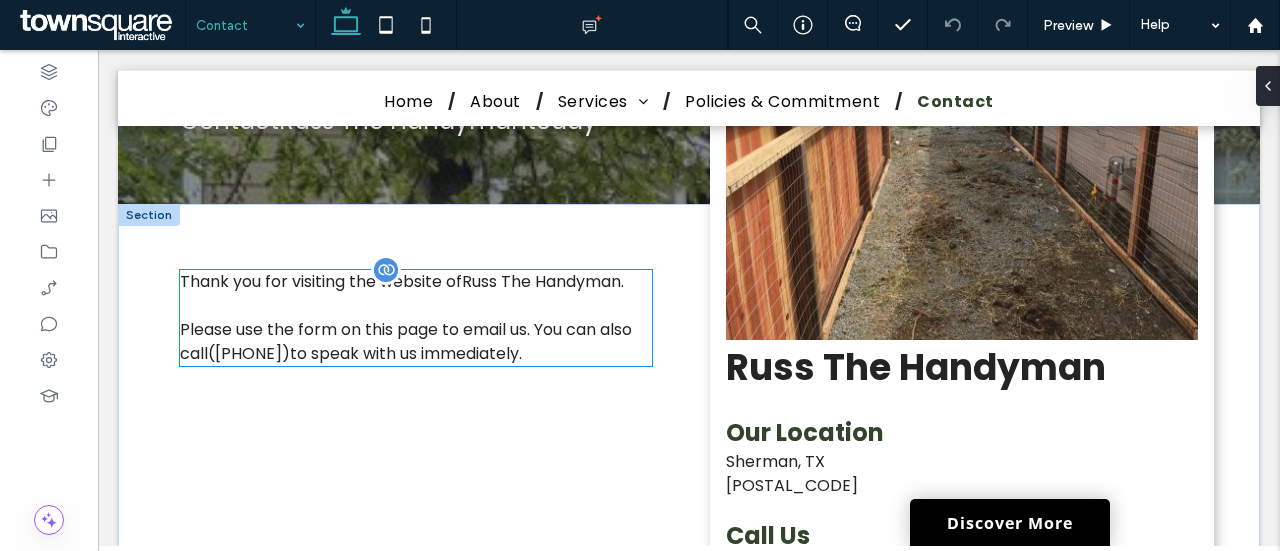 click on "Please use the form on this page to email us. You can also call  ([PHONE])
to speak with us immediately." at bounding box center [416, 342] 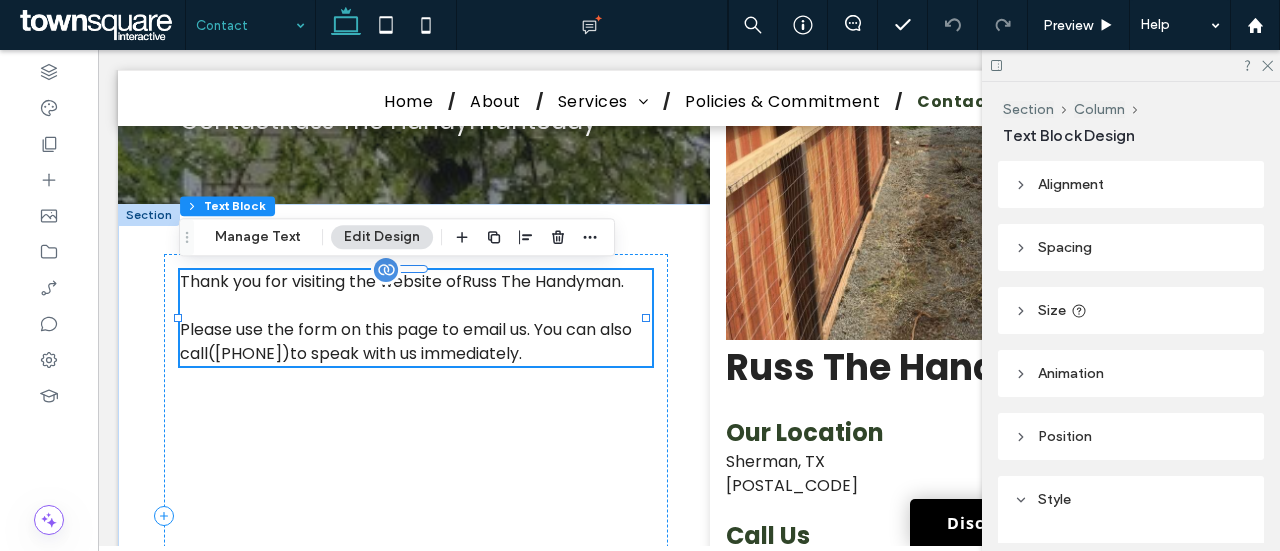 click on "Please use the form on this page to email us. You can also call  ([PHONE])
to speak with us immediately." at bounding box center (406, 341) 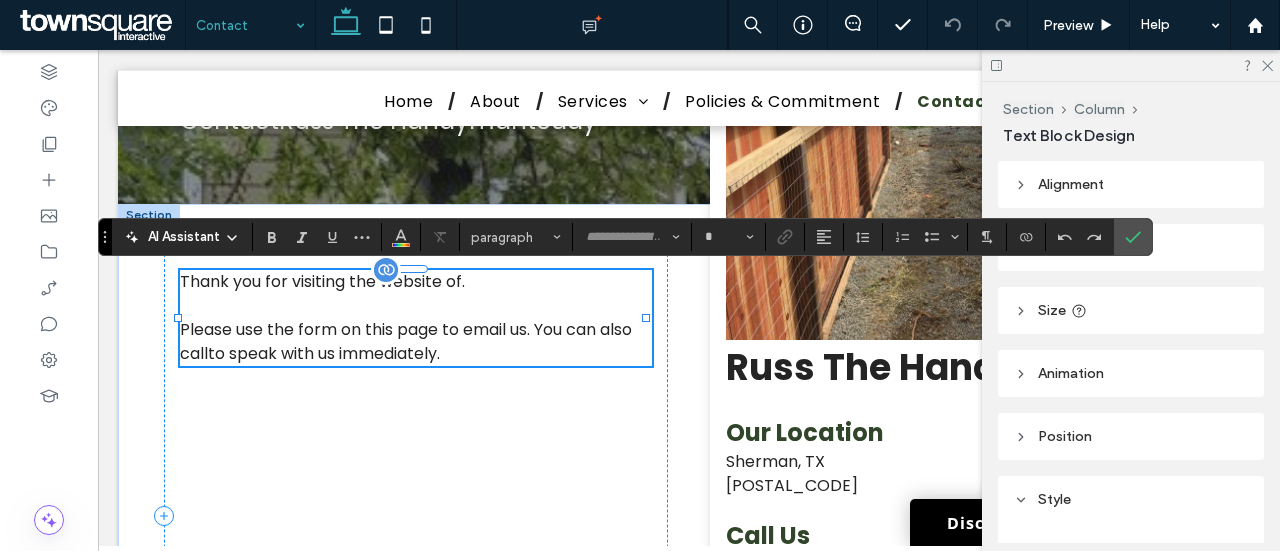 type on "*******" 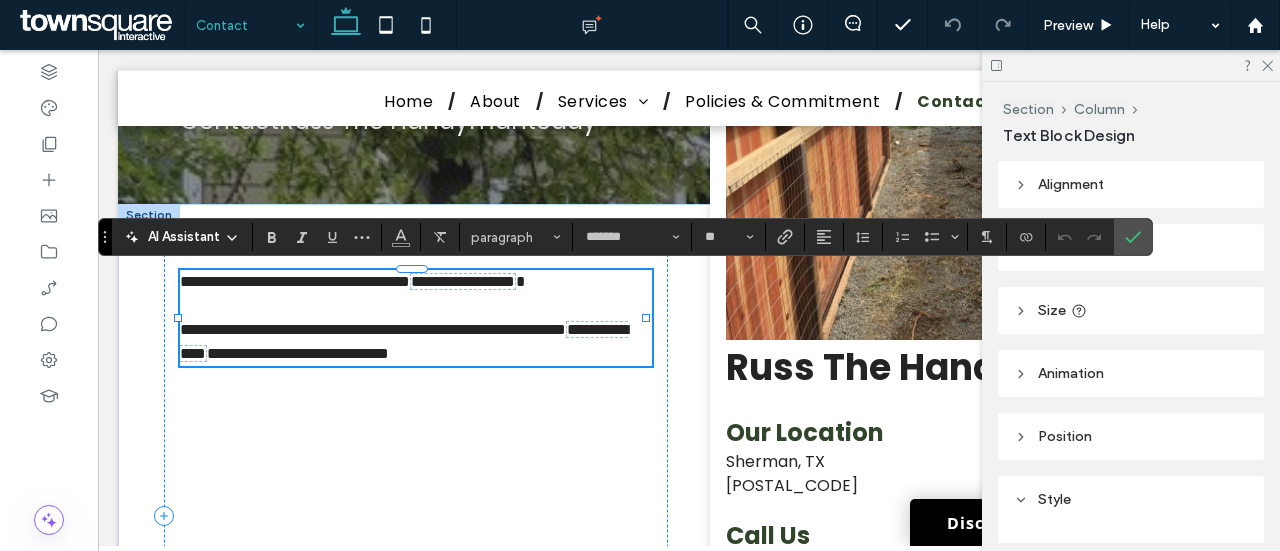 click on "**********" at bounding box center [416, 342] 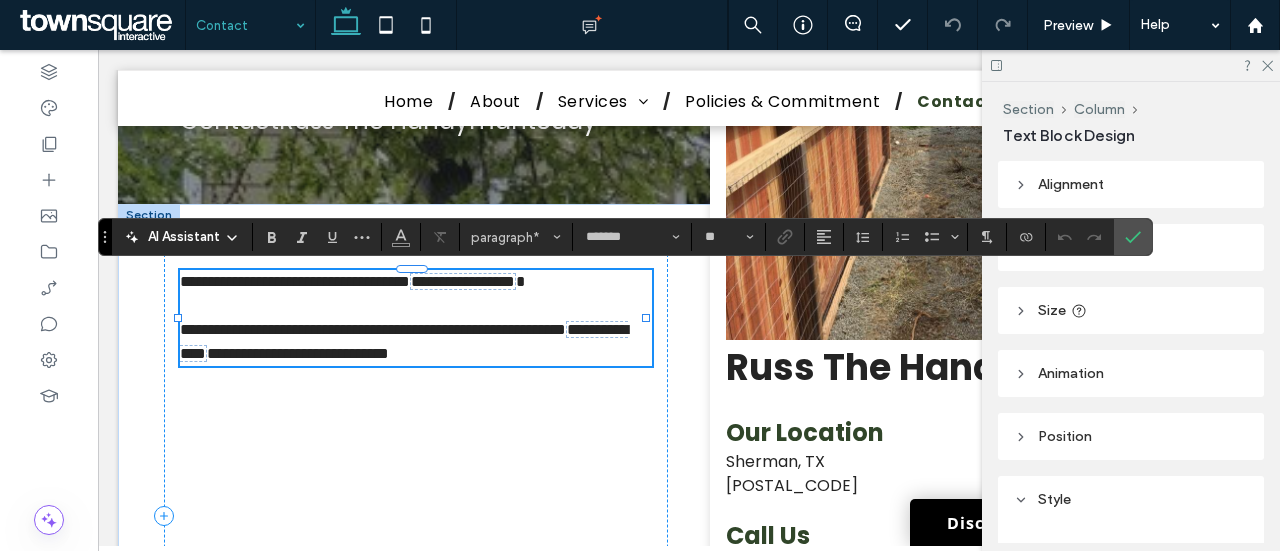 click on "**********" at bounding box center (404, 341) 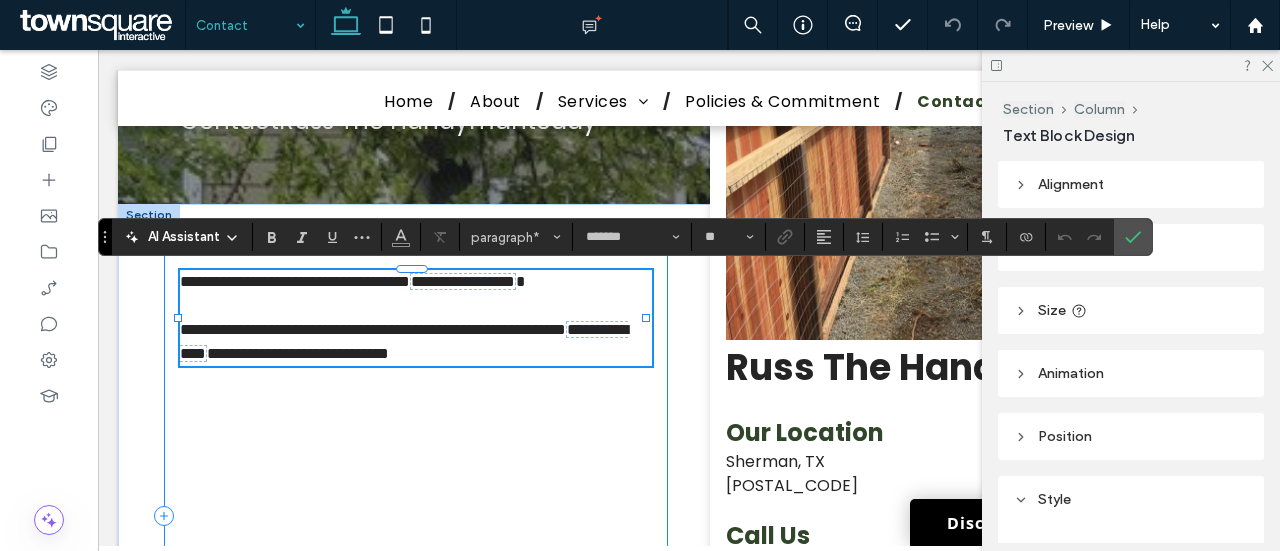 type 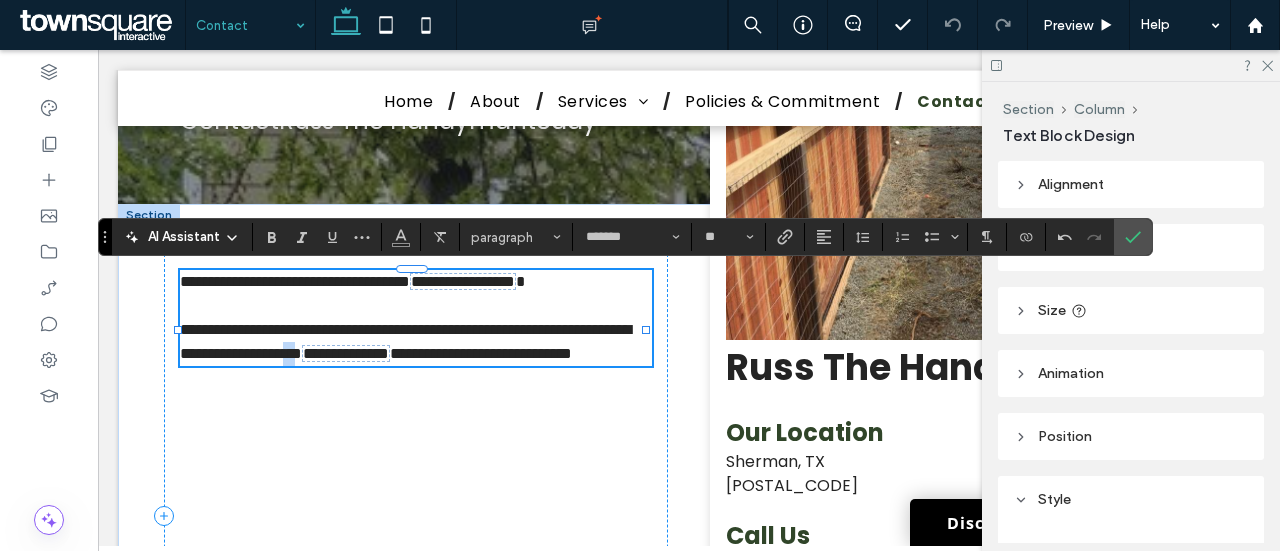 drag, startPoint x: 457, startPoint y: 353, endPoint x: 447, endPoint y: 351, distance: 10.198039 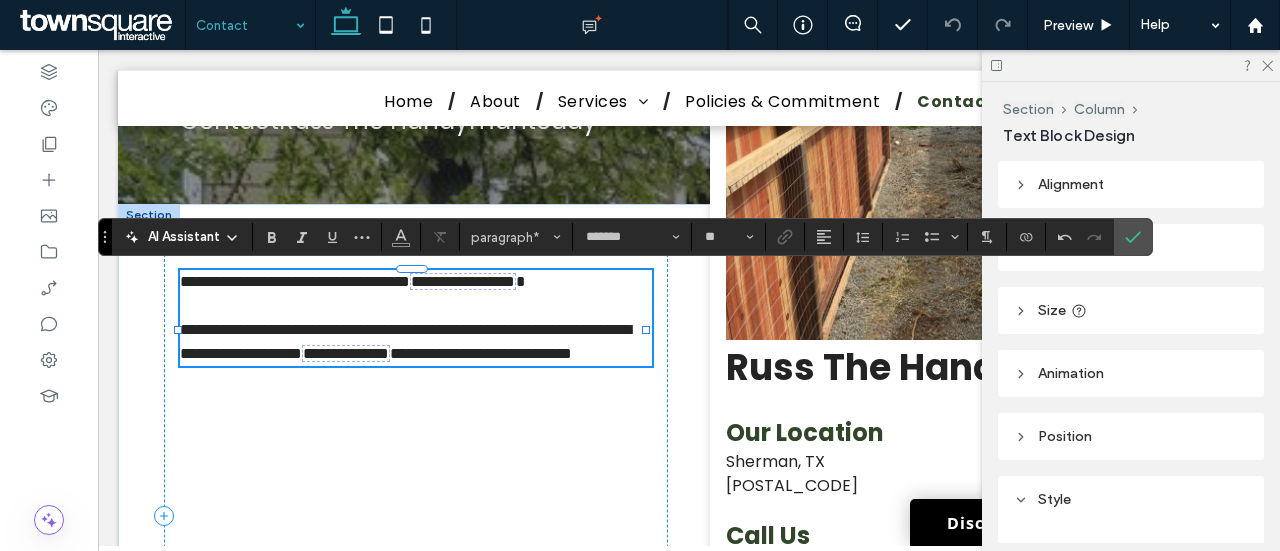click on "**********" at bounding box center (416, 342) 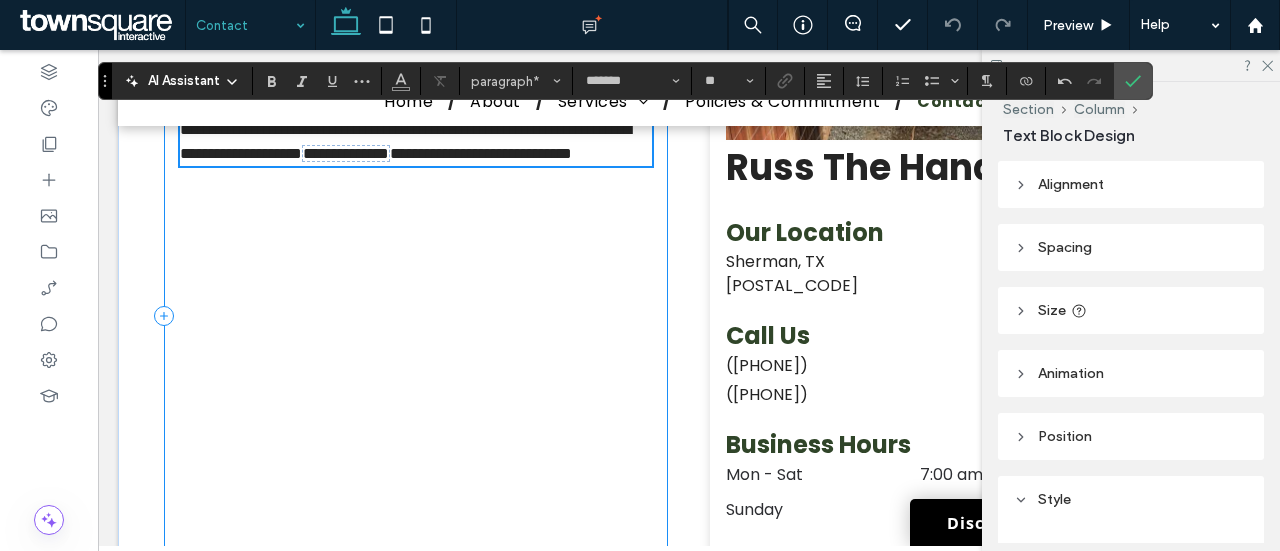 scroll, scrollTop: 400, scrollLeft: 0, axis: vertical 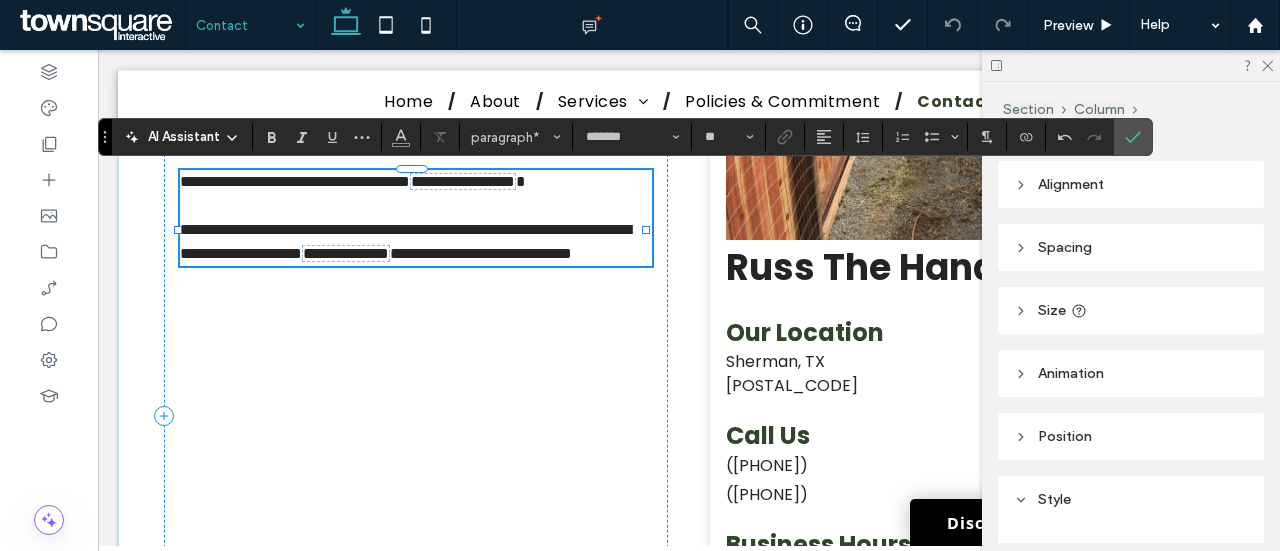 click on "**********" at bounding box center [405, 242] 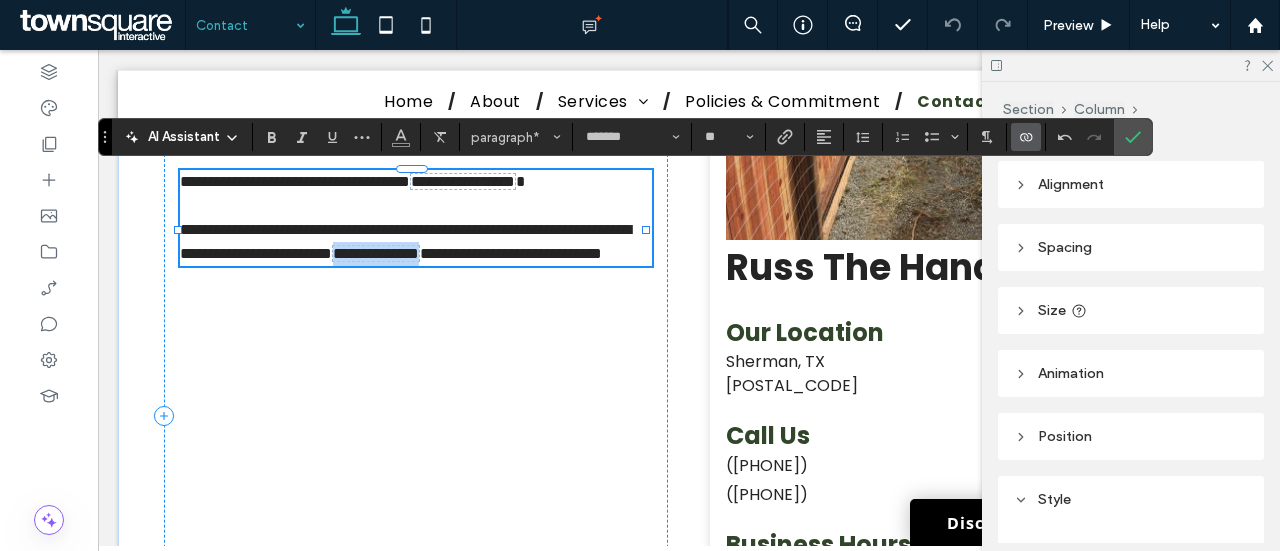 drag, startPoint x: 214, startPoint y: 281, endPoint x: 493, endPoint y: 253, distance: 280.4015 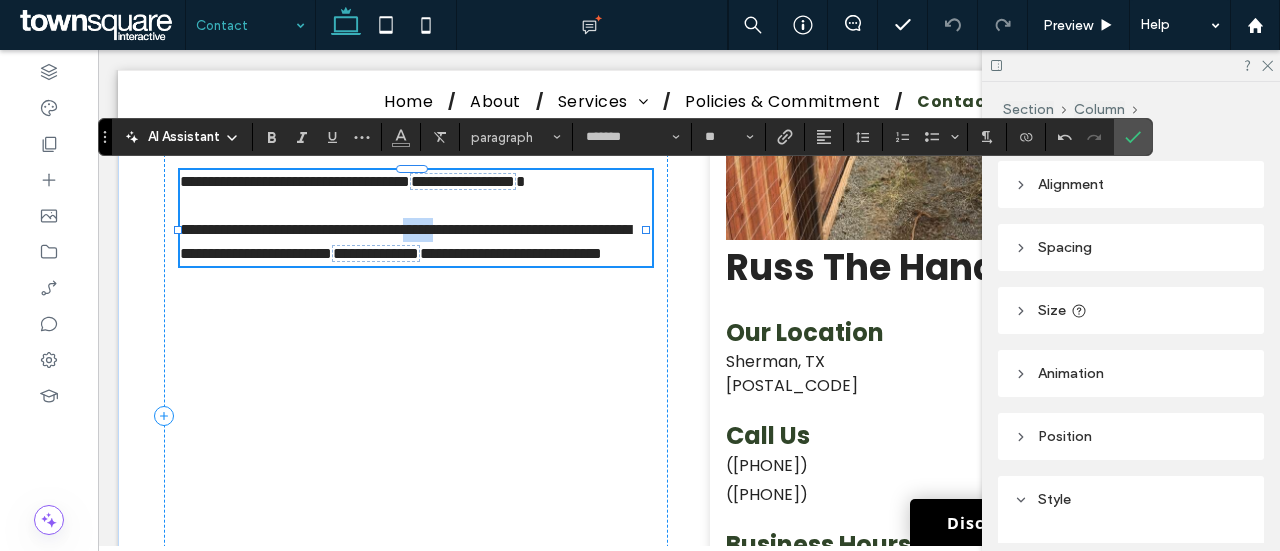 drag, startPoint x: 504, startPoint y: 231, endPoint x: 462, endPoint y: 229, distance: 42.047592 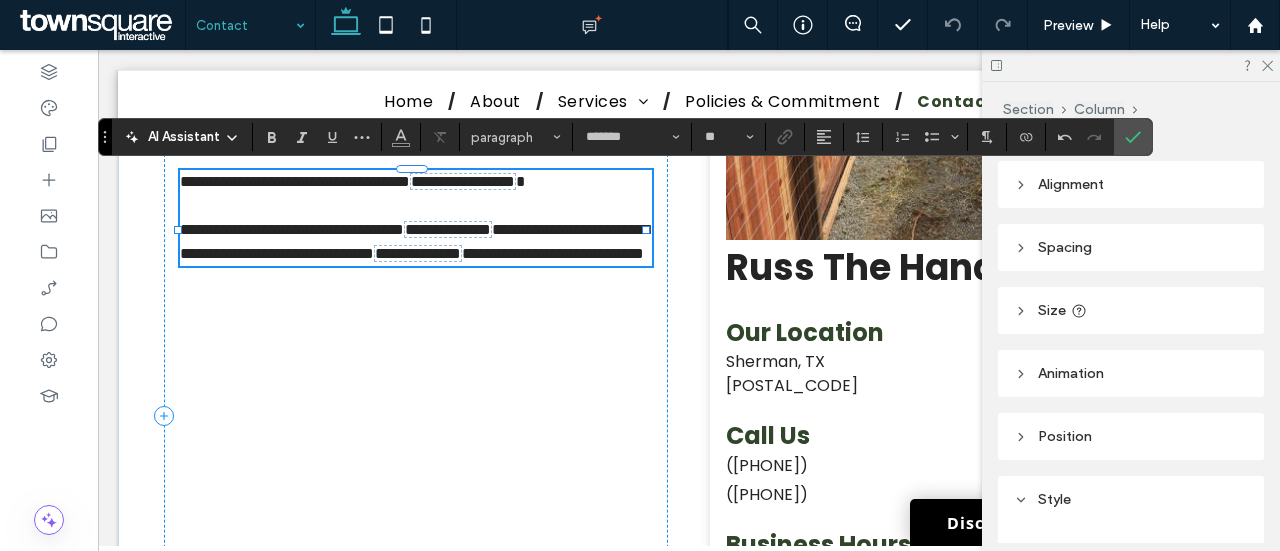 scroll, scrollTop: 0, scrollLeft: 0, axis: both 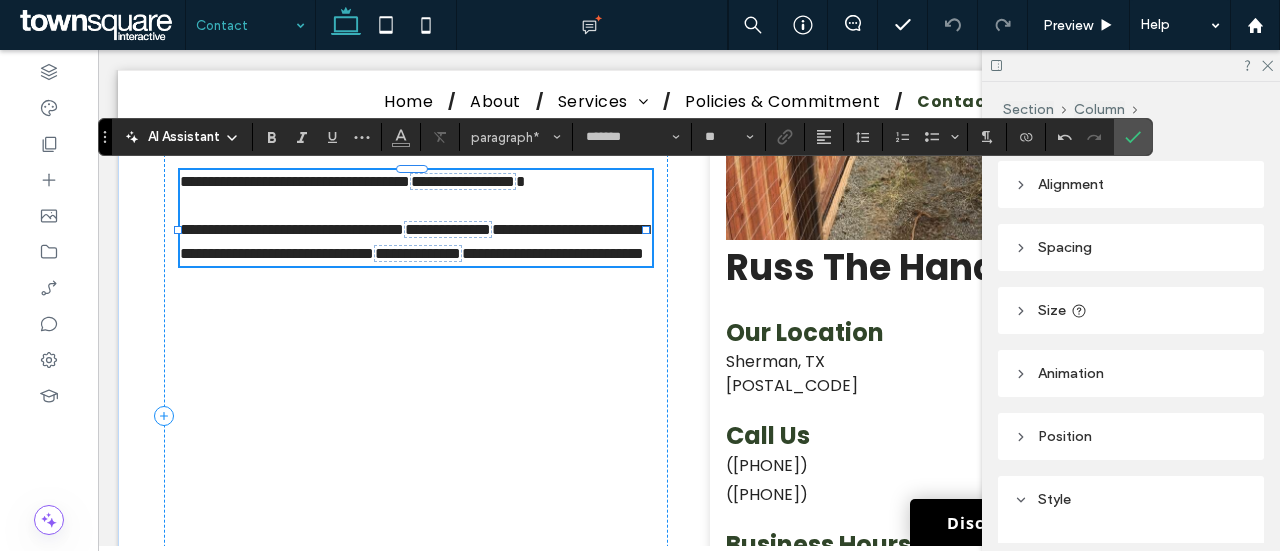 click on "**********" at bounding box center (414, 241) 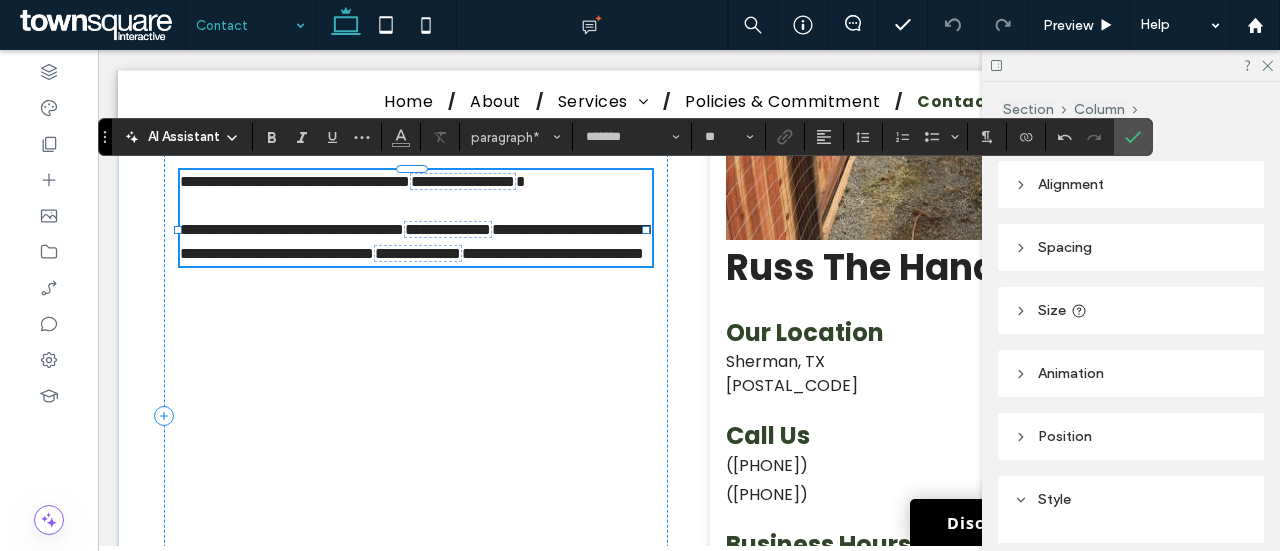 click on "**********" at bounding box center (414, 241) 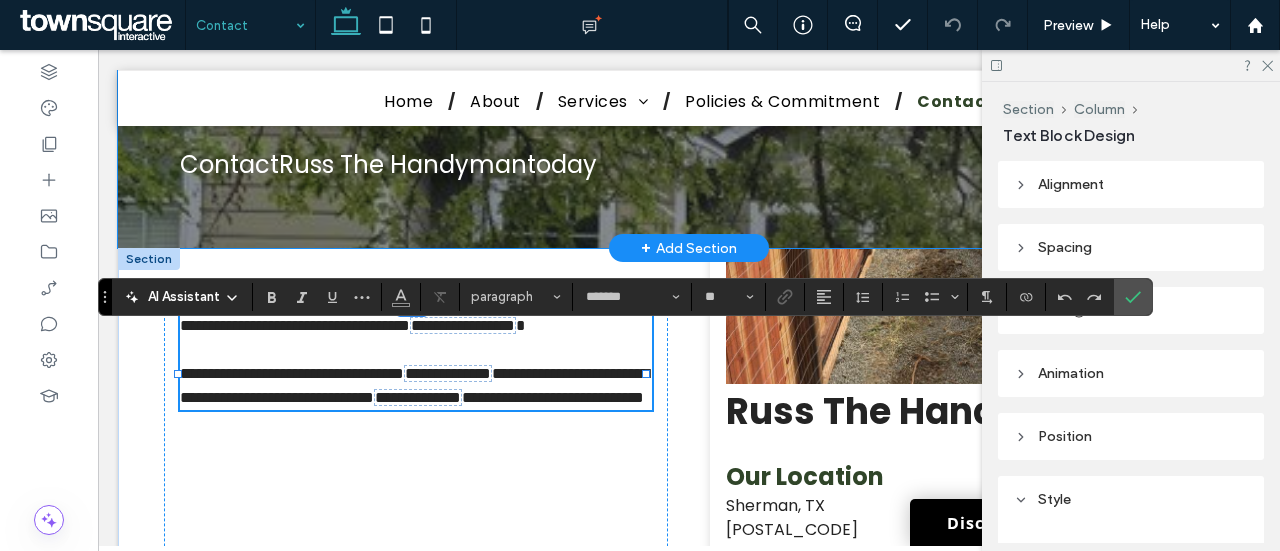 scroll, scrollTop: 300, scrollLeft: 0, axis: vertical 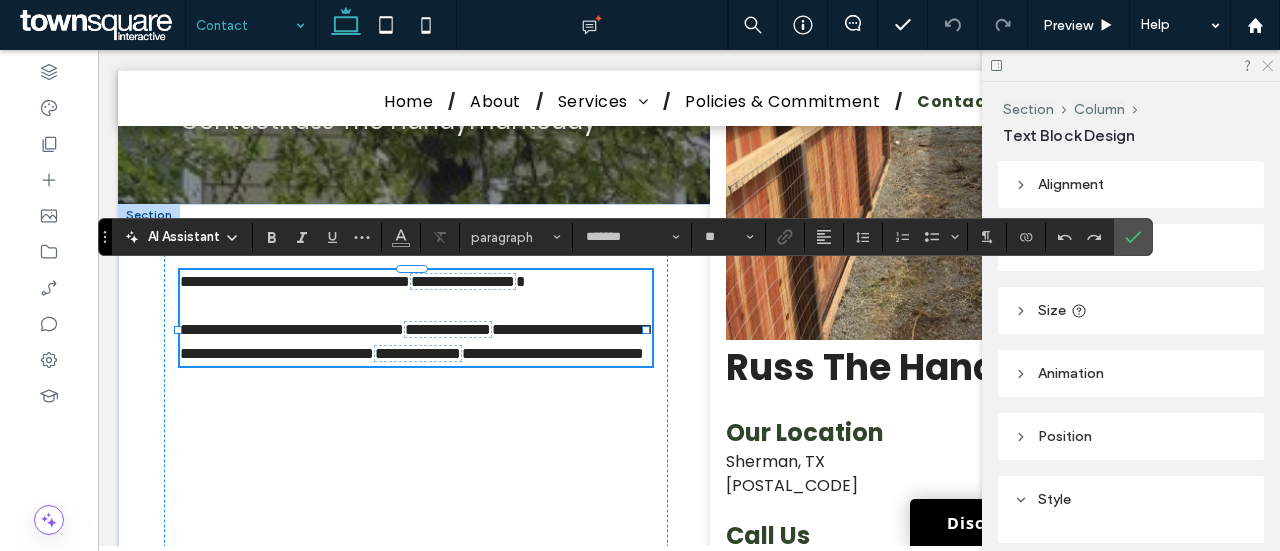 click 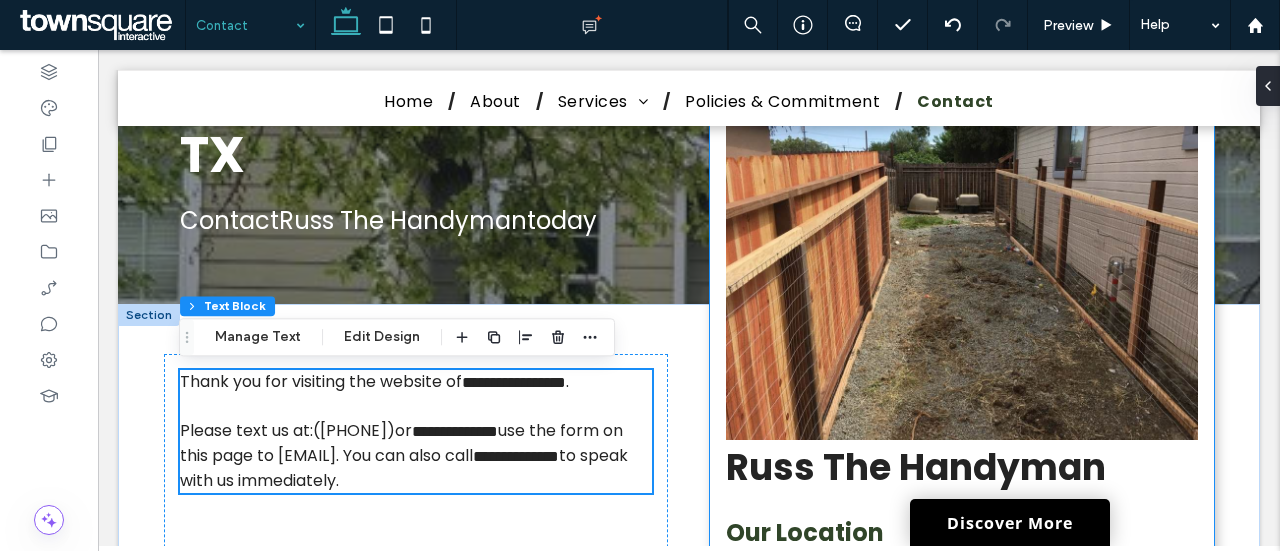 scroll, scrollTop: 300, scrollLeft: 0, axis: vertical 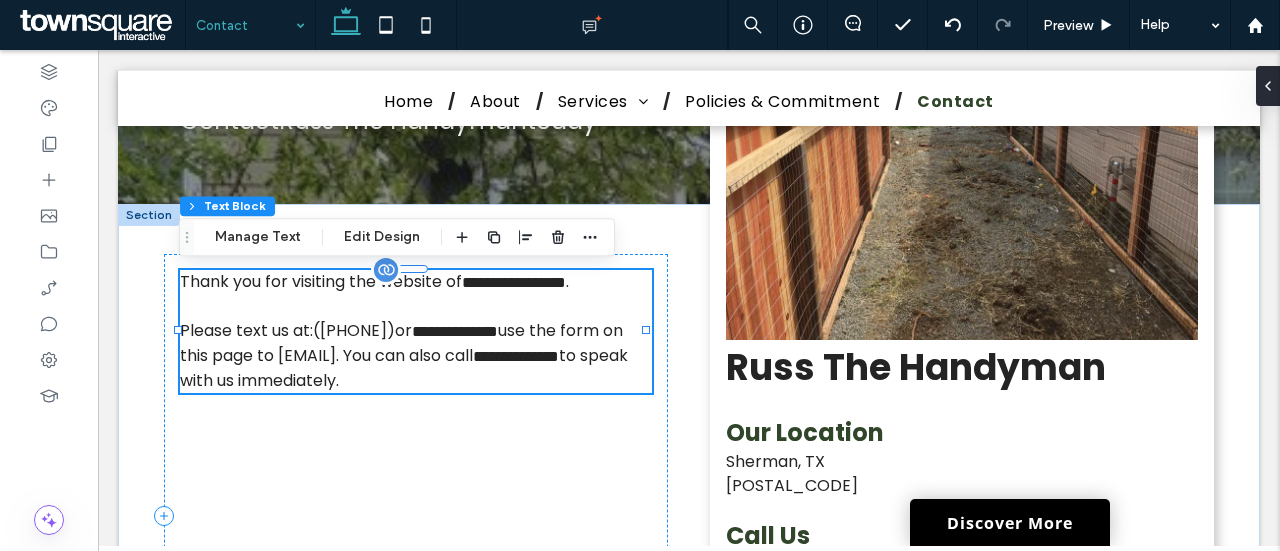 click on "**********" at bounding box center (455, 331) 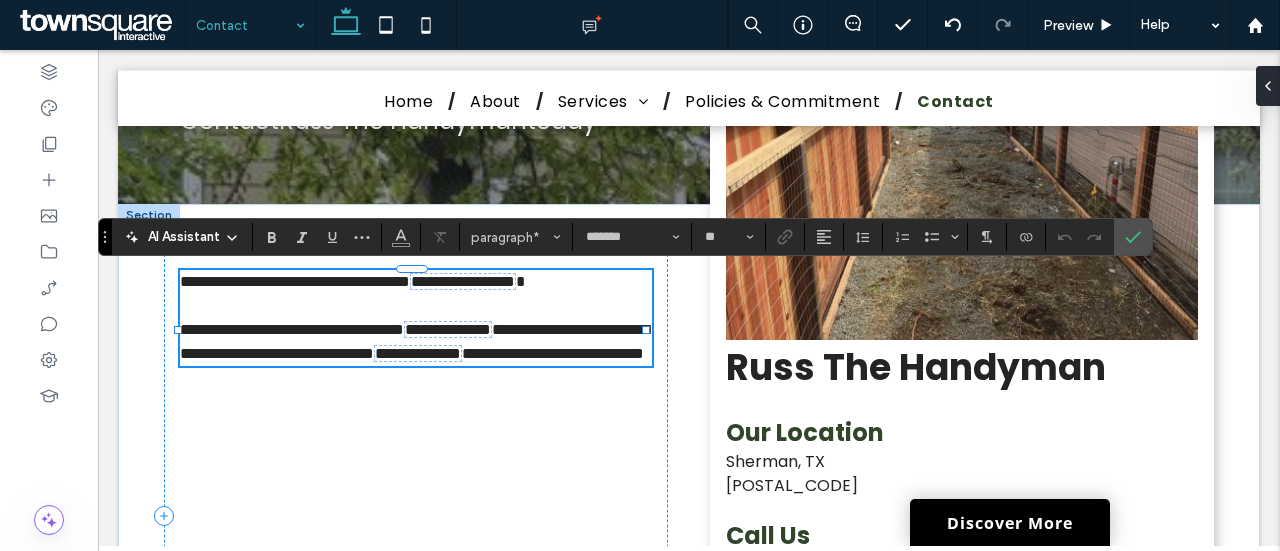 click on "**********" at bounding box center (414, 341) 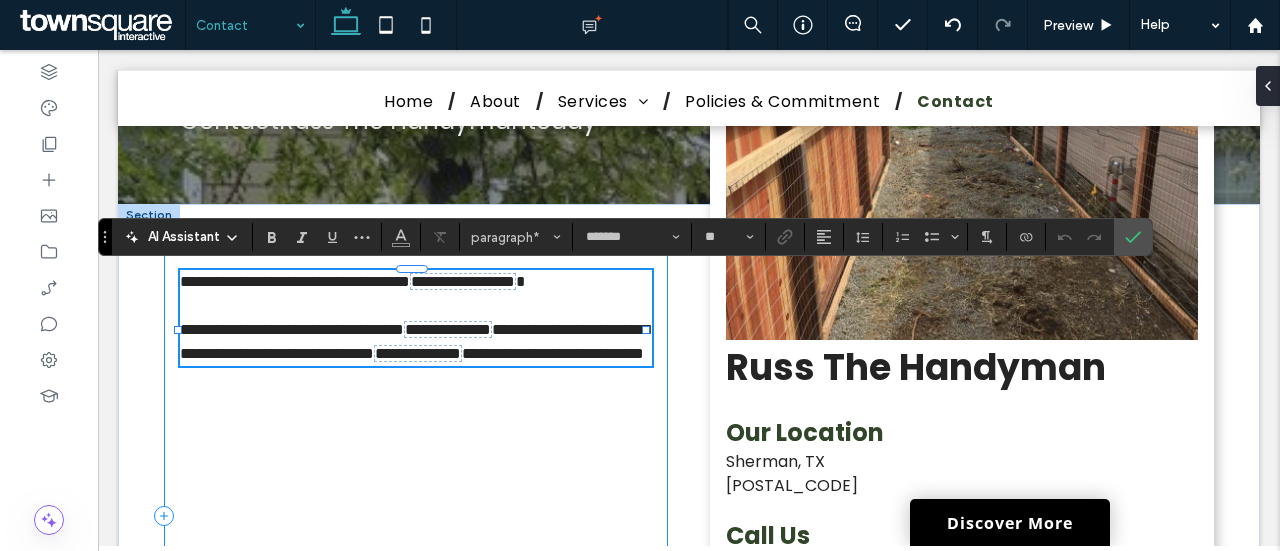 type 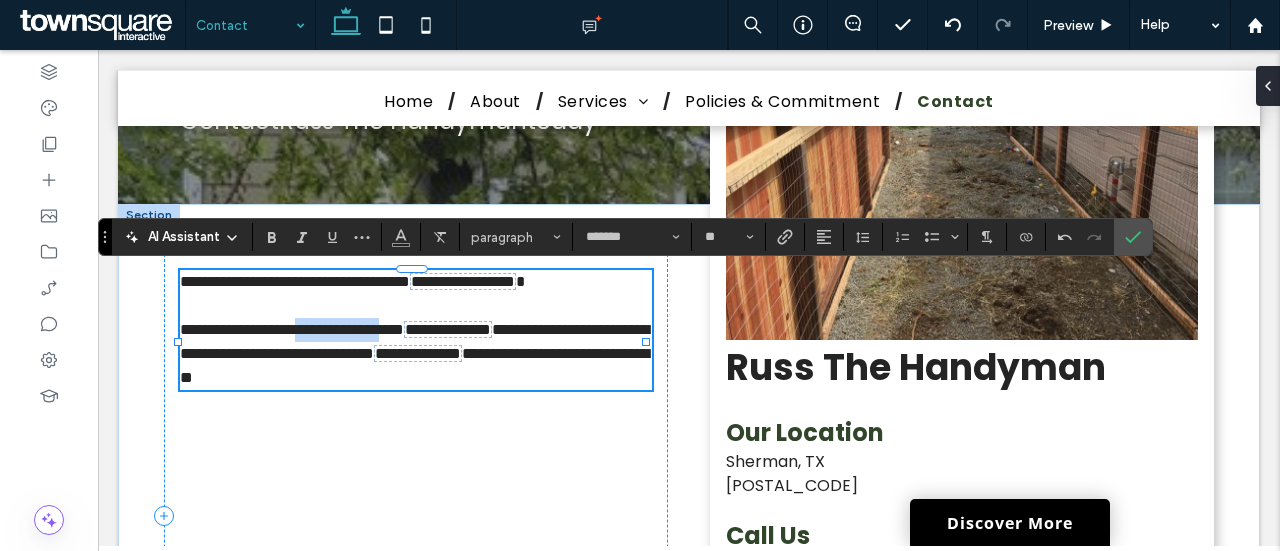 drag, startPoint x: 436, startPoint y: 334, endPoint x: 317, endPoint y: 332, distance: 119.01681 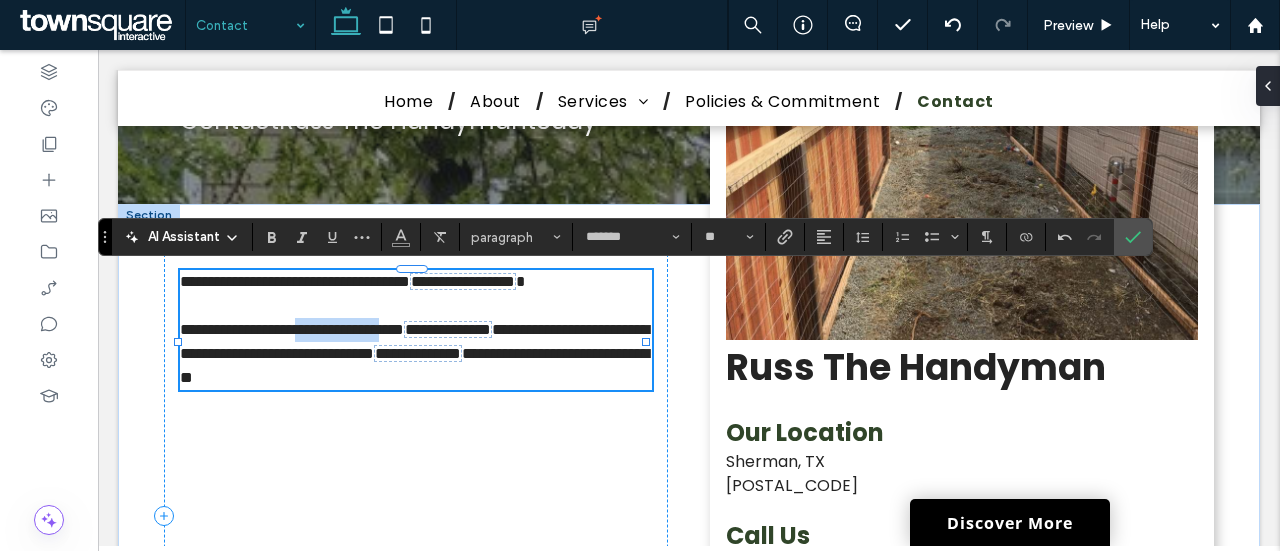 copy on "**********" 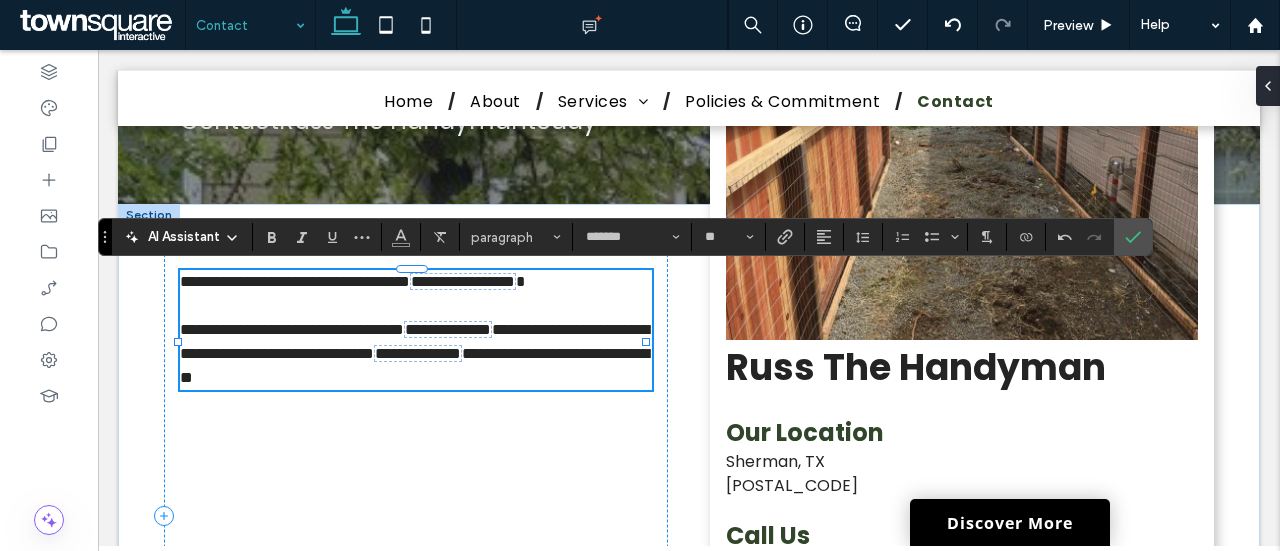 click on "**********" at bounding box center [414, 353] 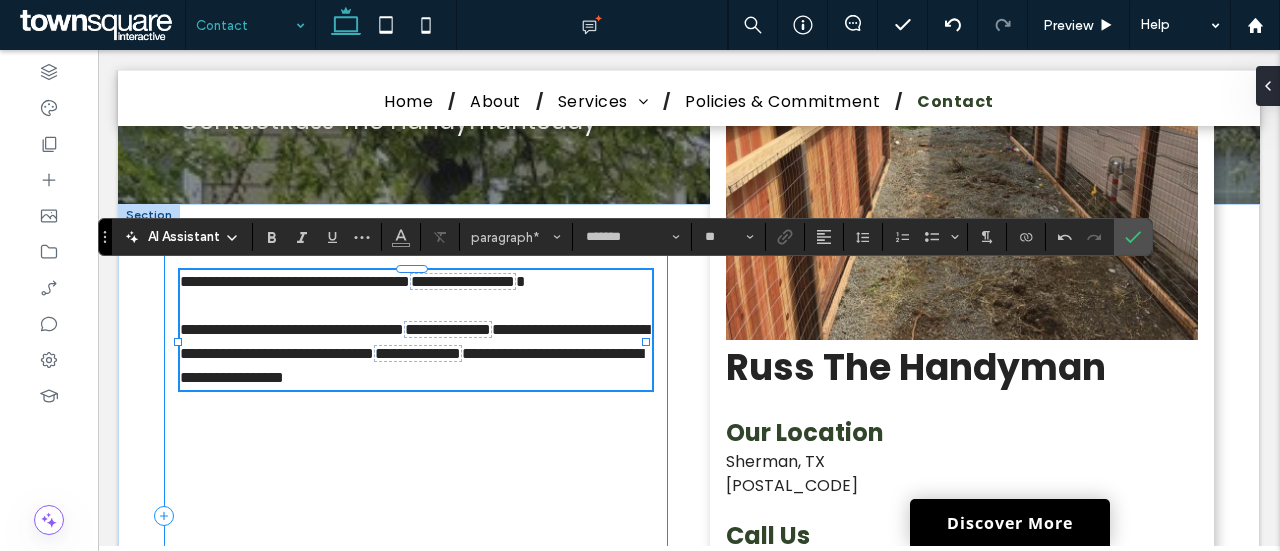 scroll, scrollTop: 0, scrollLeft: 0, axis: both 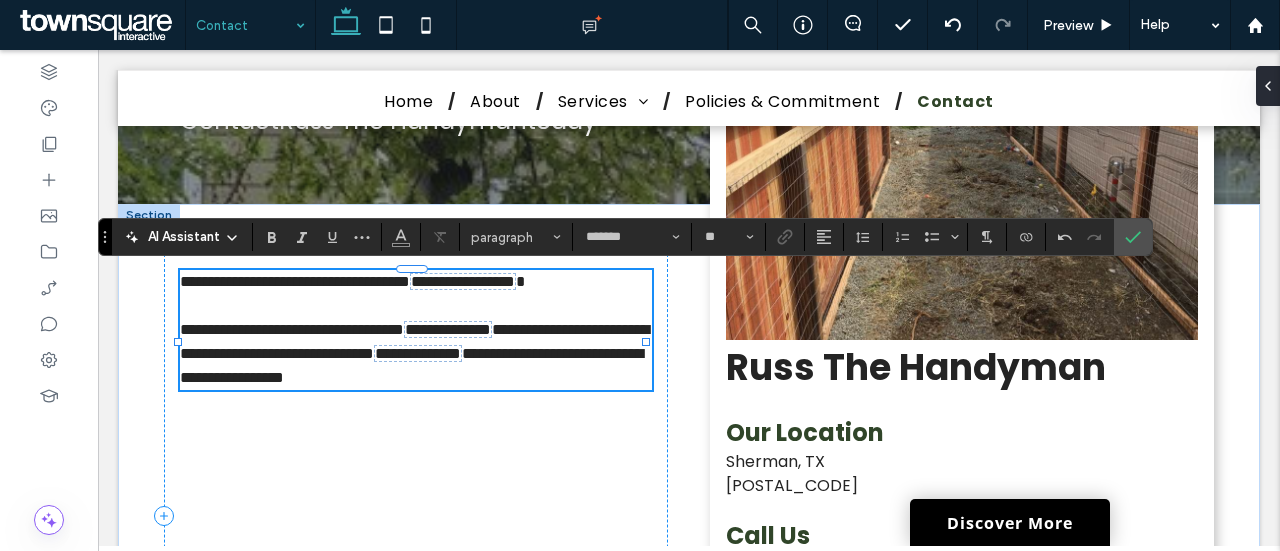 click on "**********" at bounding box center [414, 353] 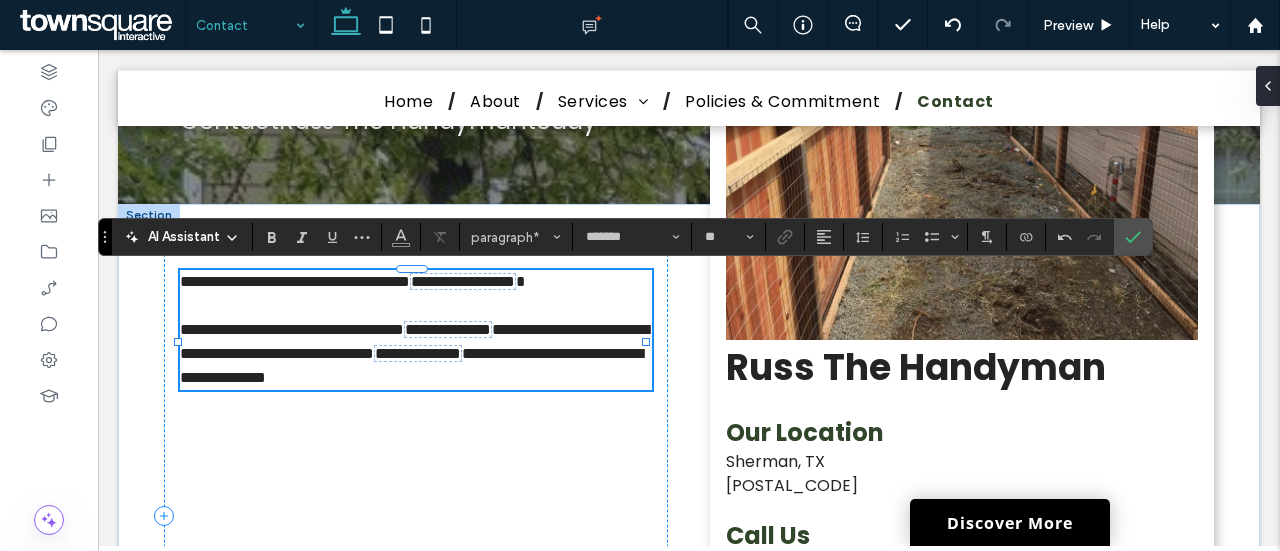 click on "**********" at bounding box center [414, 353] 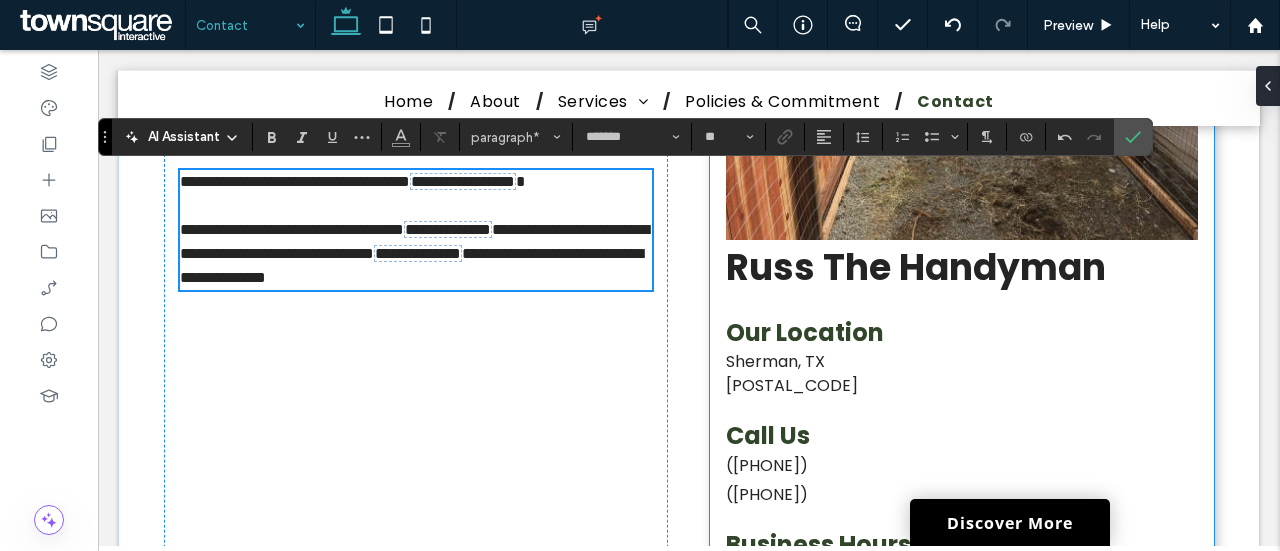 scroll, scrollTop: 500, scrollLeft: 0, axis: vertical 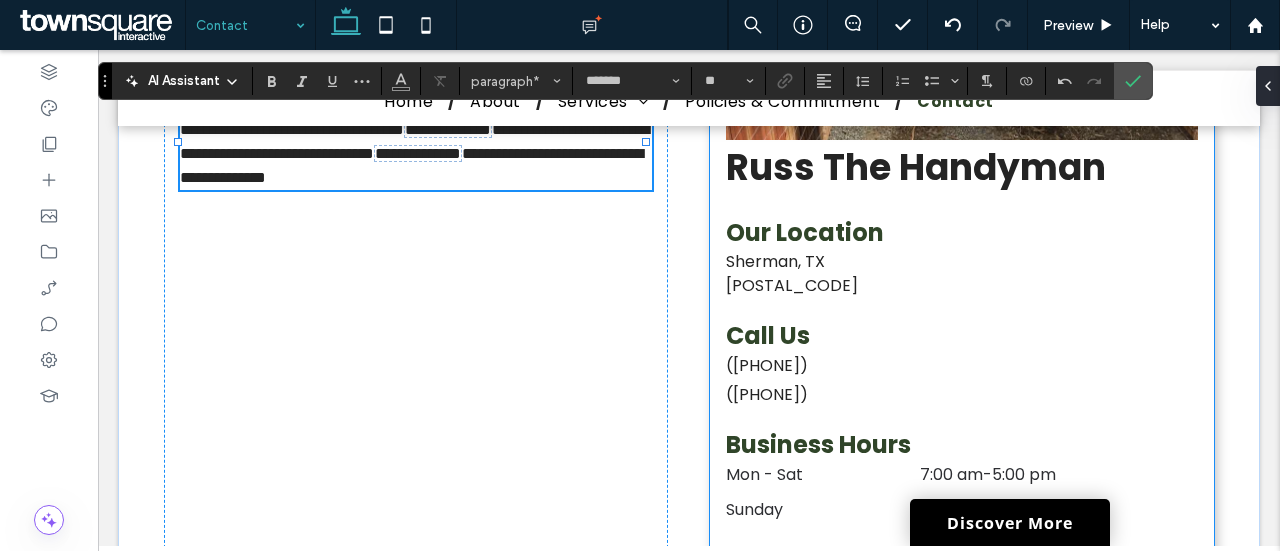 click on "Sherman, TX" at bounding box center [962, 262] 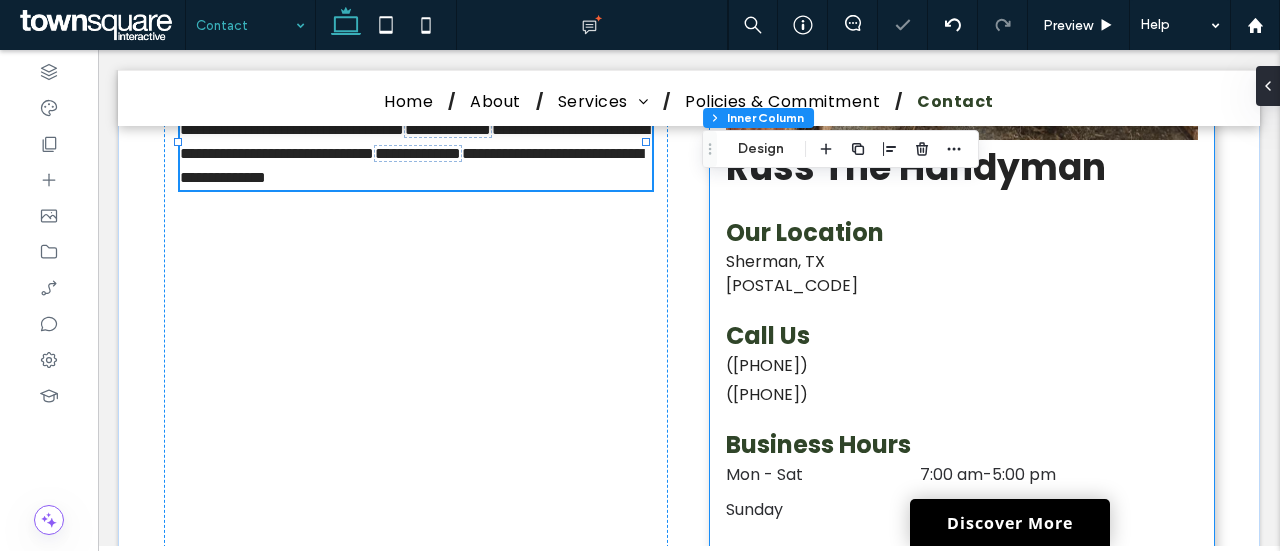 type on "**" 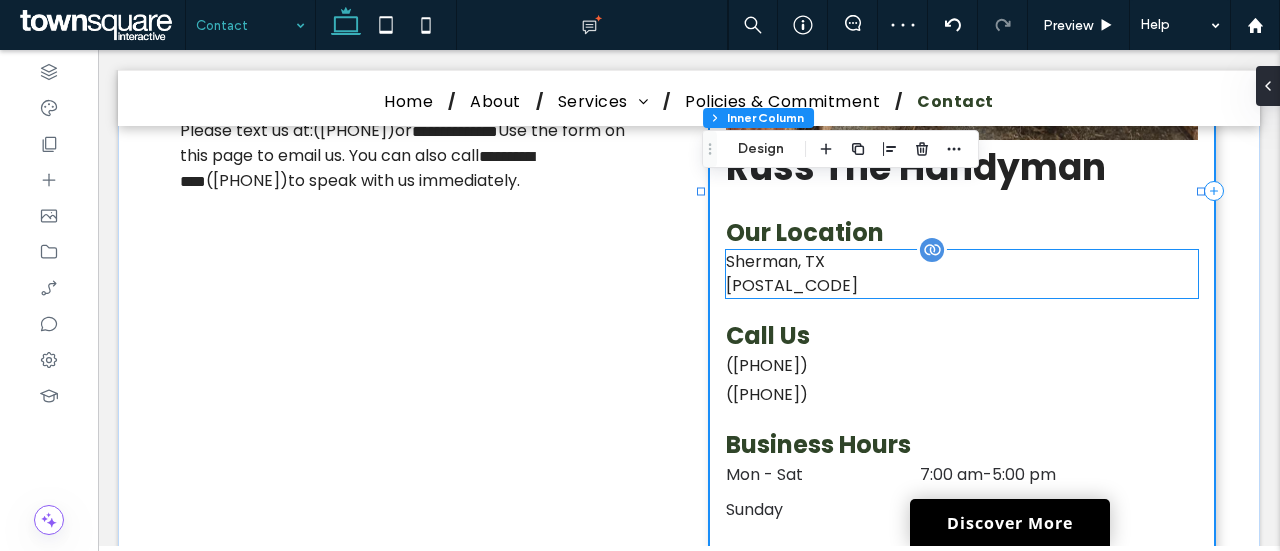 click on "Sherman, TX" at bounding box center (962, 262) 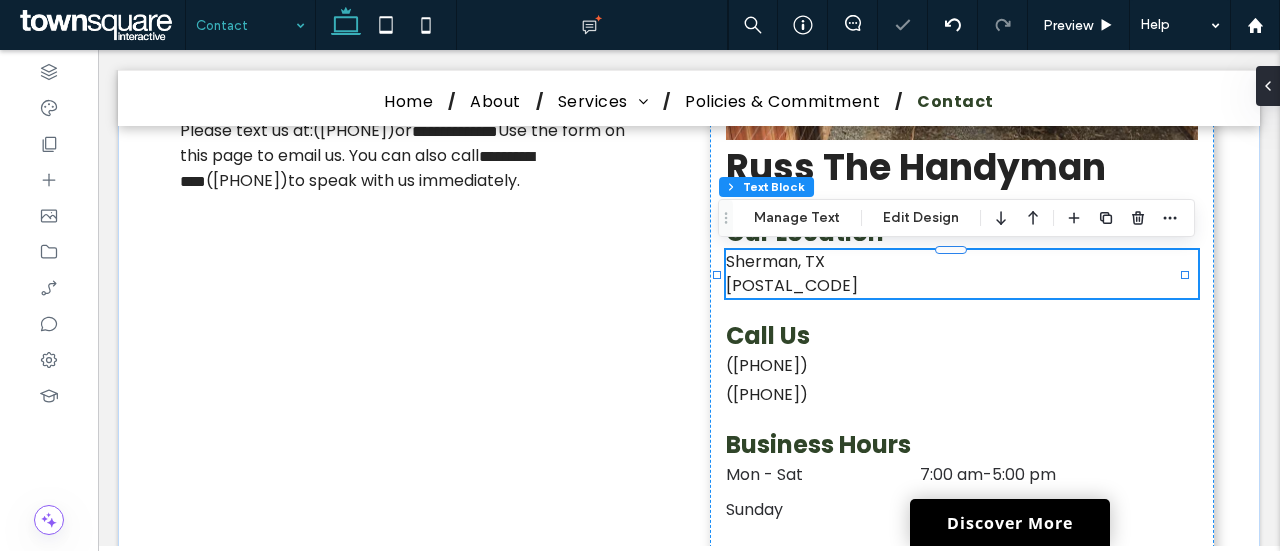 click on "Section Column Inner Column Text Block Manage Text Edit Design" at bounding box center (956, 218) 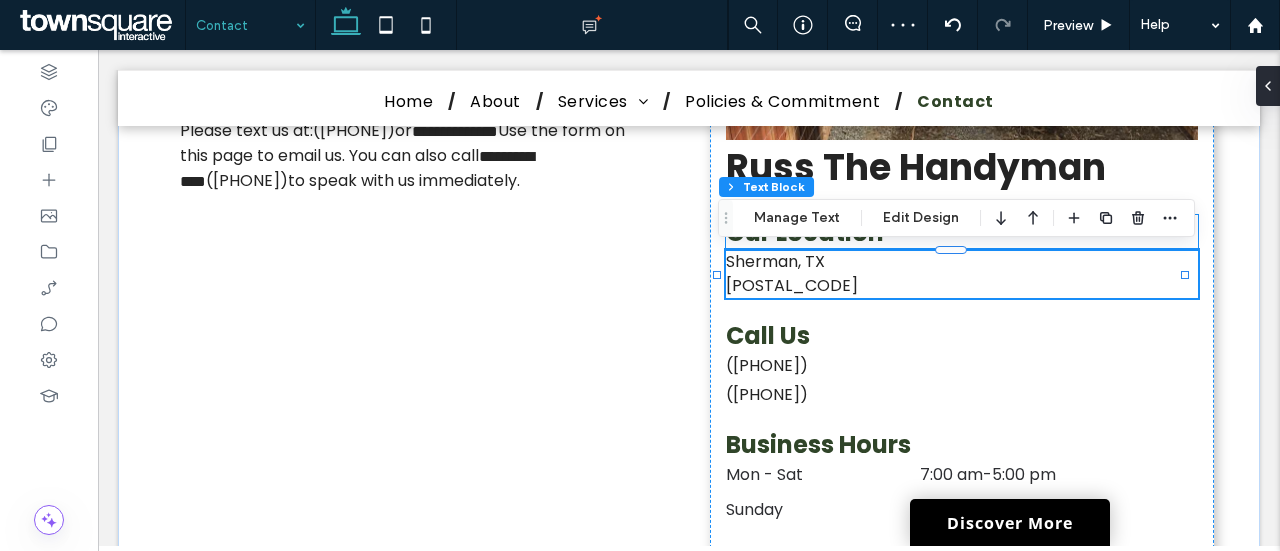 click on "Section Column Inner Column Text Block Manage Text Edit Design" at bounding box center (956, 218) 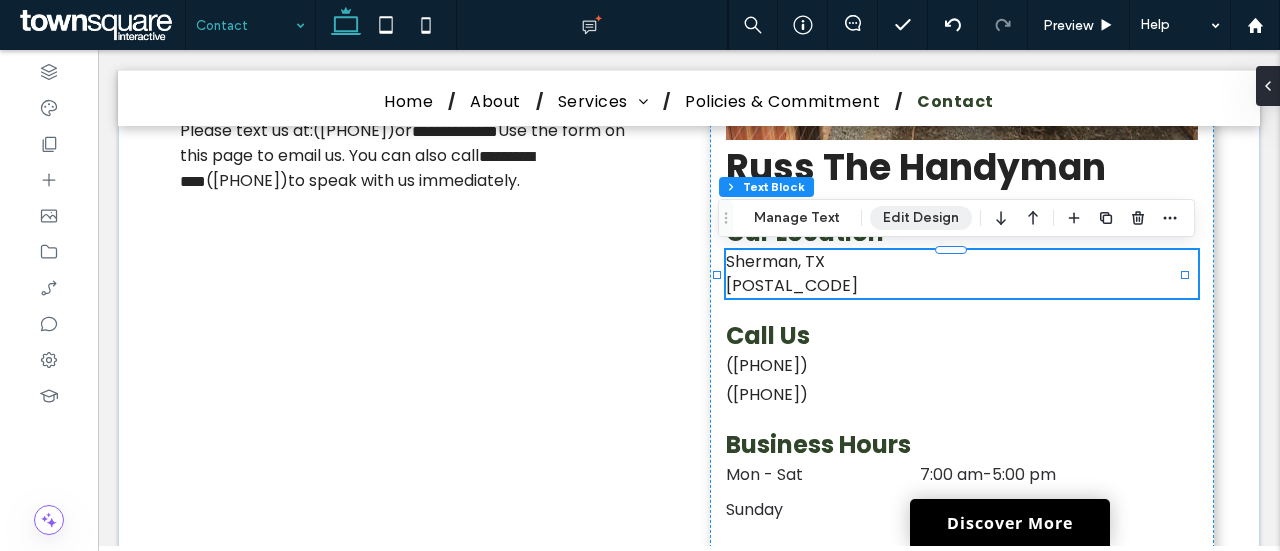 click on "Edit Design" at bounding box center [921, 218] 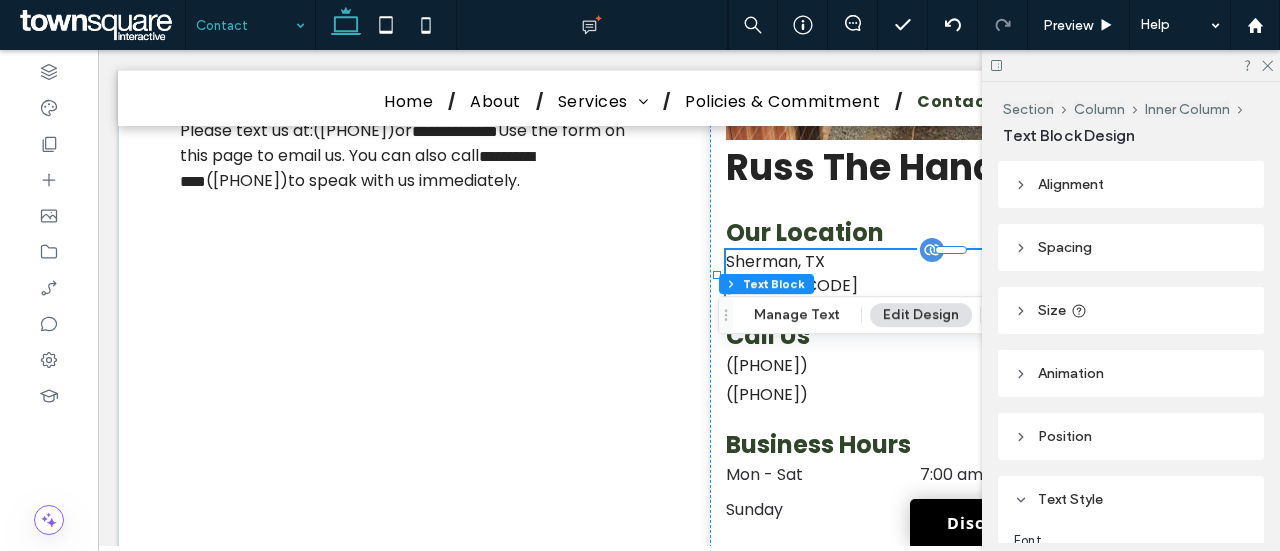 click on "Sherman, TX" at bounding box center (962, 262) 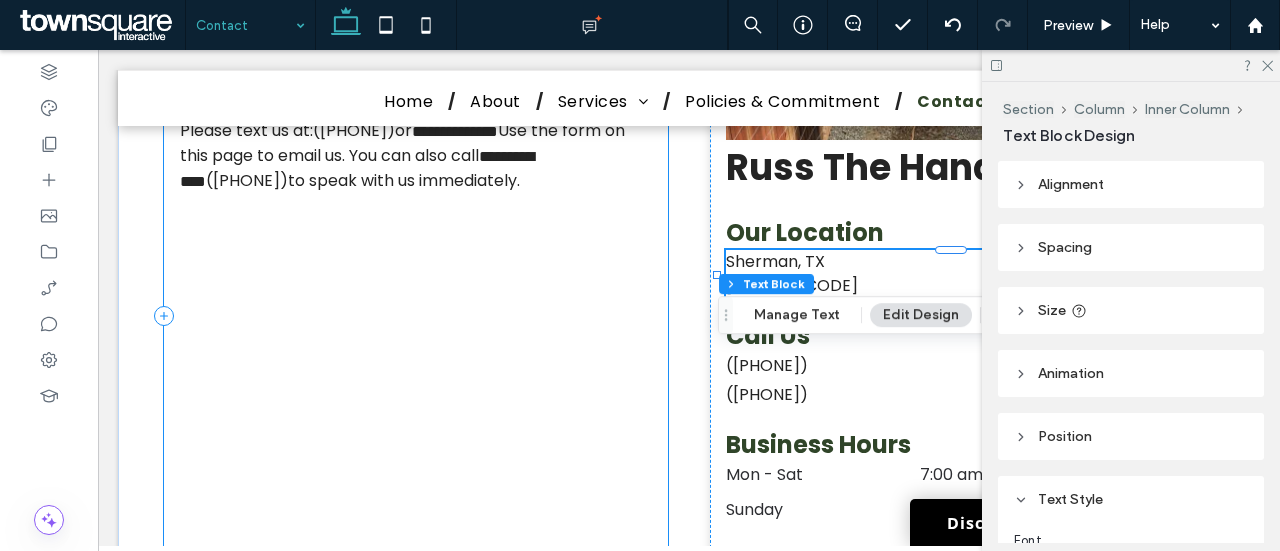 click on "Thank you for visiting the website of ﻿ . Please text us at: ([PHONE]) ﻿ or ﻿ Use the form on this page to email us. You can also call ﻿ ([PHONE]) to speak with us immediately." at bounding box center (416, 316) 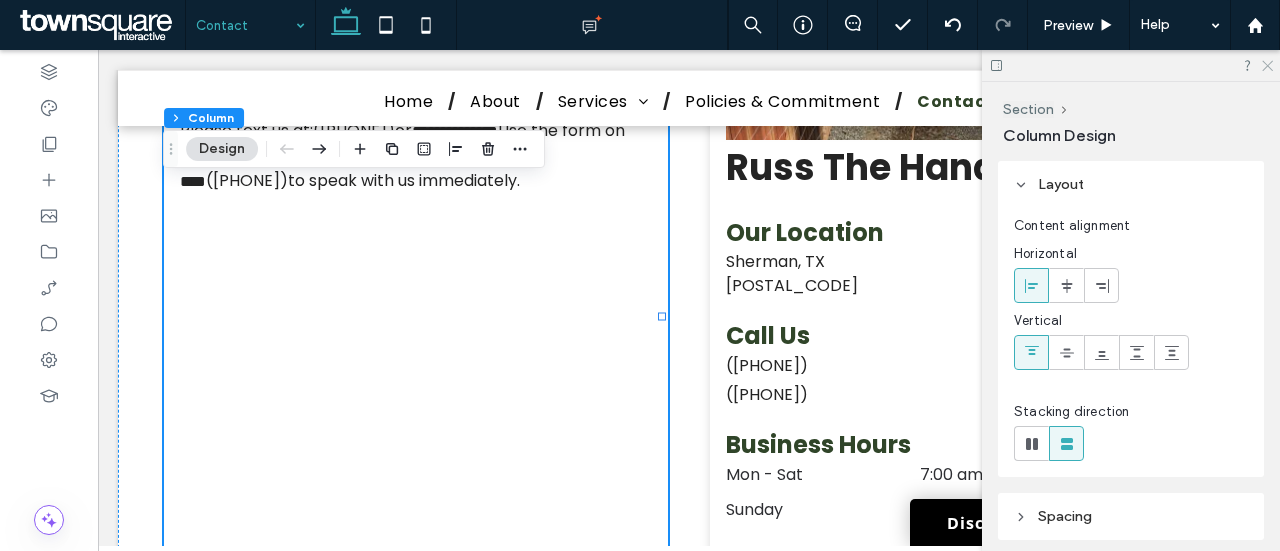 click 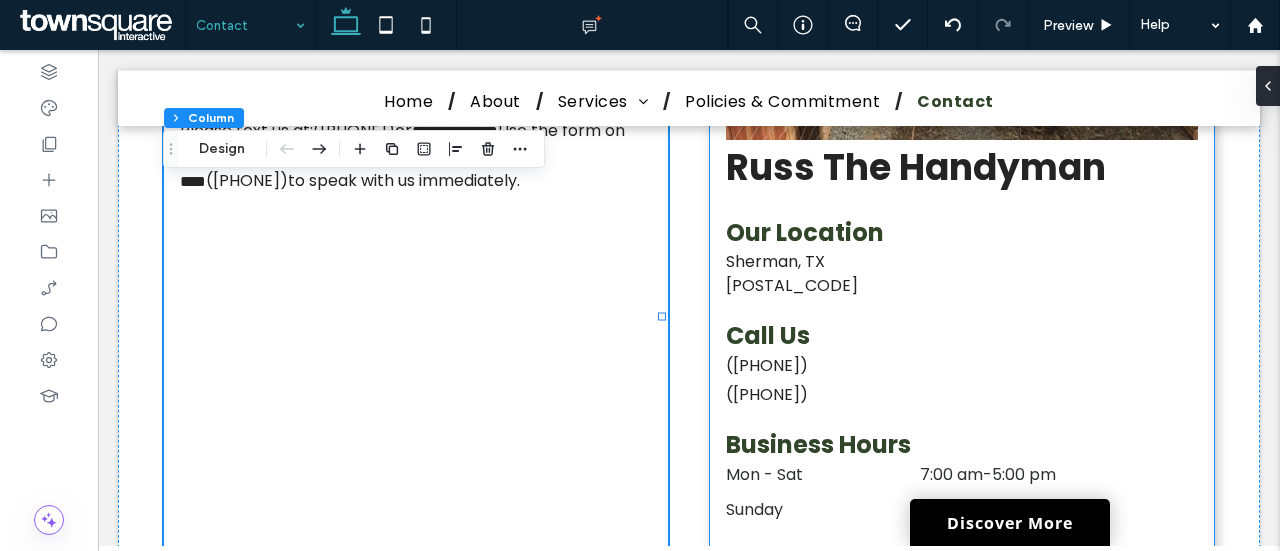 click on "[POSTAL_CODE]" at bounding box center [962, 286] 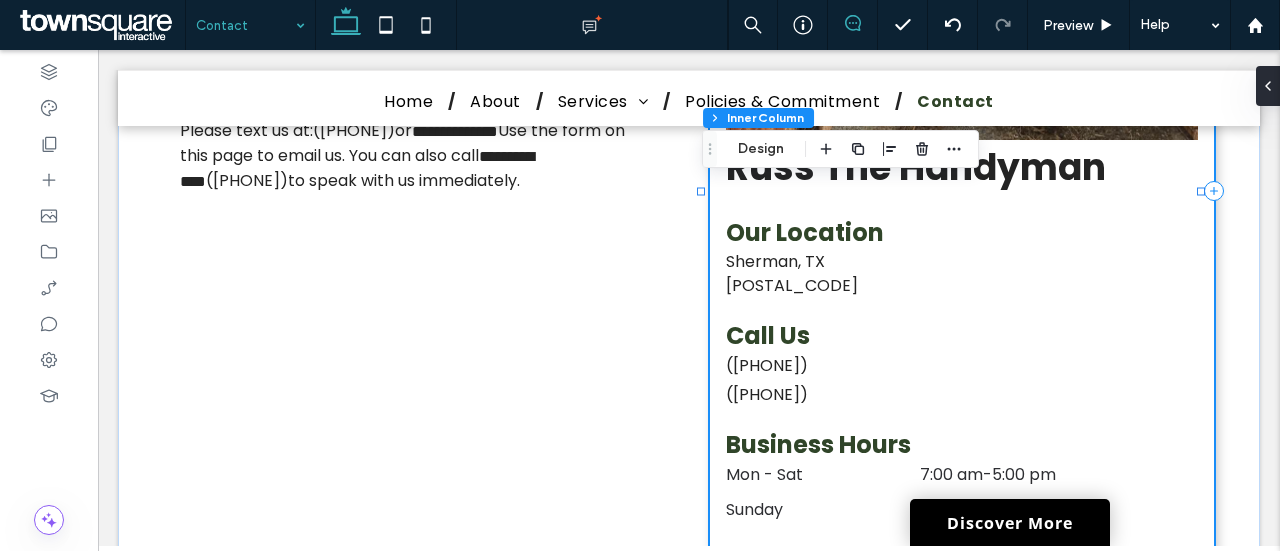click 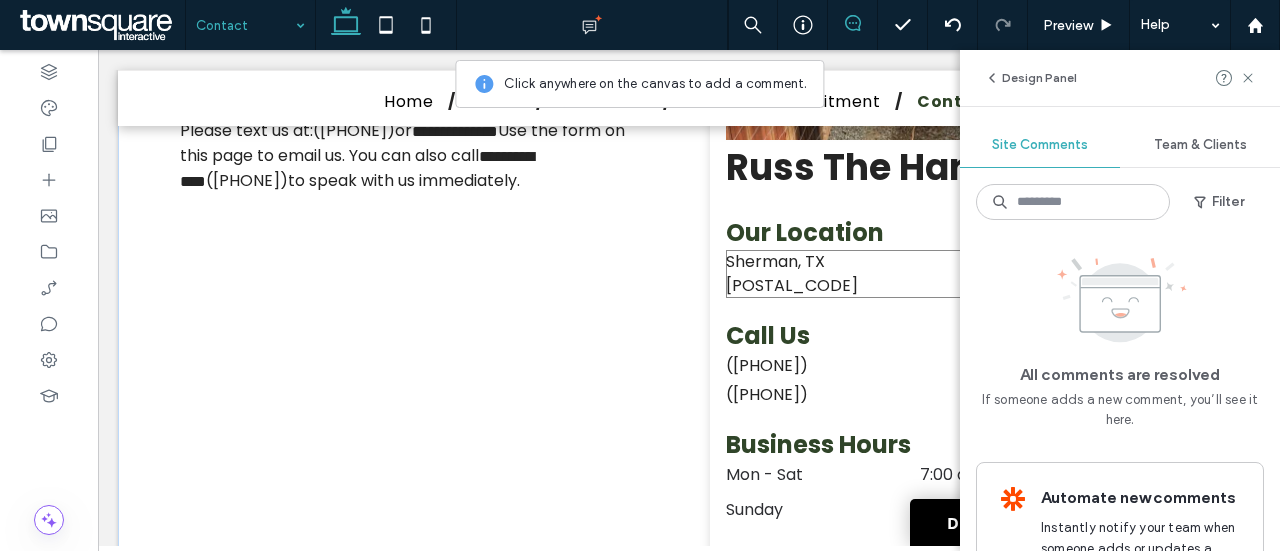 click on "Sherman, TX" at bounding box center [962, 262] 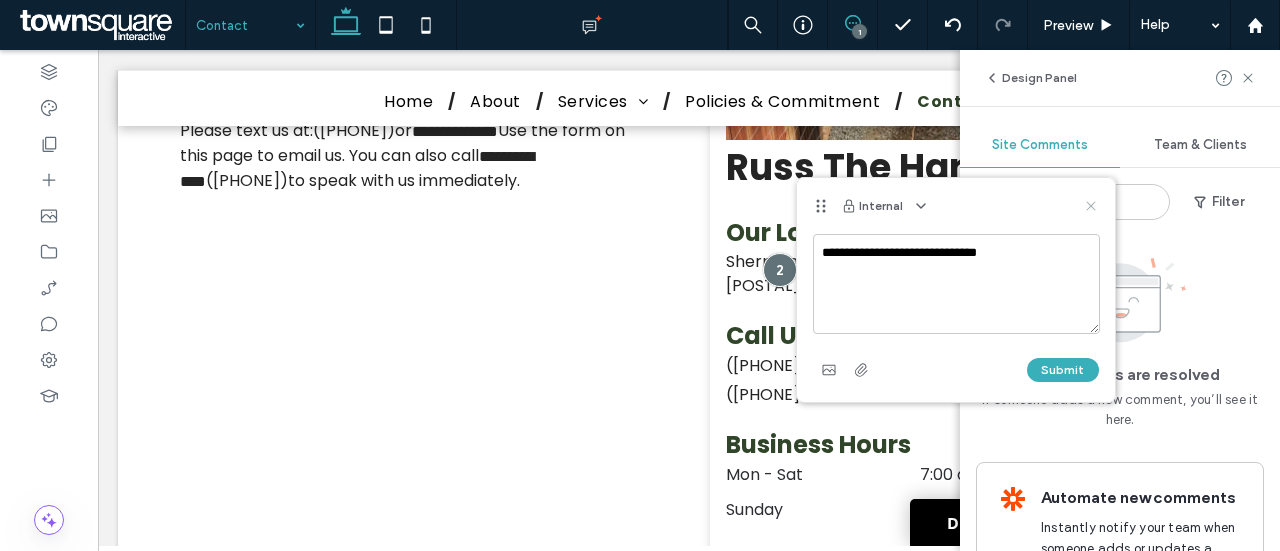 type on "**********" 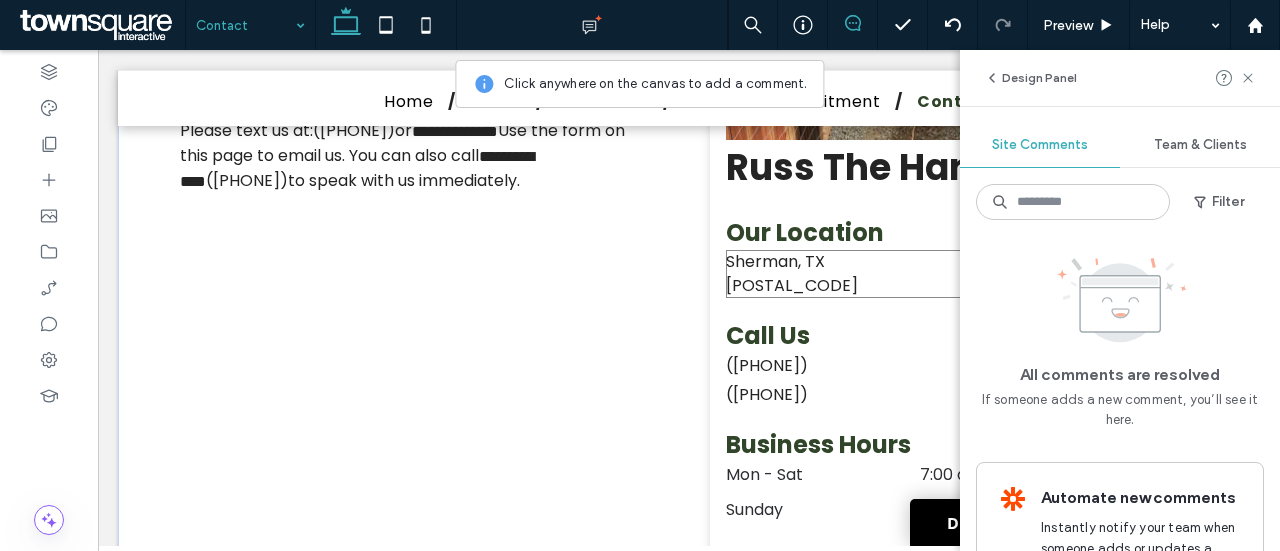 click on "Sherman, TX" at bounding box center [962, 262] 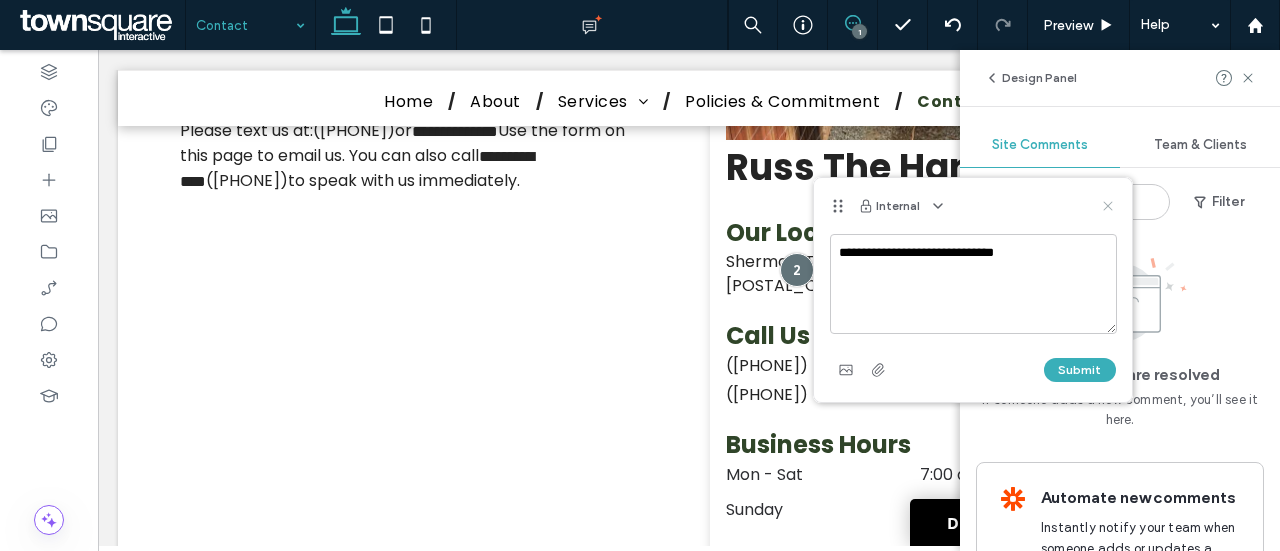 click 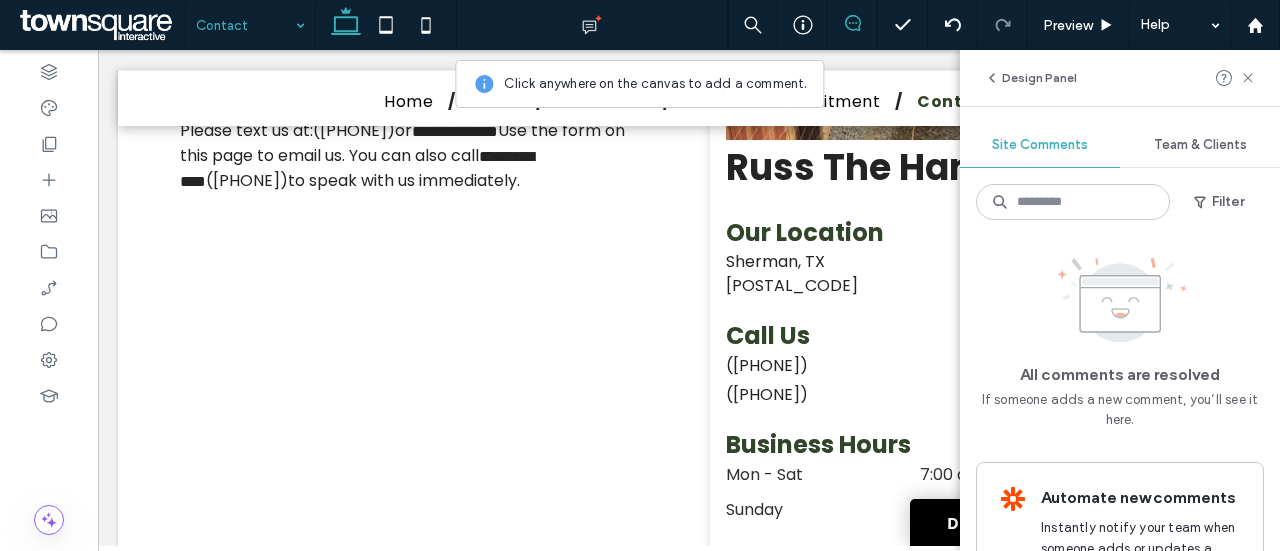 click on "Design Panel" at bounding box center (1120, 78) 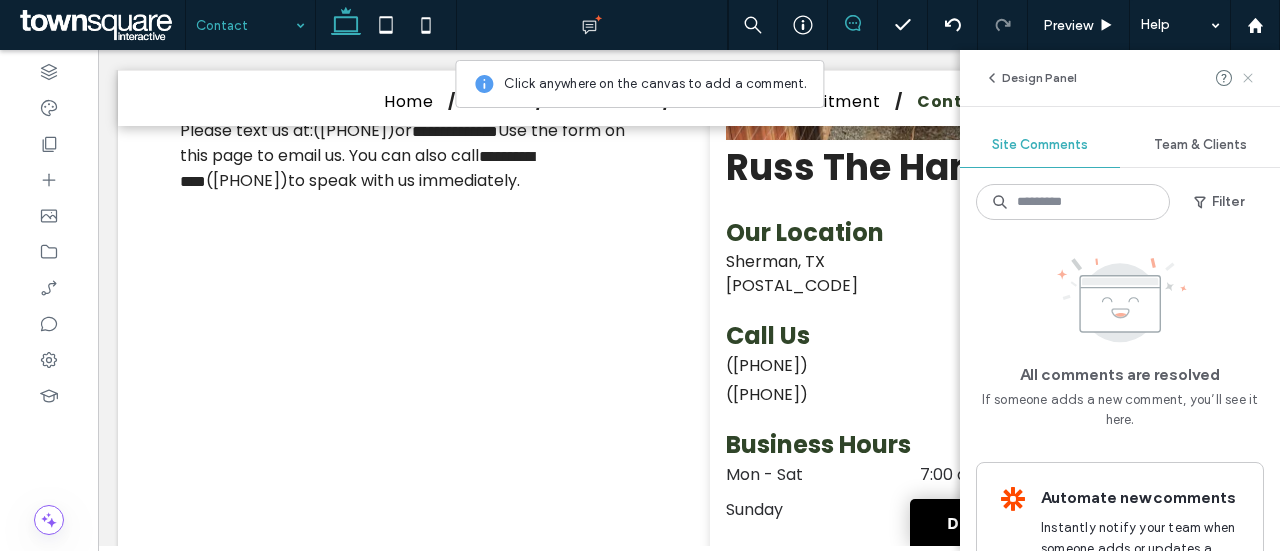 click 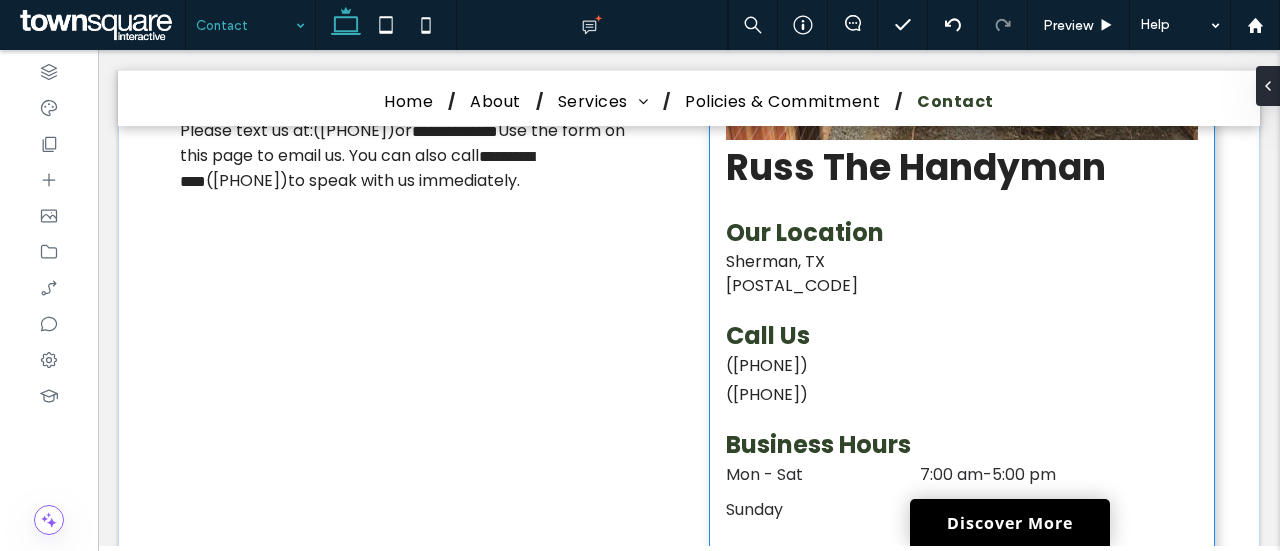 click on "Sherman, TX" at bounding box center (962, 262) 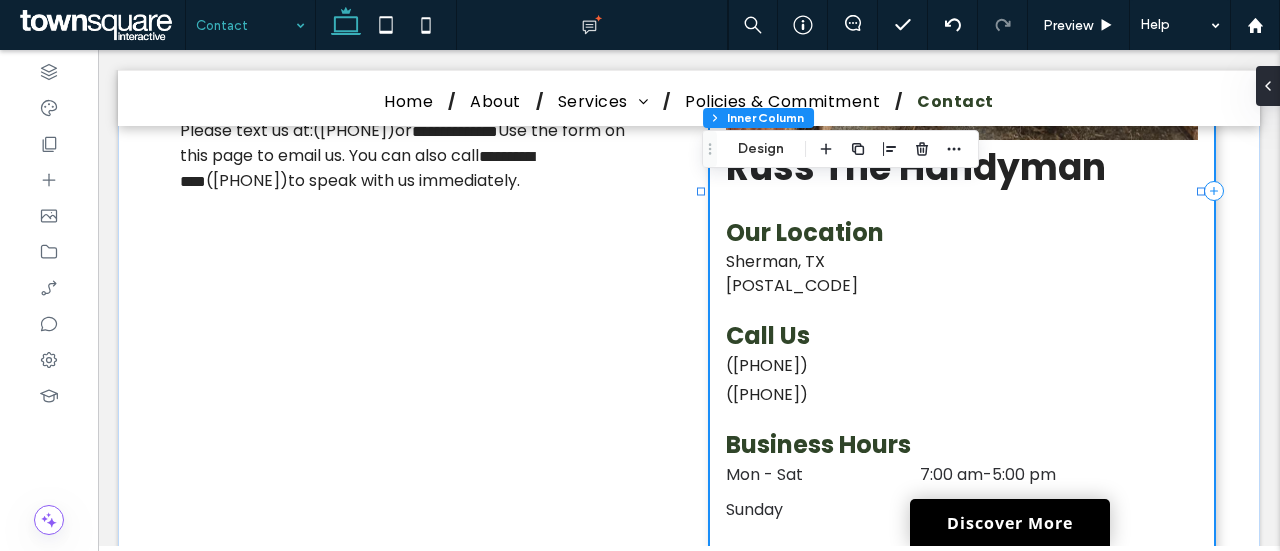 click on "Section Column Inner Column Design" at bounding box center (840, 149) 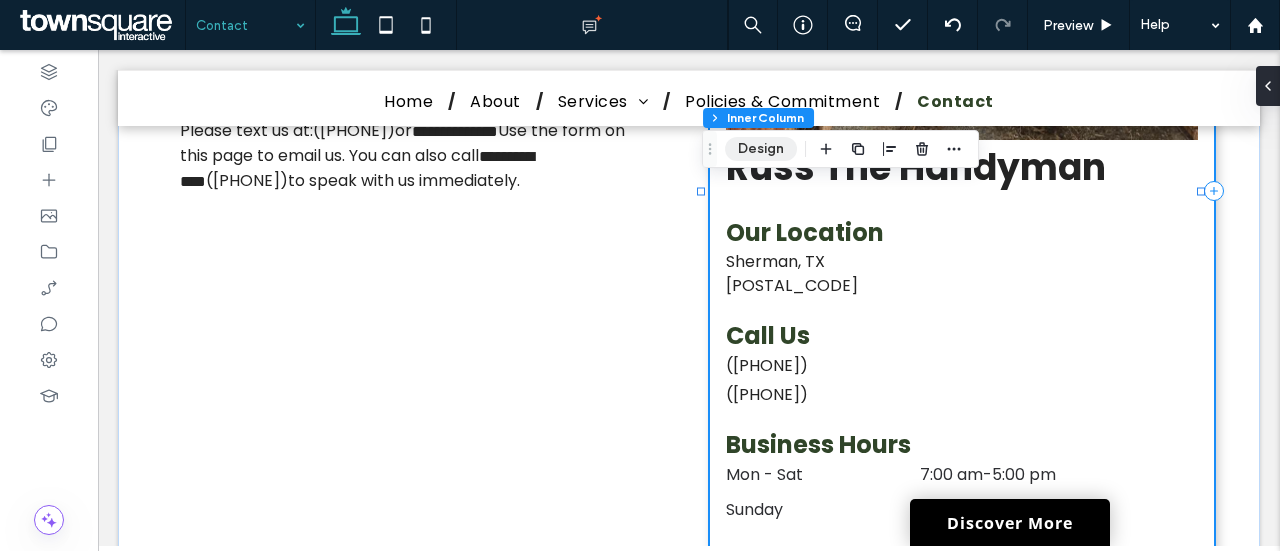click on "Design" at bounding box center (761, 149) 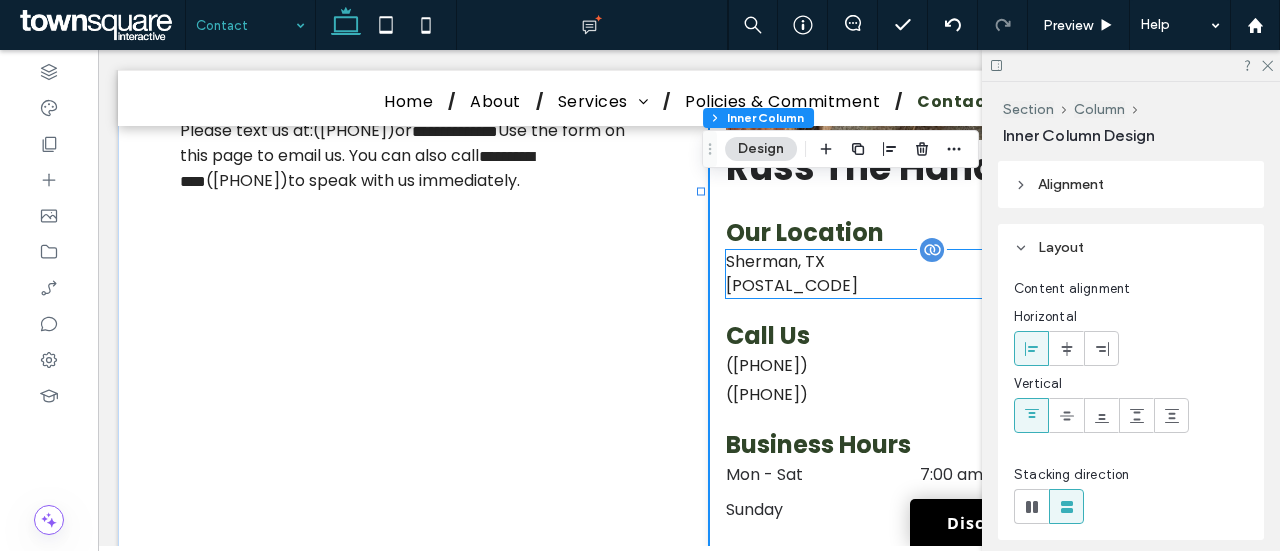 click on "Sherman, TX" at bounding box center (962, 262) 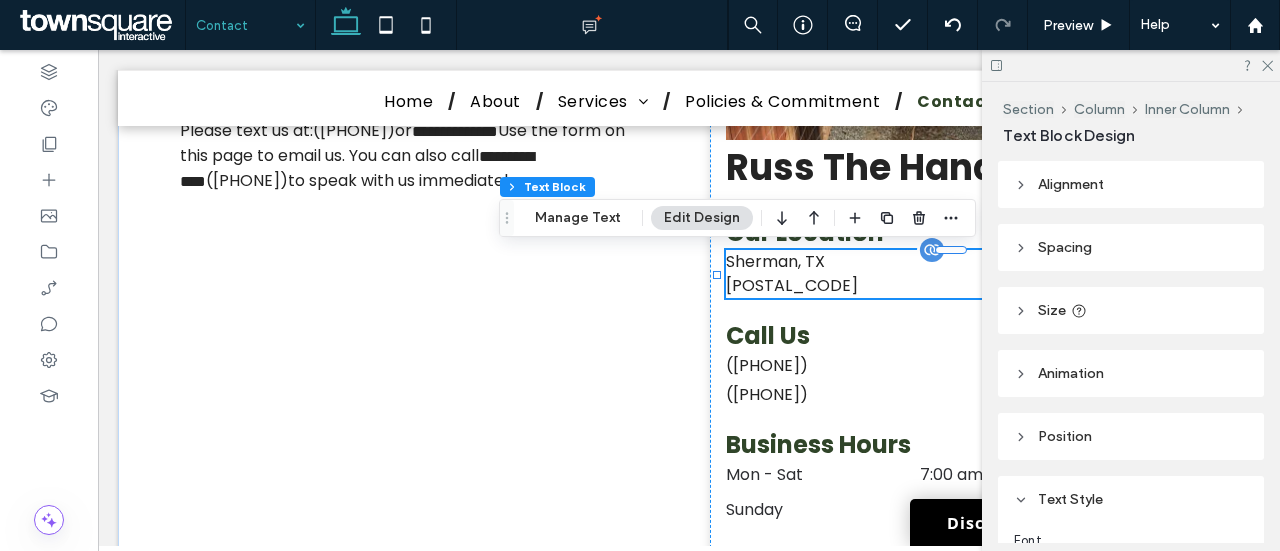 click on "Sherman, TX" at bounding box center (962, 262) 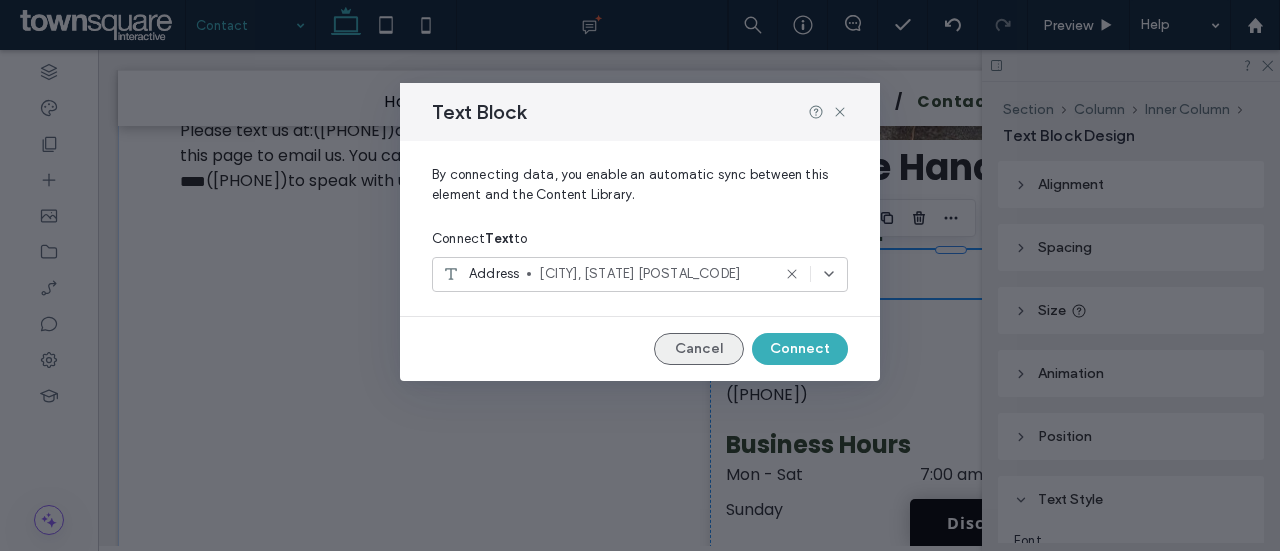 click on "Cancel" at bounding box center [699, 349] 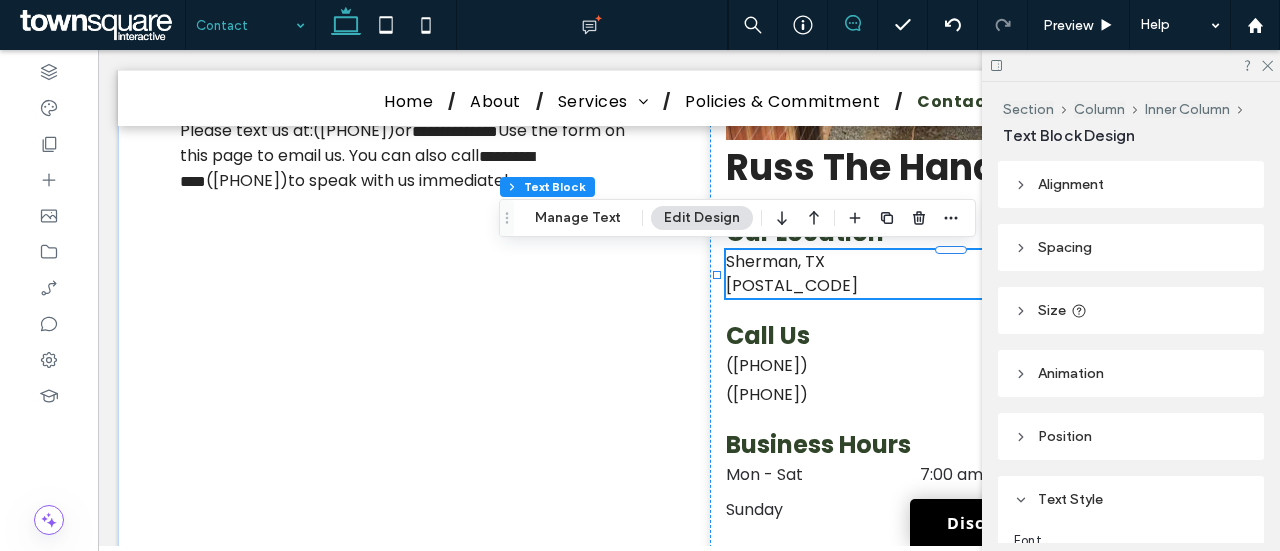 click 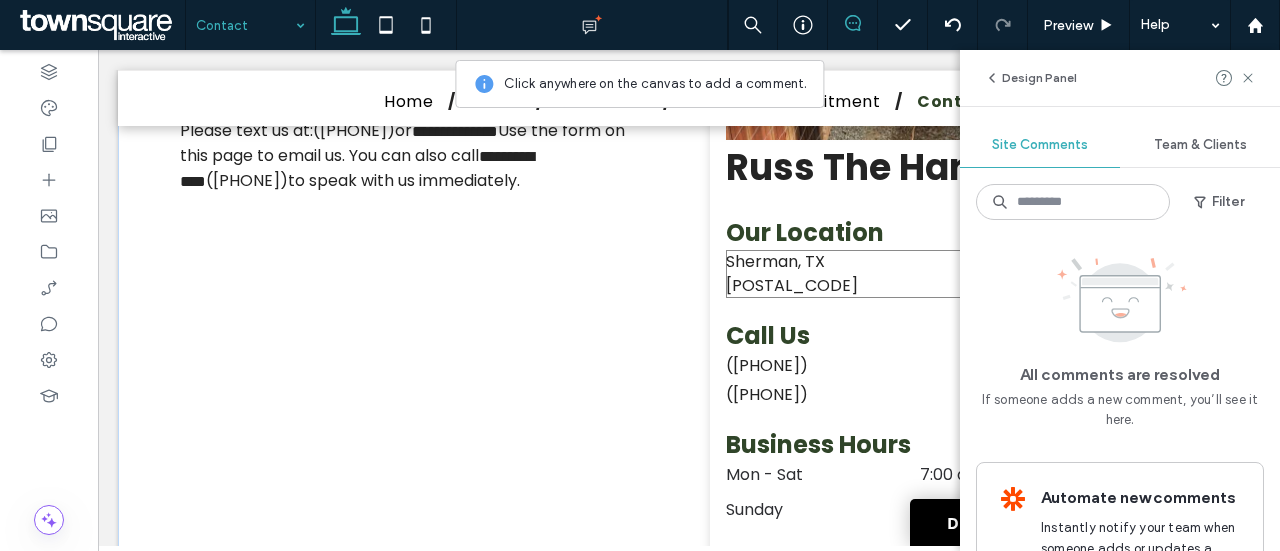 click on "[POSTAL_CODE]" at bounding box center [962, 286] 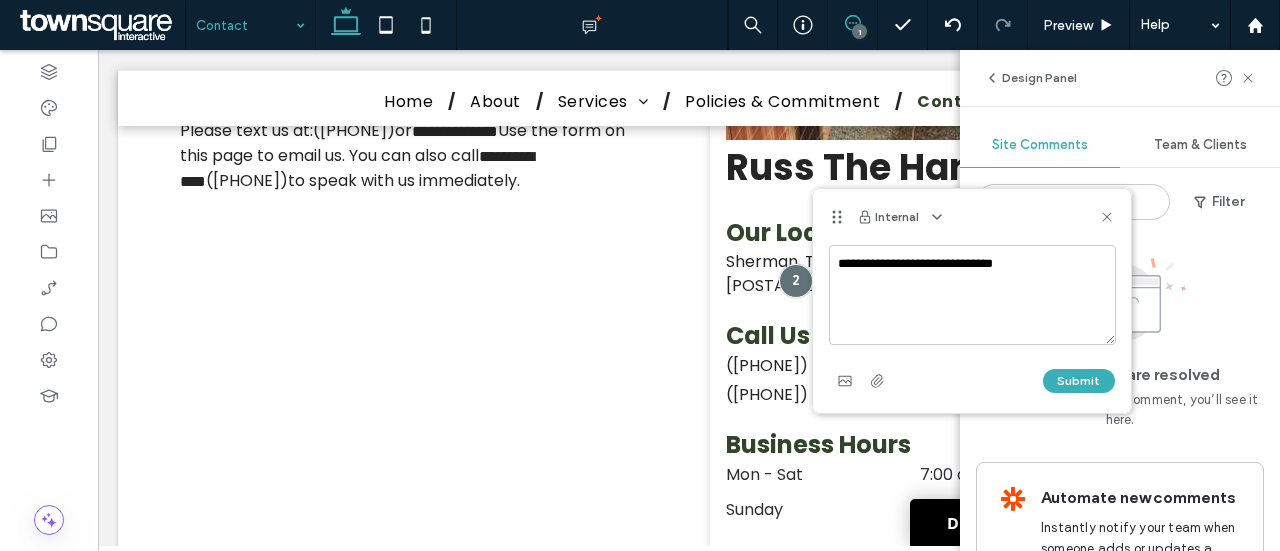 click on "Submit" at bounding box center [1079, 381] 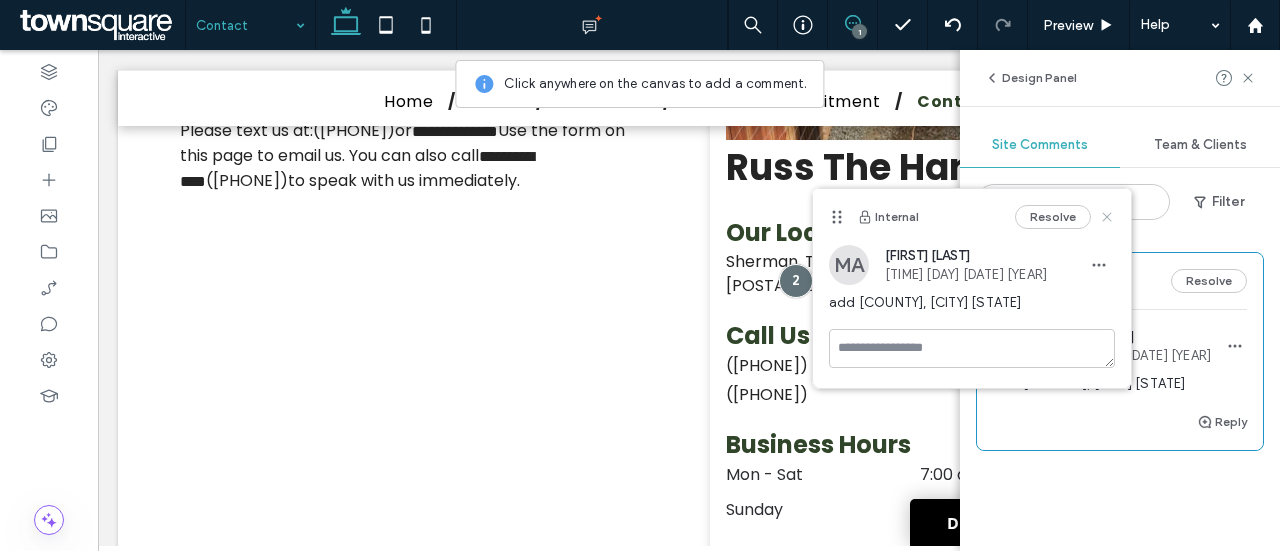 click 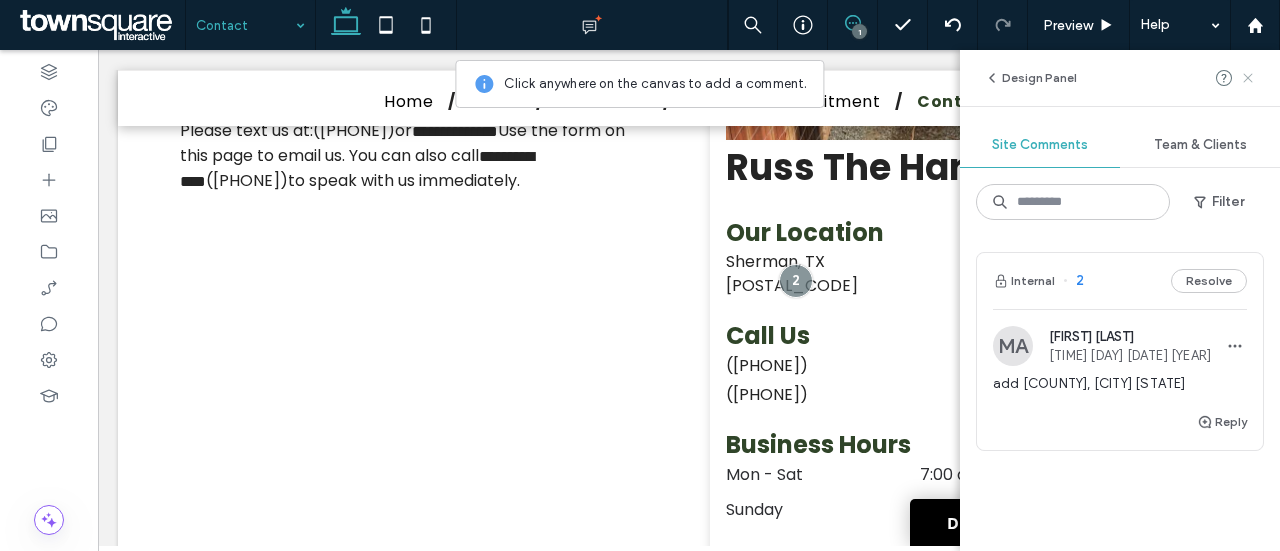 click 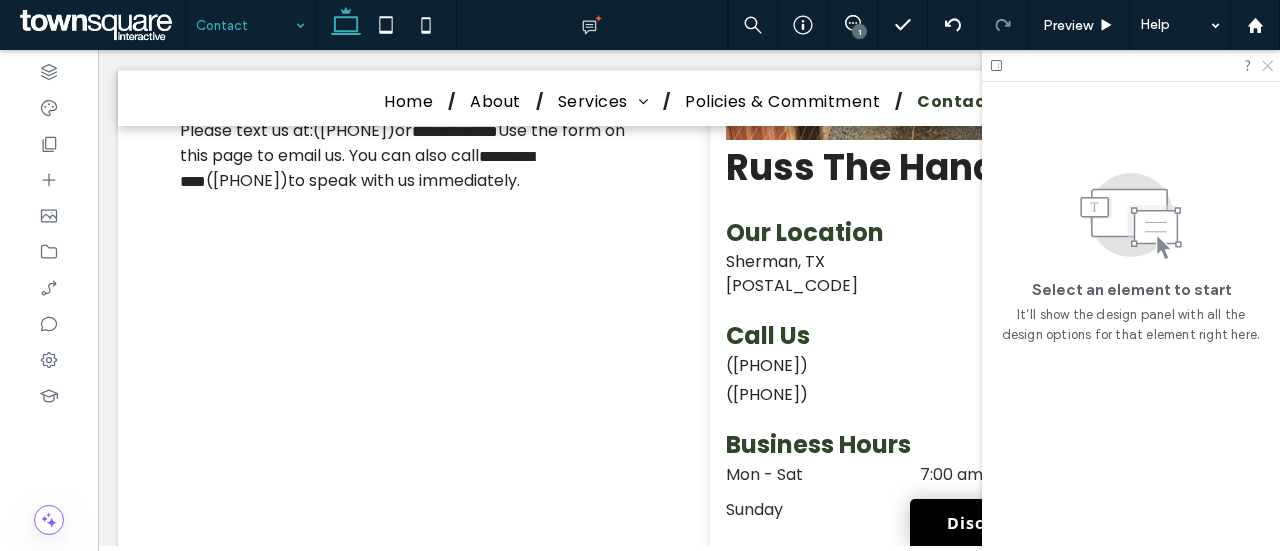 click 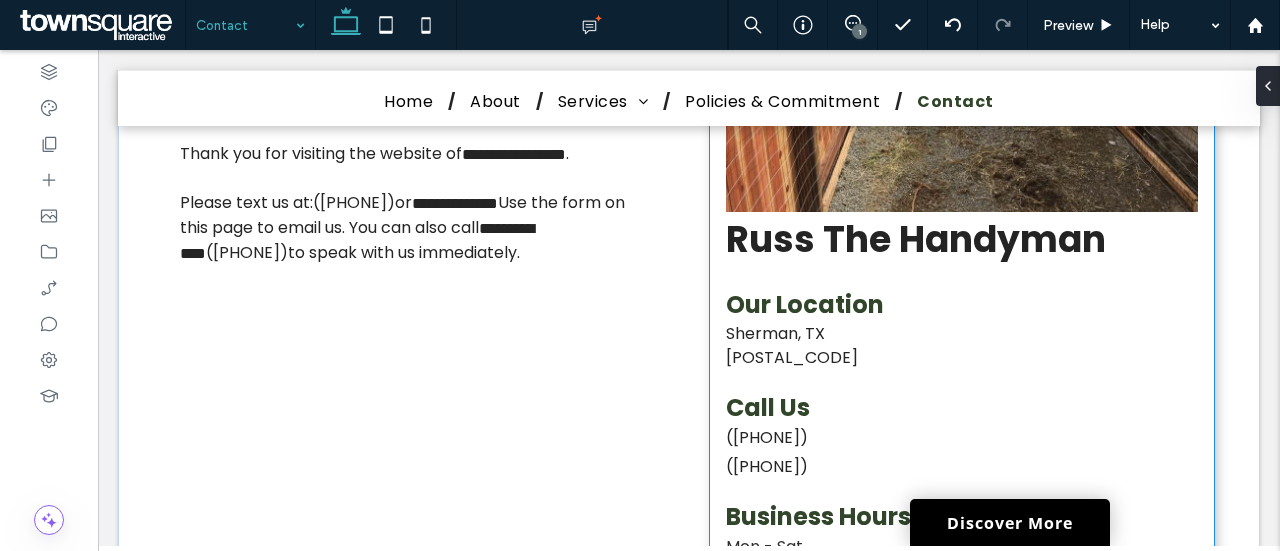 scroll, scrollTop: 400, scrollLeft: 0, axis: vertical 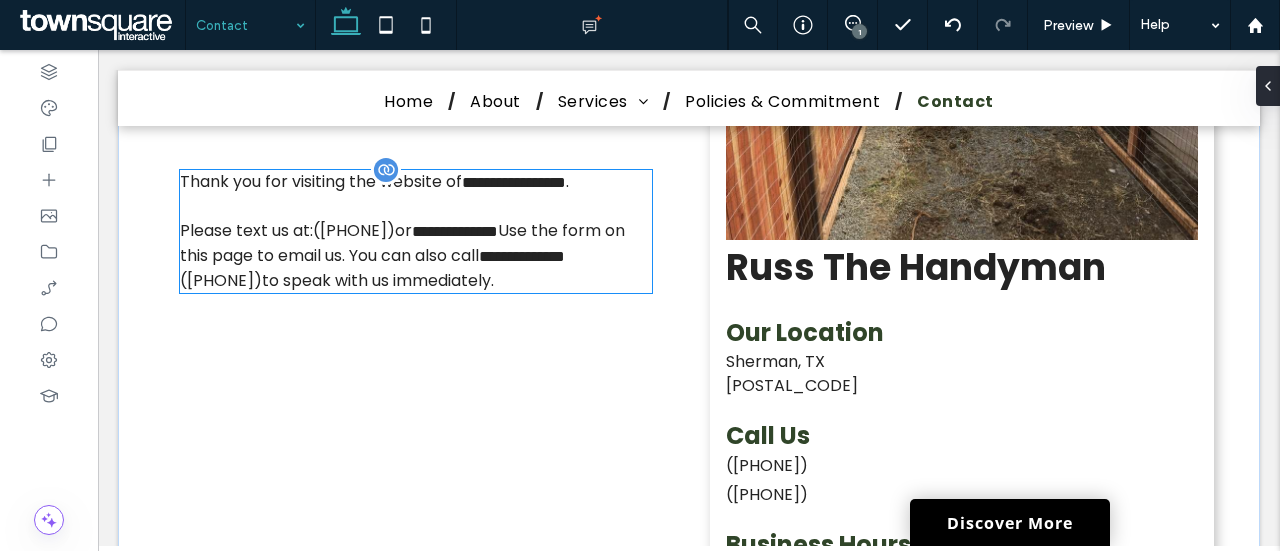 click on "Please text us at: ([PHONE]) ﻿ or ﻿ Use the form on this page to email us. You can also call ﻿ ([PHONE]) to speak with us immediately." at bounding box center (416, 256) 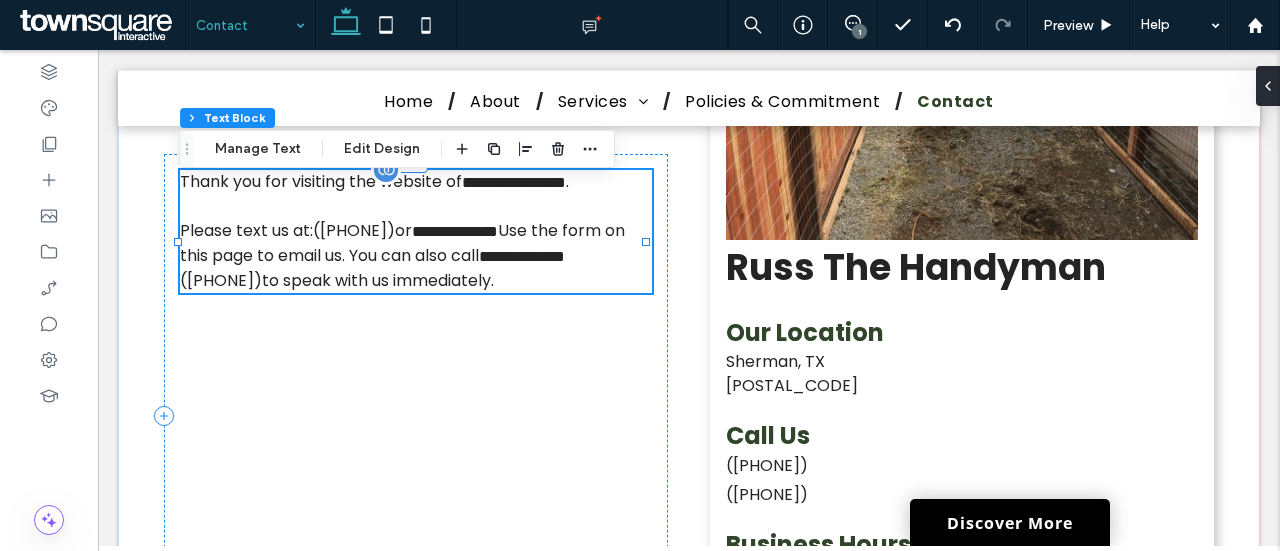 click on "Please text us at: ([PHONE]) ﻿ or ﻿ Use the form on this page to email us. You can also call ﻿ ([PHONE]) to speak with us immediately." at bounding box center [416, 256] 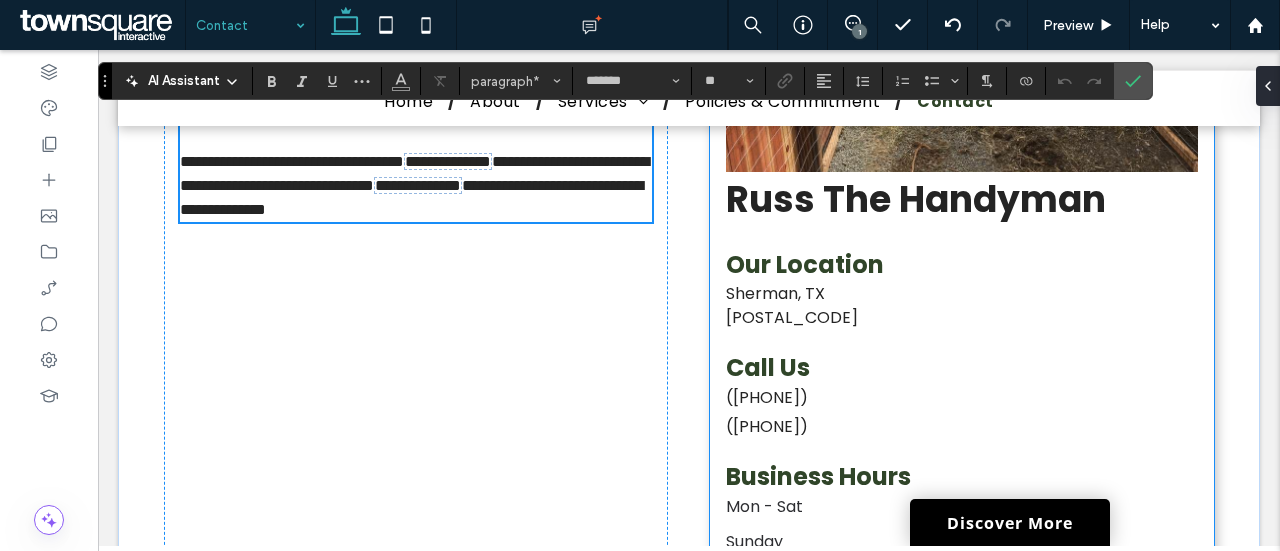 scroll, scrollTop: 500, scrollLeft: 0, axis: vertical 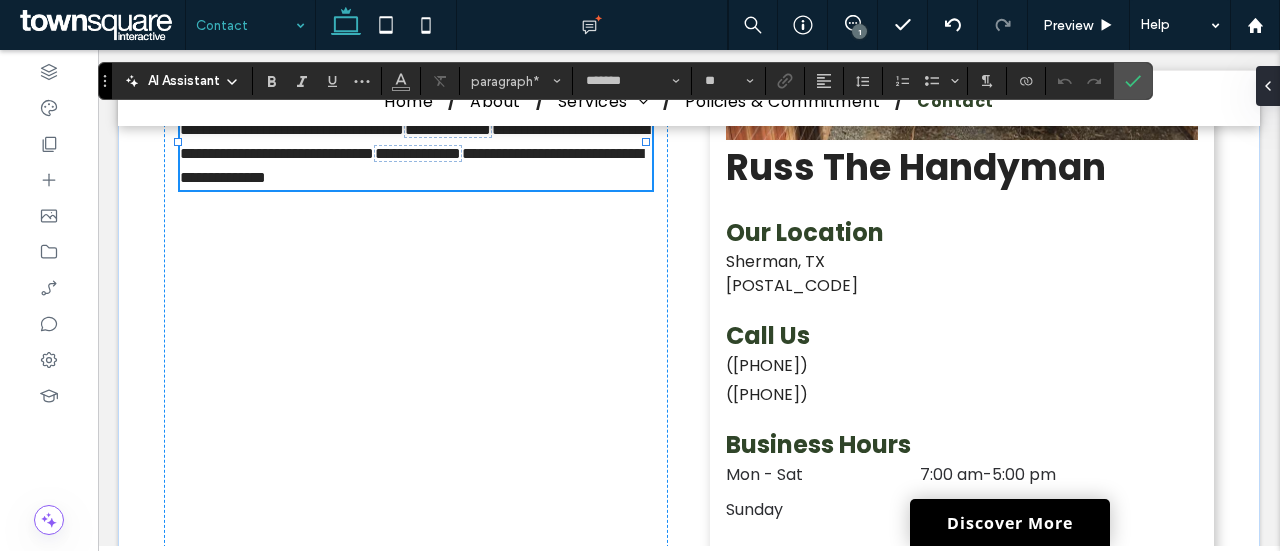 click on "1" at bounding box center [859, 31] 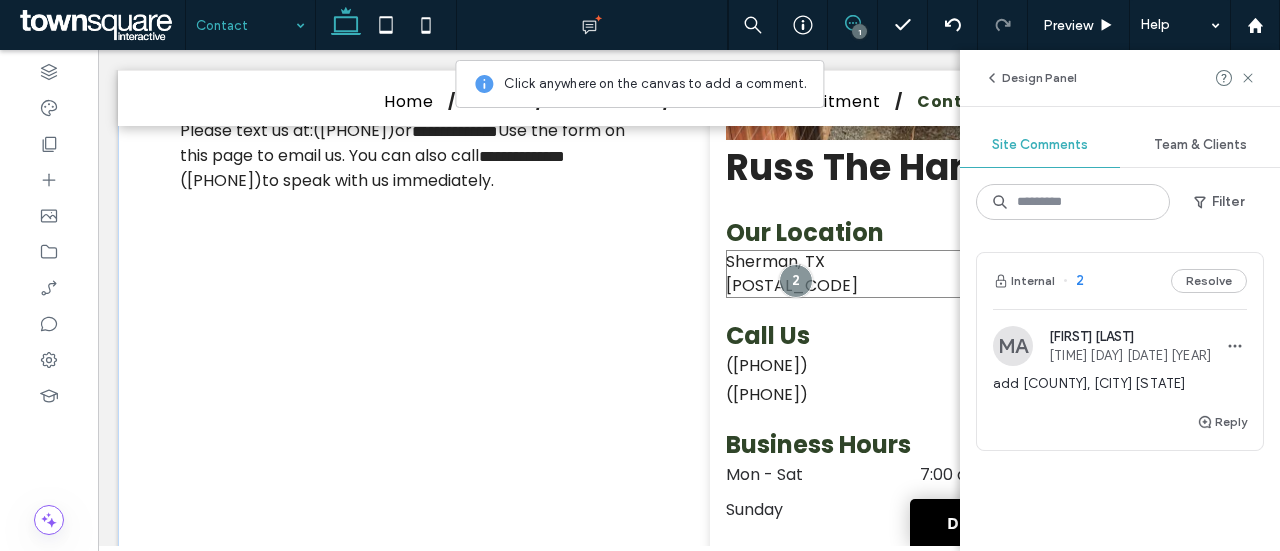 click on "[POSTAL_CODE]" at bounding box center [962, 286] 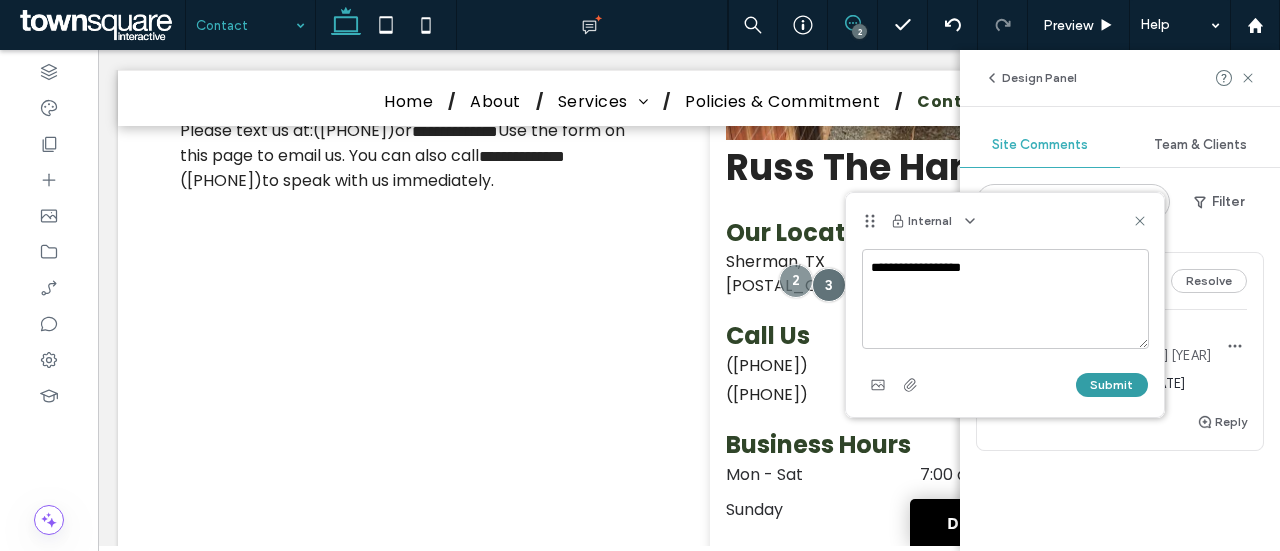 type on "**********" 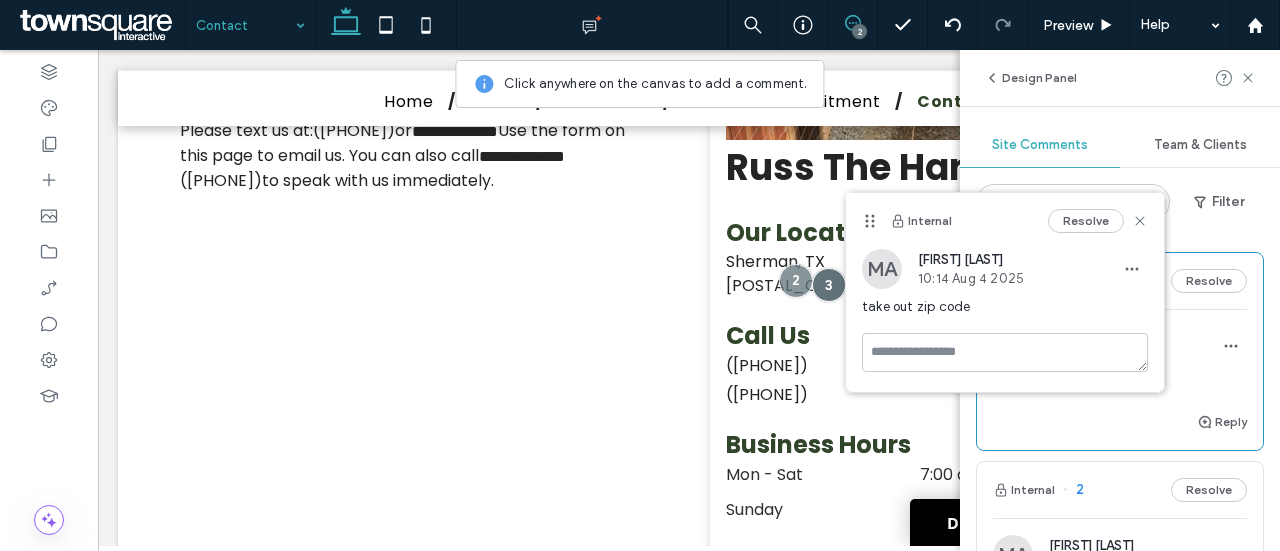 click on "2" at bounding box center (859, 31) 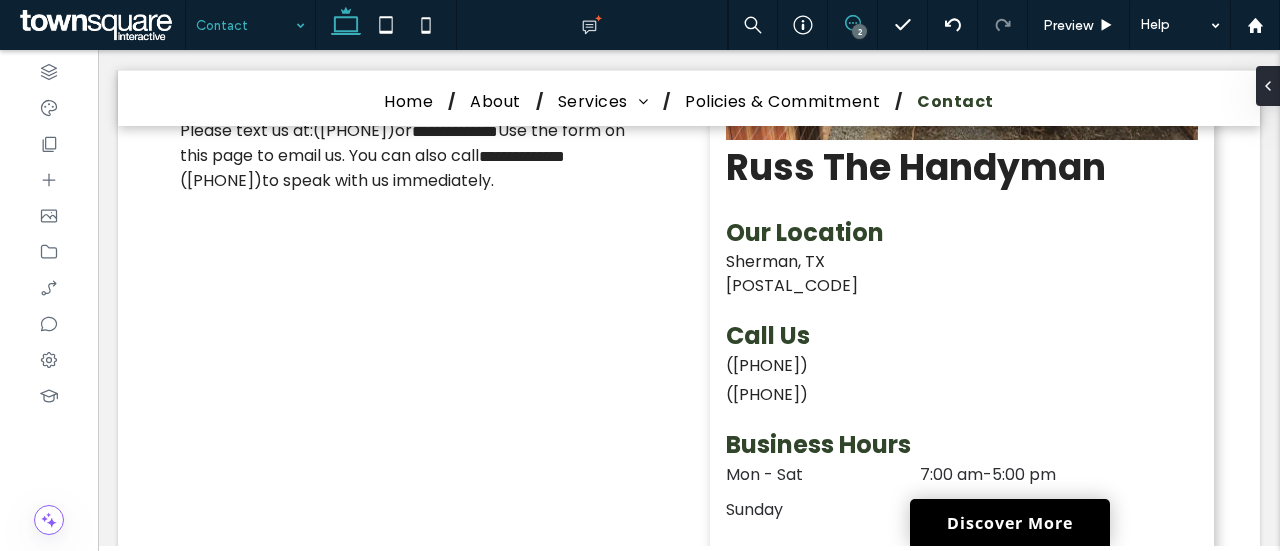 click 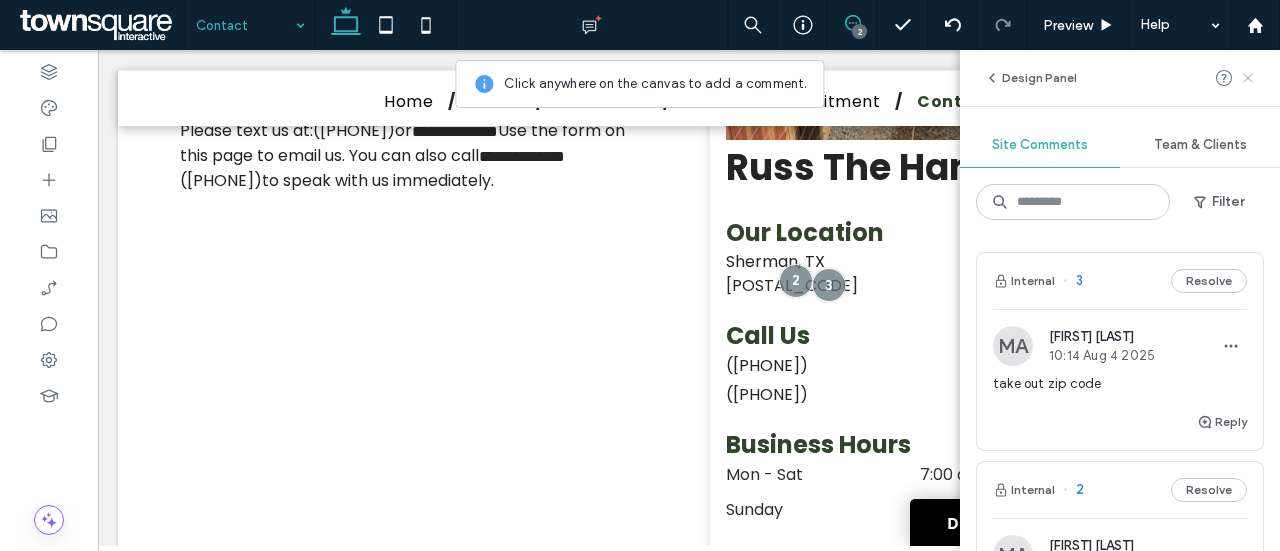 click 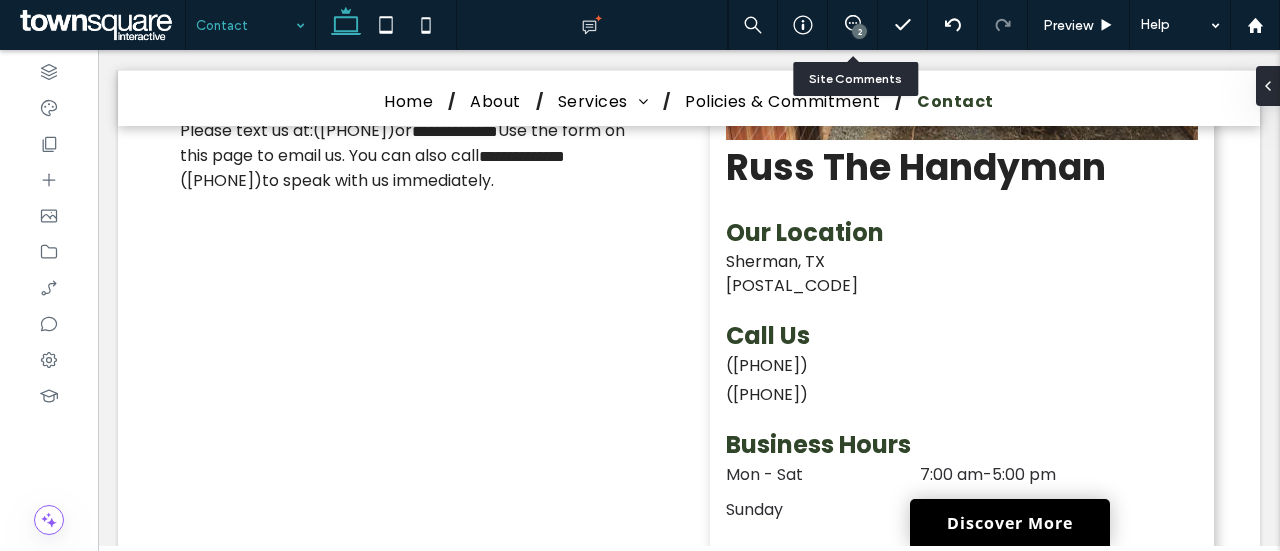 click on "2" at bounding box center (859, 31) 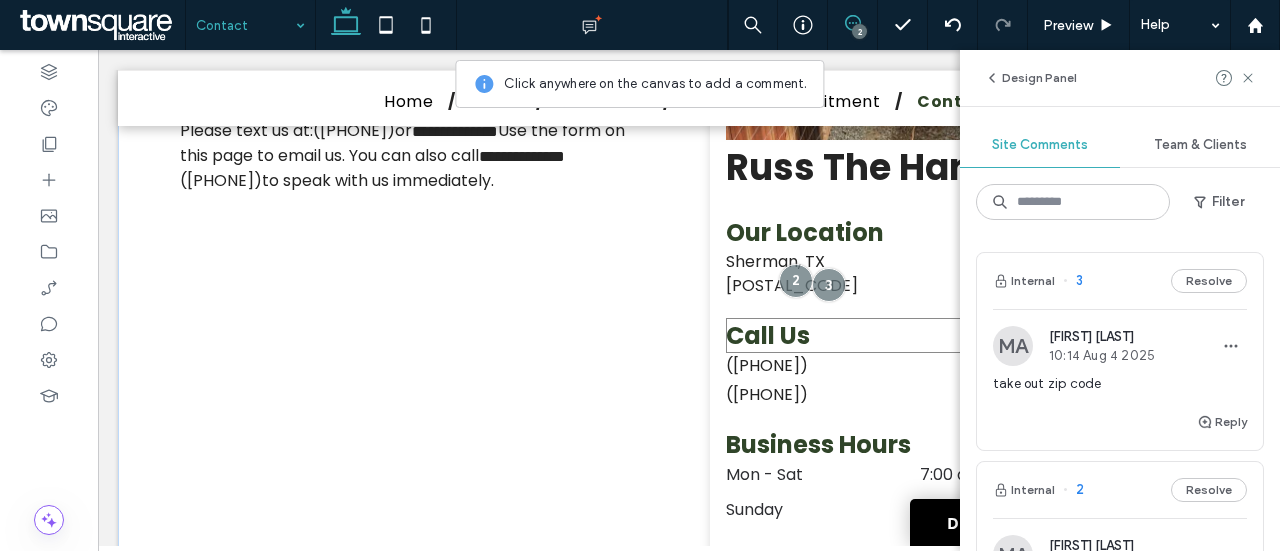 click on "Call Us" at bounding box center [768, 335] 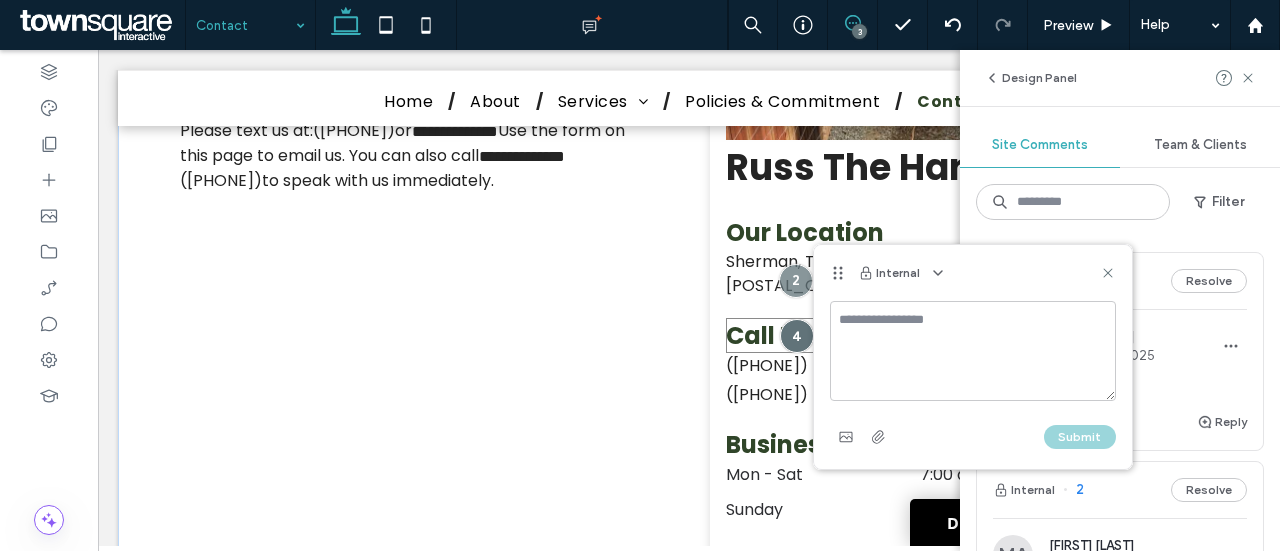 type on "*" 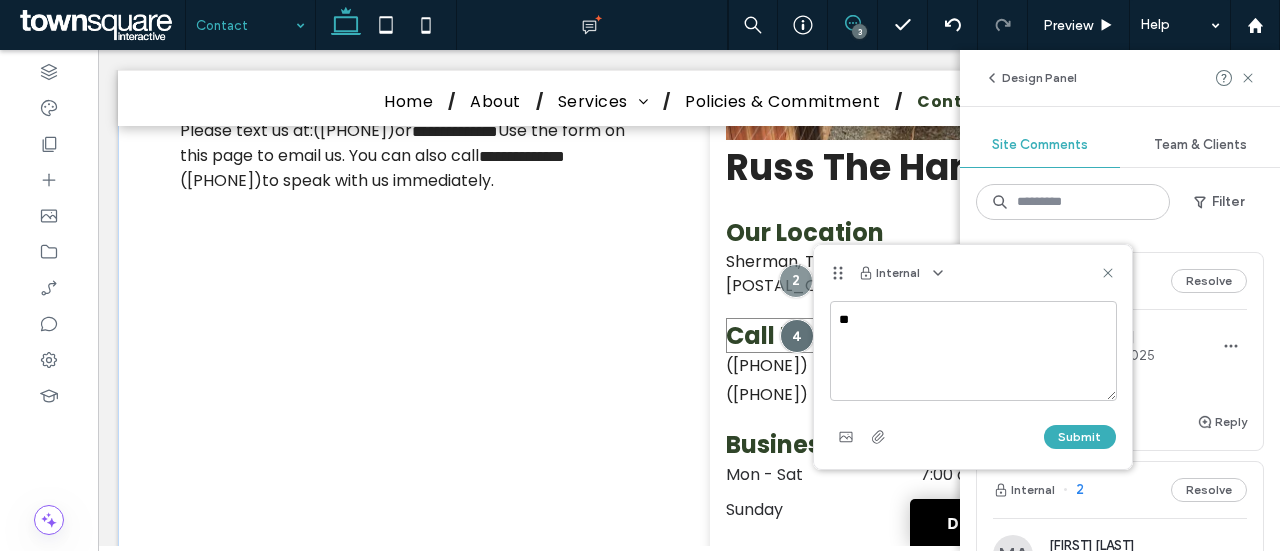 type on "*" 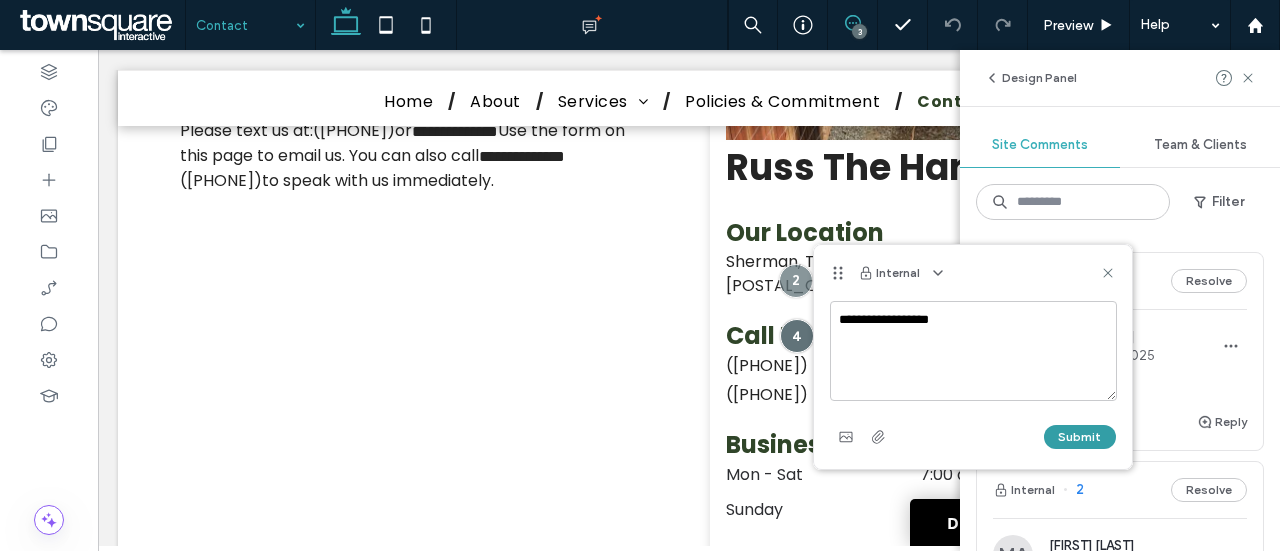 type on "**********" 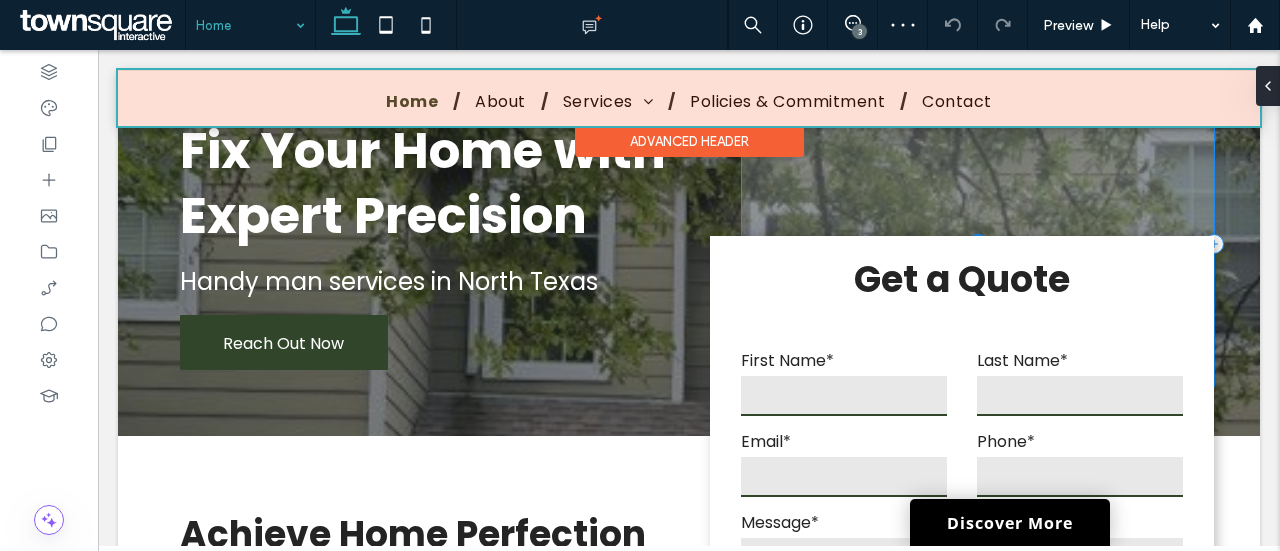 scroll, scrollTop: 200, scrollLeft: 0, axis: vertical 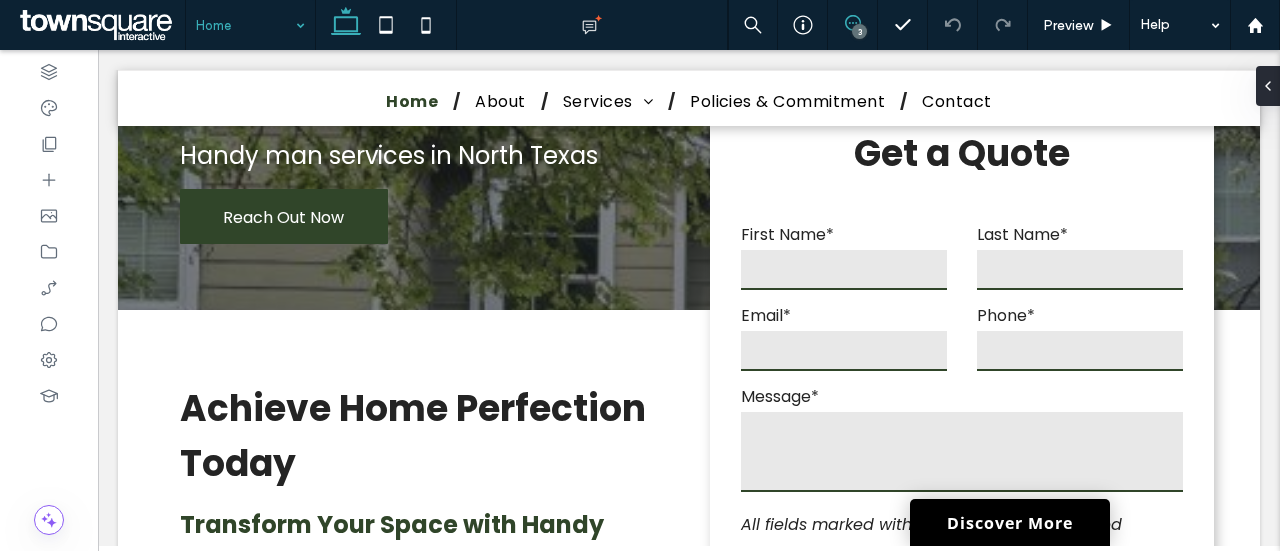 click 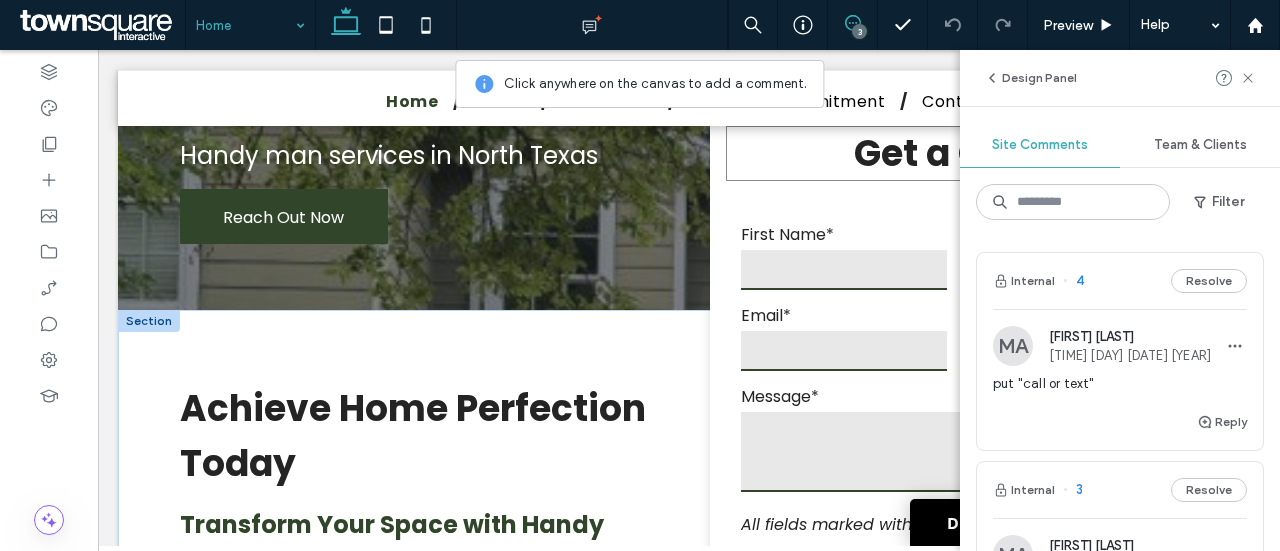click on "Get a Quote" at bounding box center (962, 153) 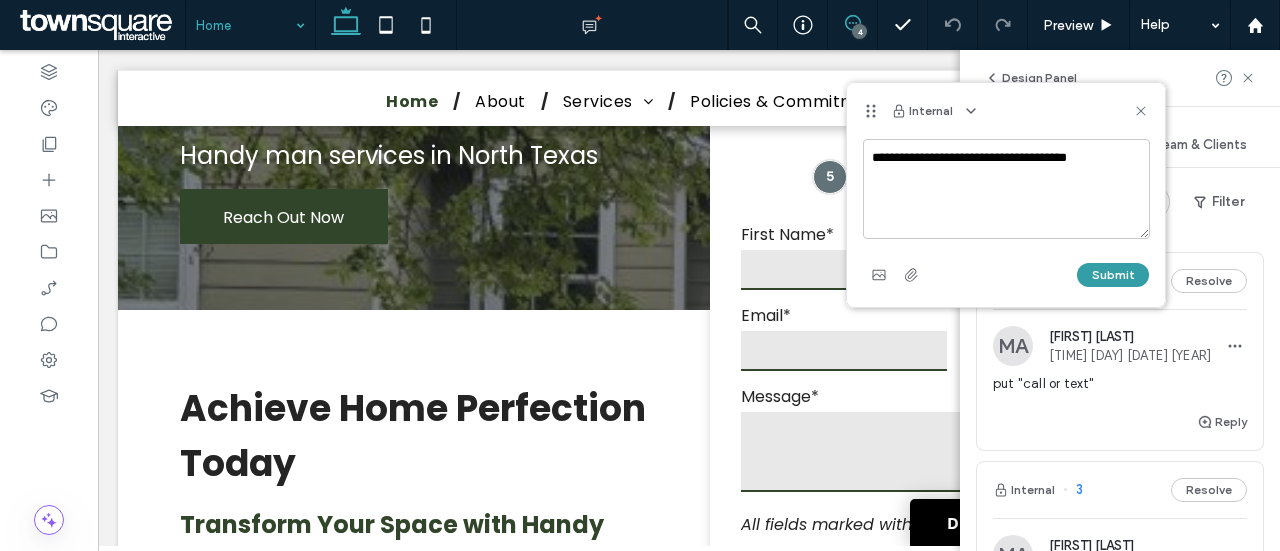 type on "**********" 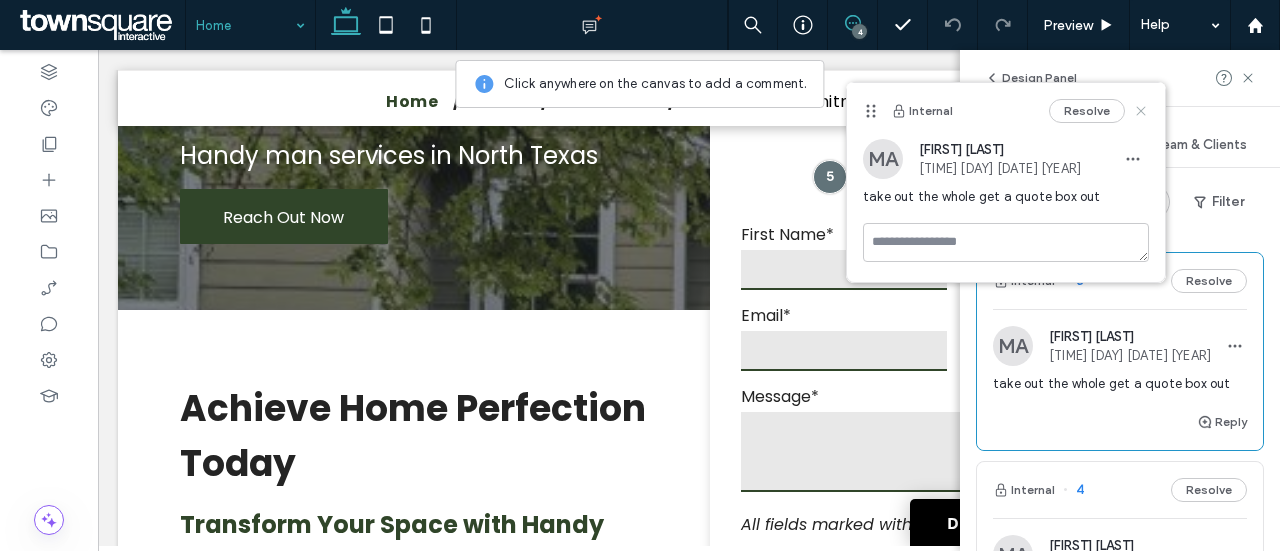 click 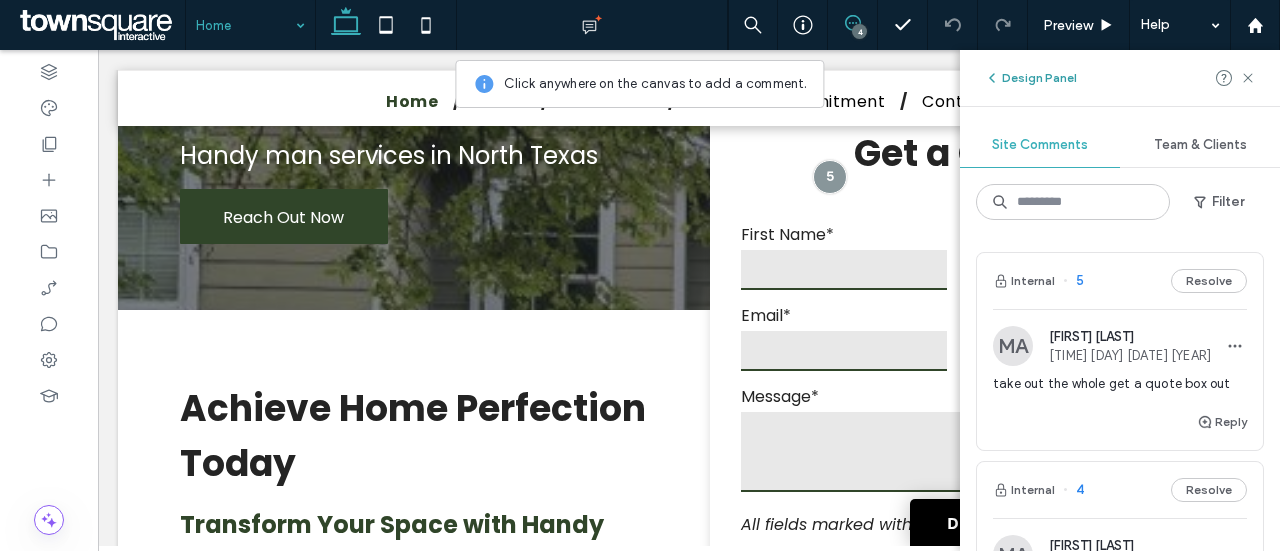 click on "Design Panel" at bounding box center (1030, 78) 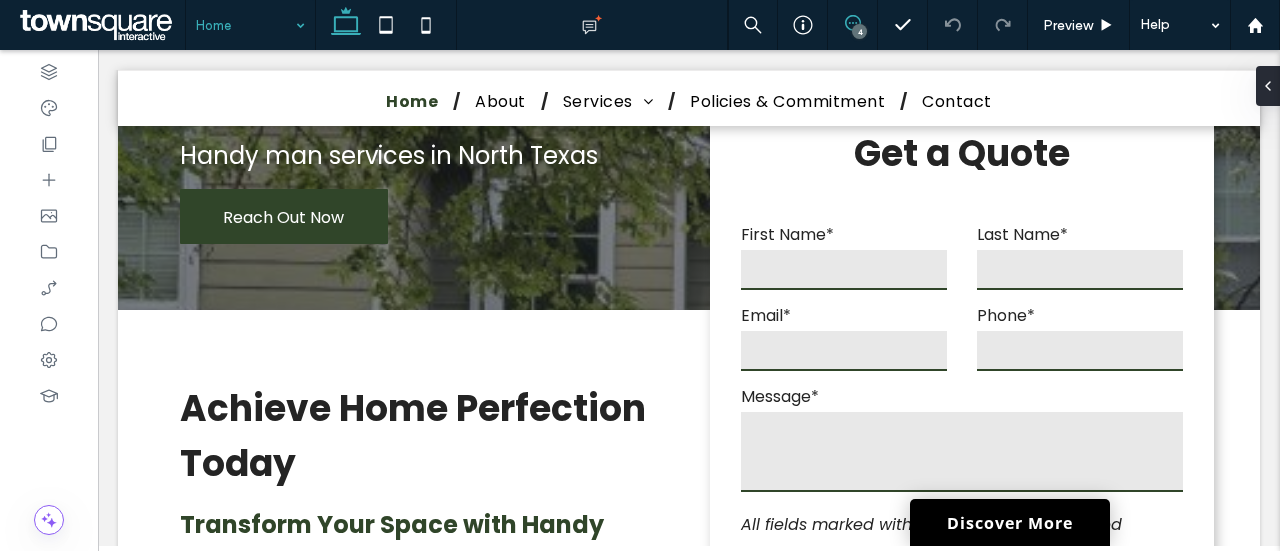 click 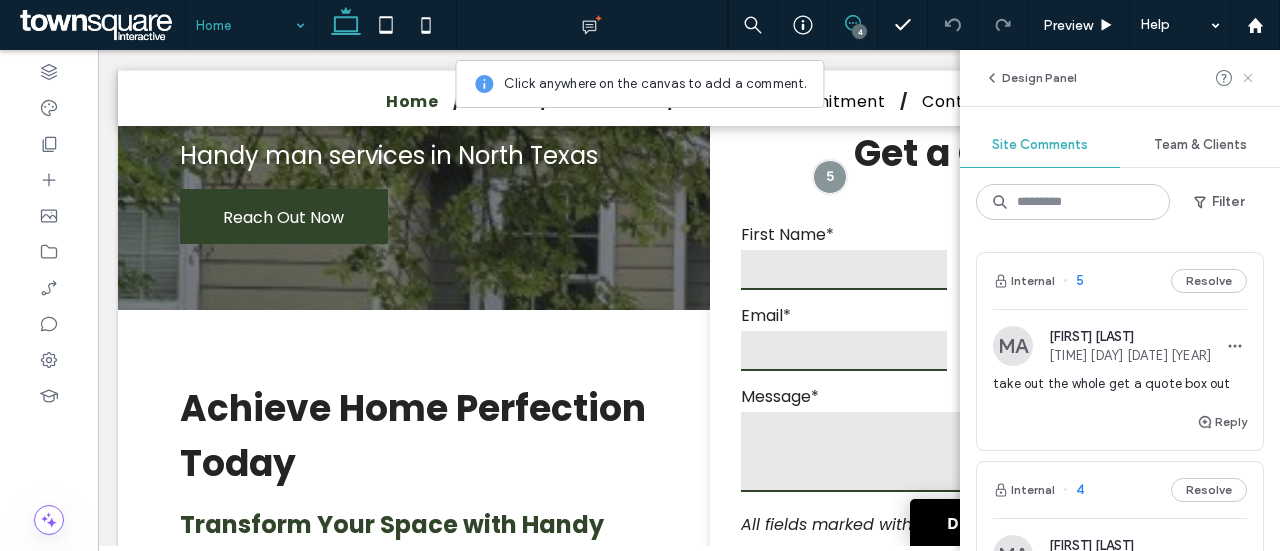 click 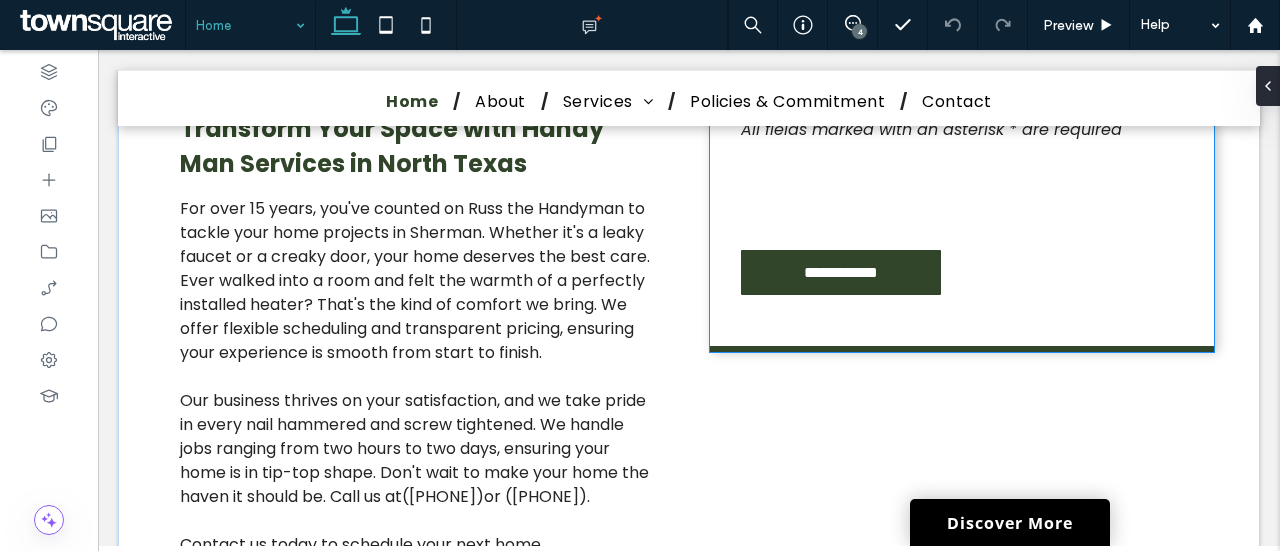 scroll, scrollTop: 700, scrollLeft: 0, axis: vertical 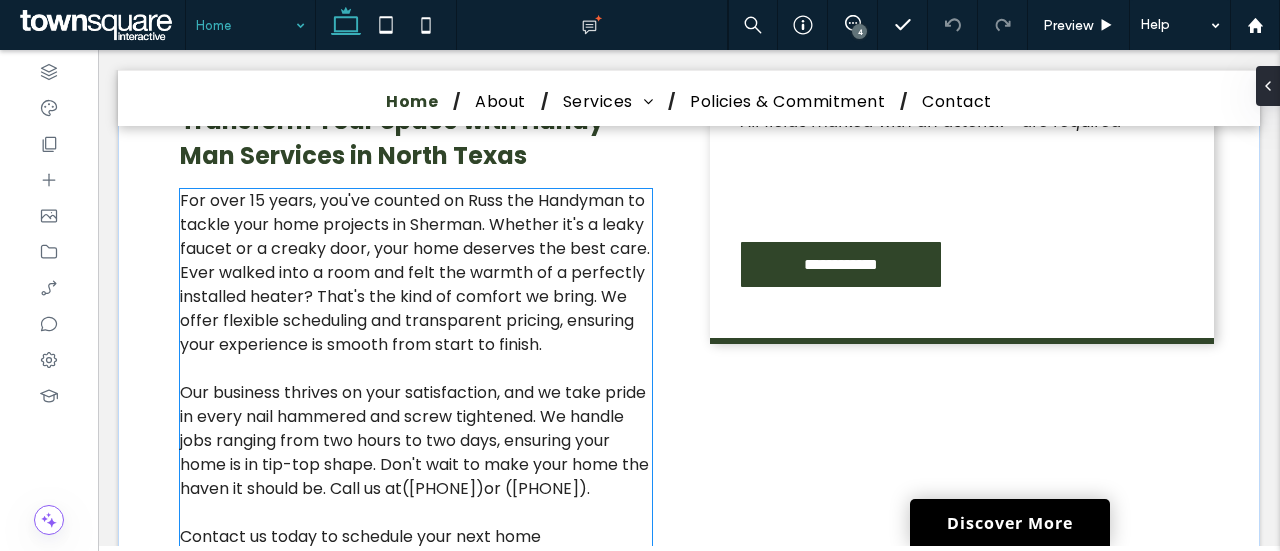 click on "For over 15 years, you've counted on Russ the Handyman to tackle your home projects in Sherman. Whether it's a leaky faucet or a creaky door, your home deserves the best care. Ever walked into a room and felt the warmth of a perfectly installed heater? That's the kind of comfort we bring. We offer flexible scheduling and transparent pricing, ensuring your experience is smooth from start to finish." at bounding box center [415, 272] 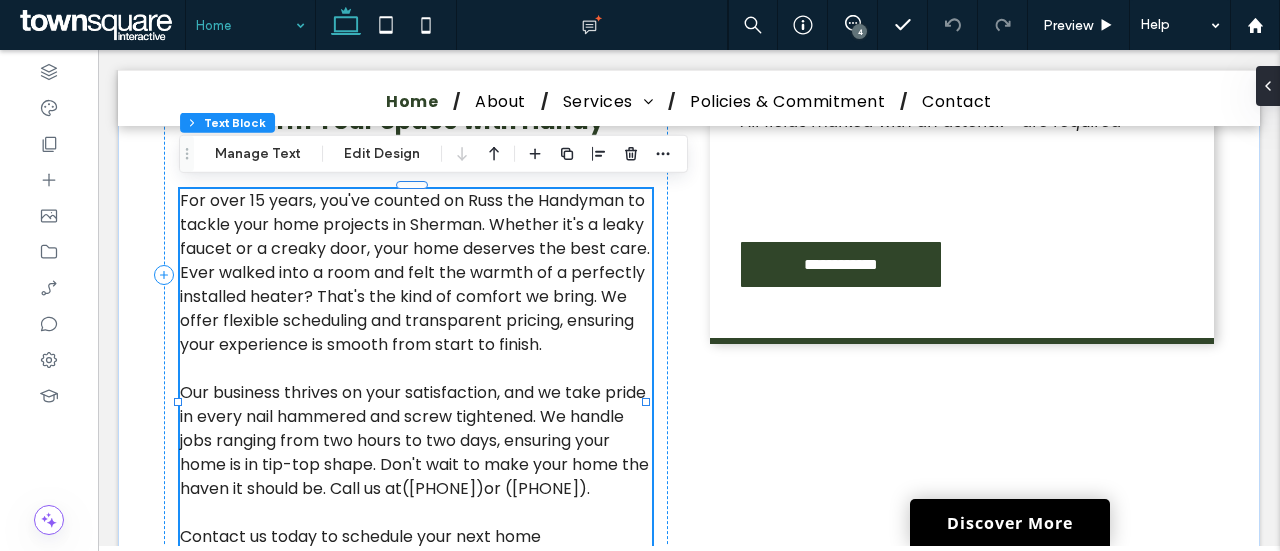 click on "For over 15 years, you've counted on Russ the Handyman to tackle your home projects in Sherman. Whether it's a leaky faucet or a creaky door, your home deserves the best care. Ever walked into a room and felt the warmth of a perfectly installed heater? That's the kind of comfort we bring. We offer flexible scheduling and transparent pricing, ensuring your experience is smooth from start to finish." at bounding box center [415, 272] 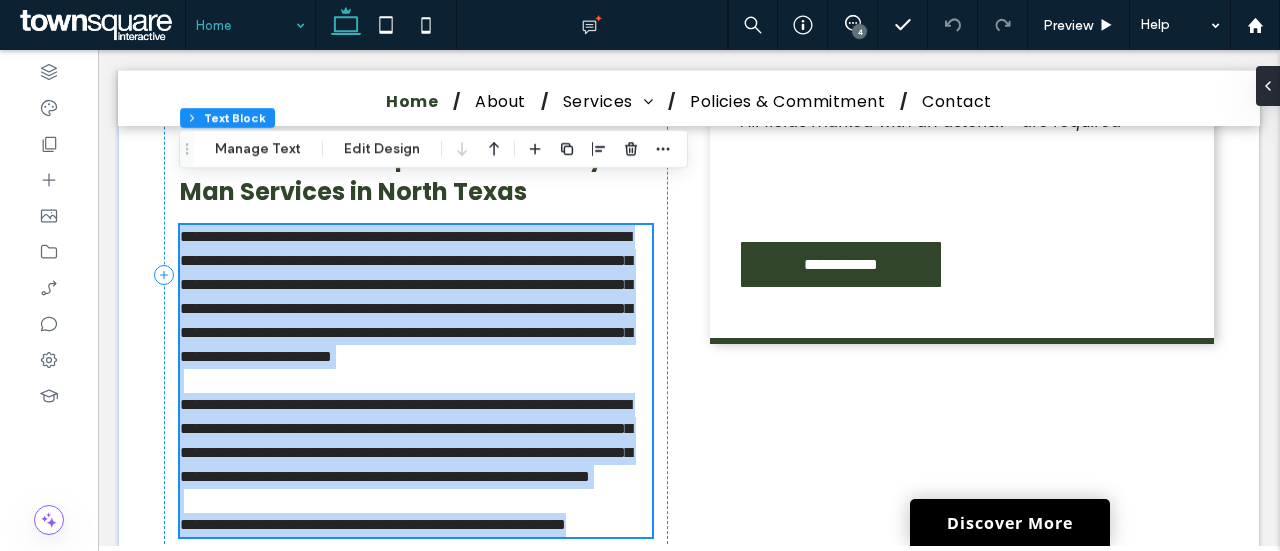 scroll, scrollTop: 805, scrollLeft: 0, axis: vertical 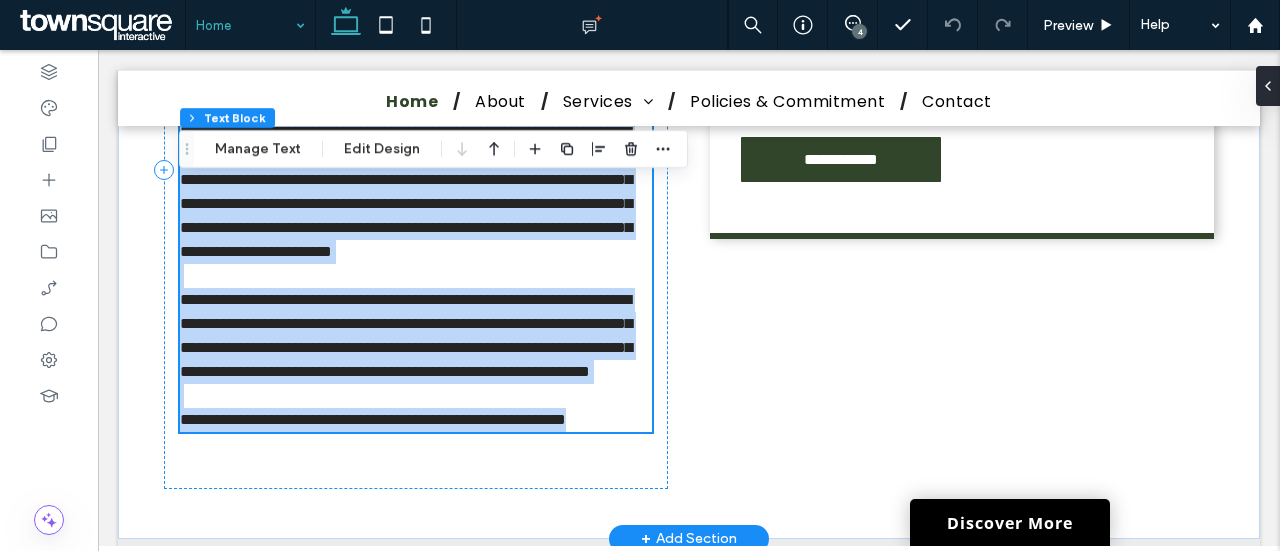 type on "*******" 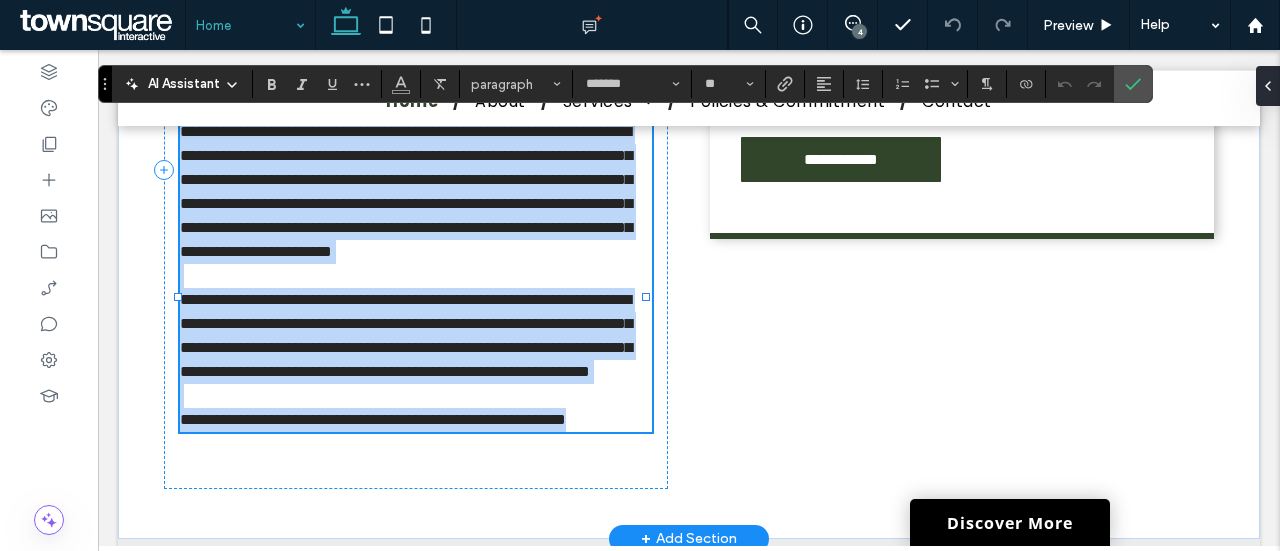 click on "**********" at bounding box center [416, 192] 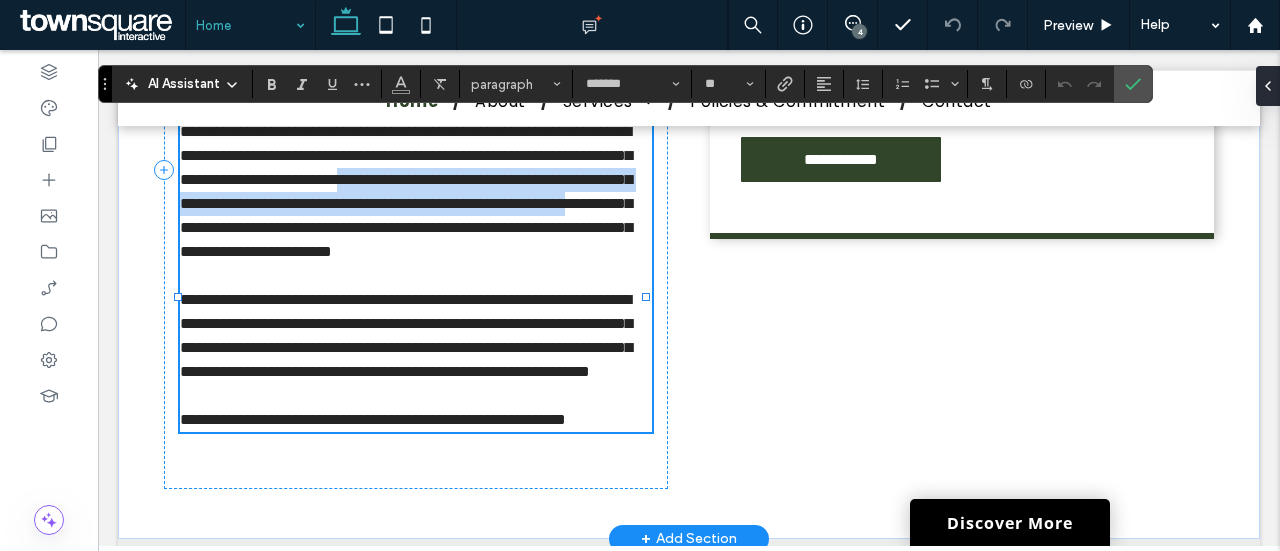 drag, startPoint x: 225, startPoint y: 220, endPoint x: 262, endPoint y: 173, distance: 59.816387 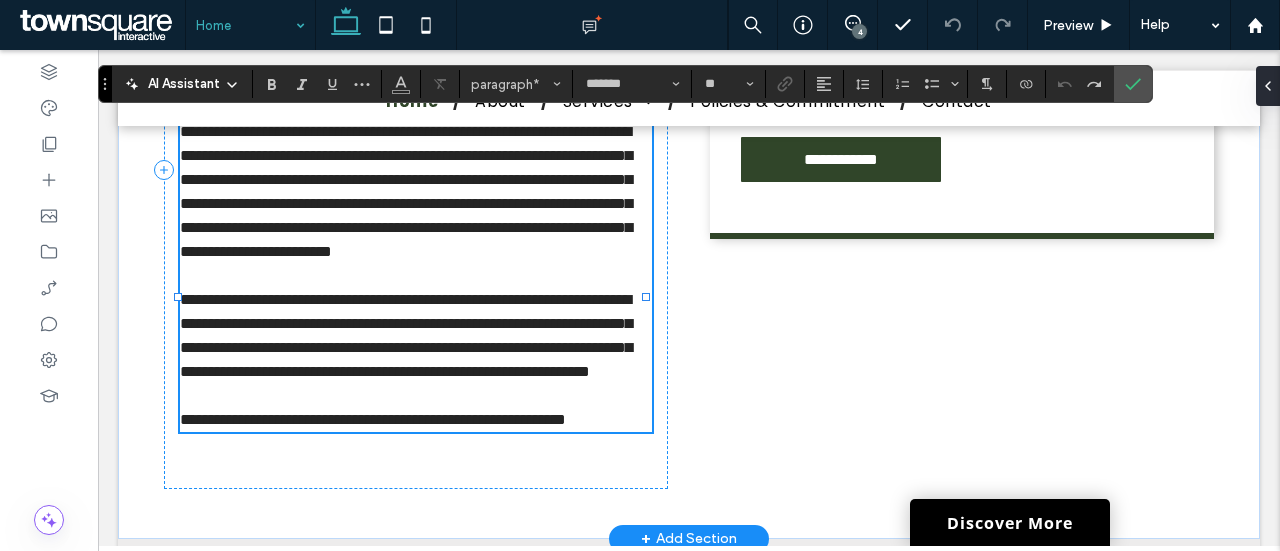 click on "**********" at bounding box center (406, 191) 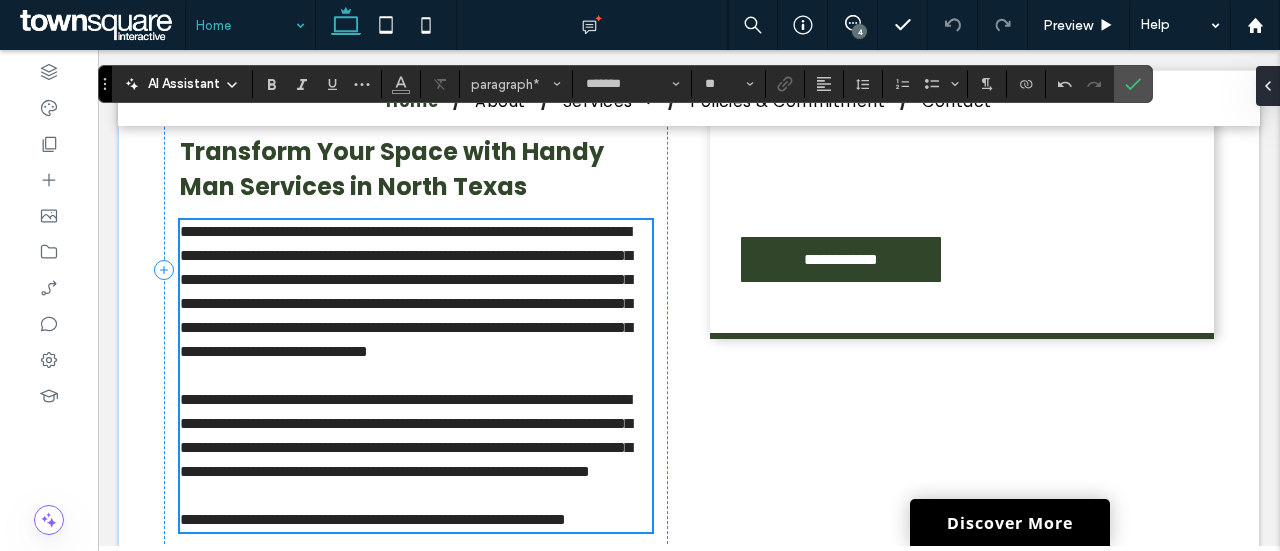 scroll, scrollTop: 905, scrollLeft: 0, axis: vertical 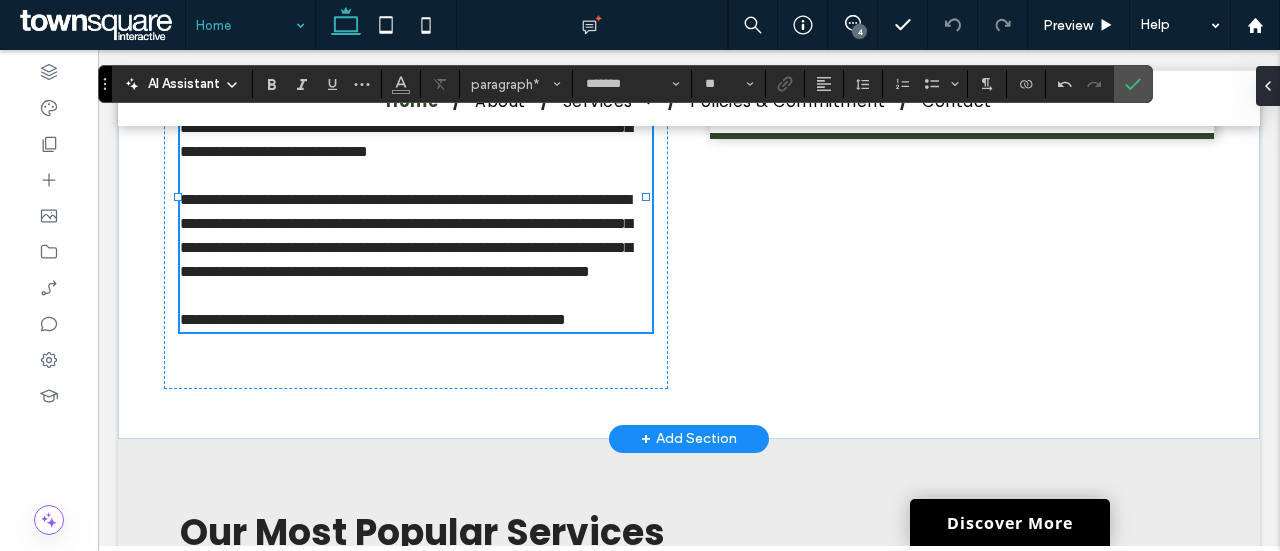 click on "**********" at bounding box center (406, 235) 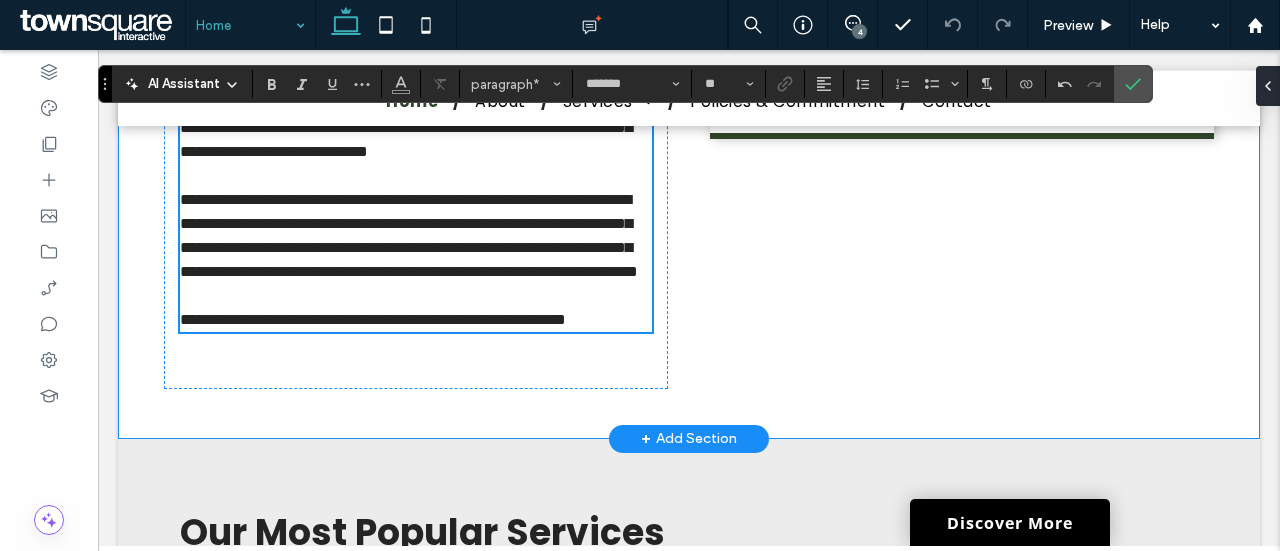 scroll, scrollTop: 1005, scrollLeft: 0, axis: vertical 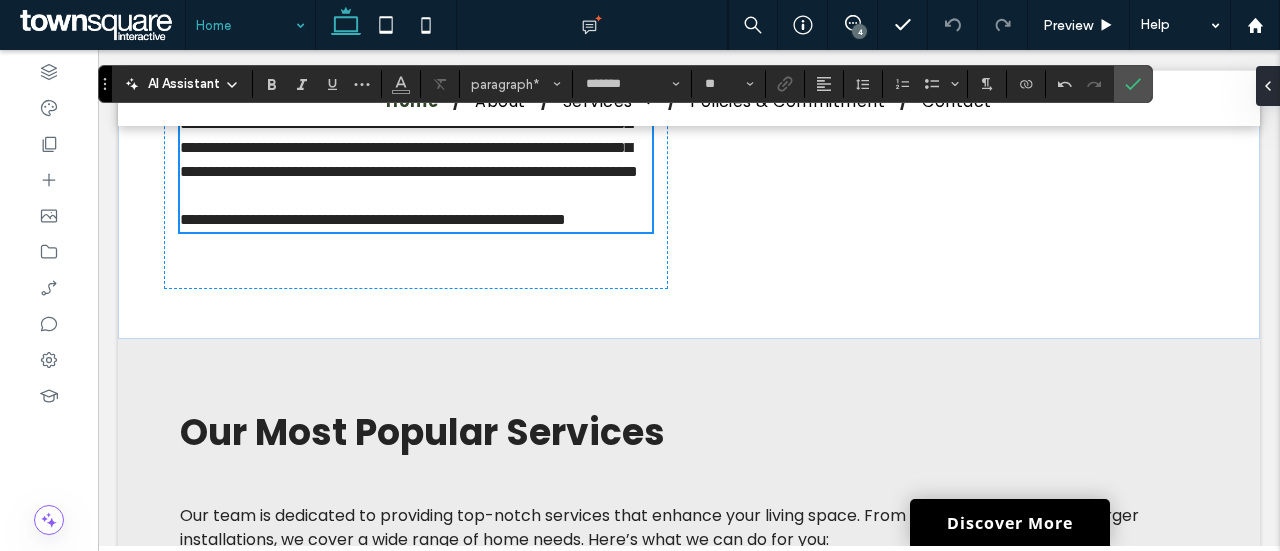 click on "4" at bounding box center (859, 31) 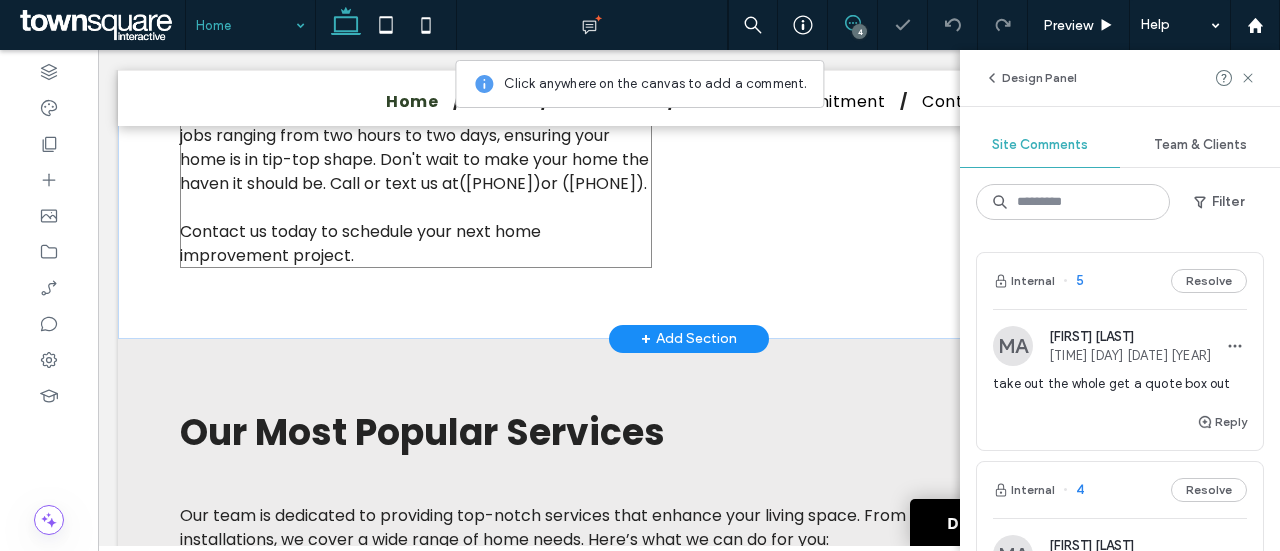click at bounding box center (416, 208) 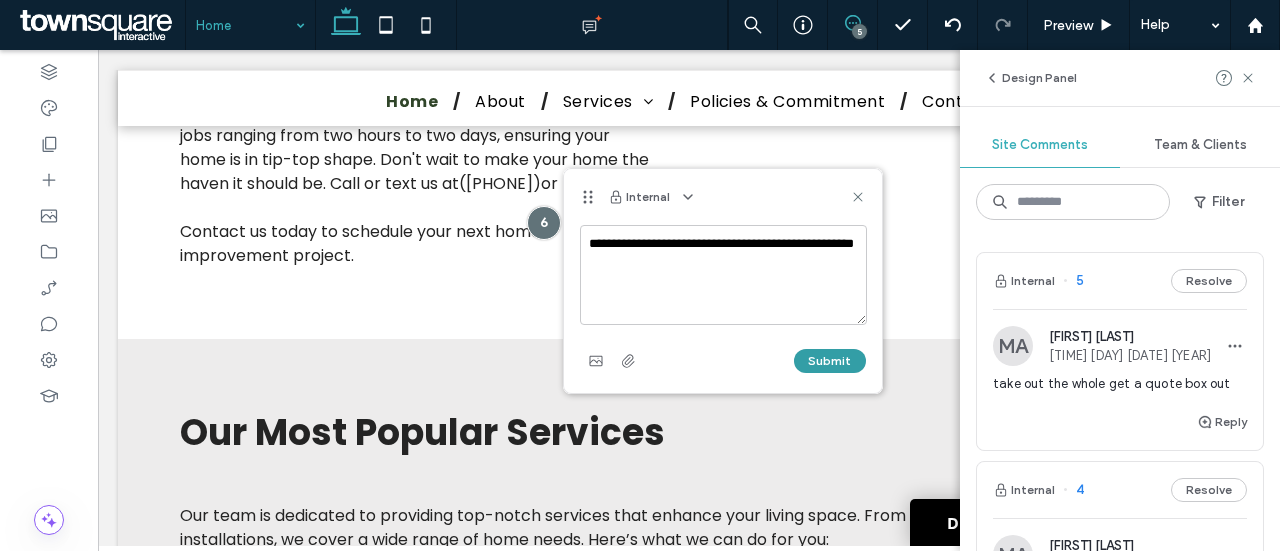 type on "**********" 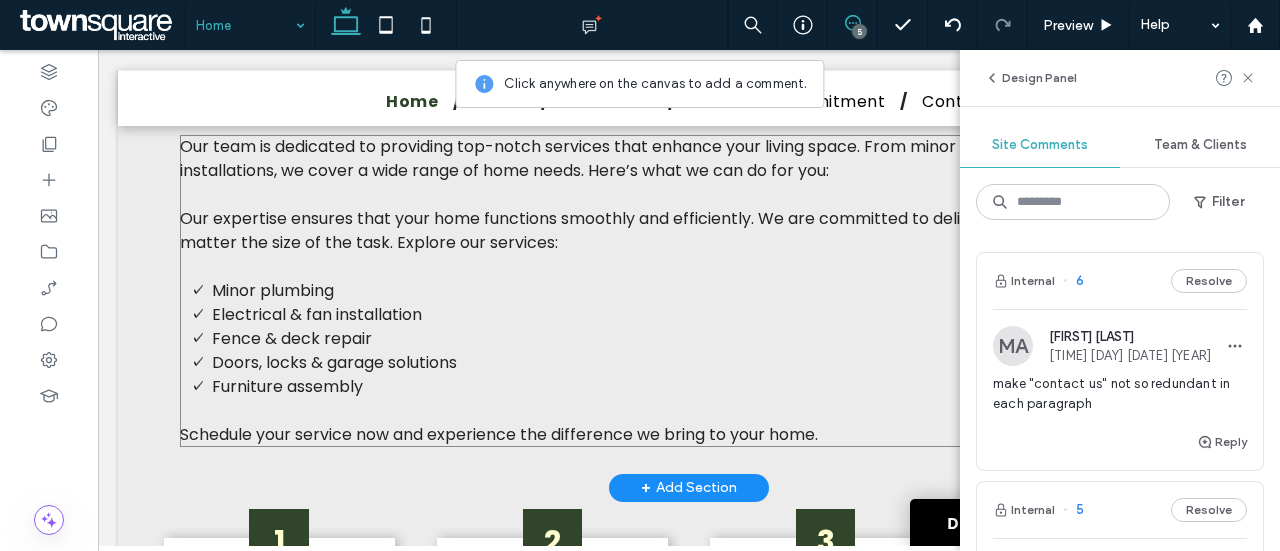 scroll, scrollTop: 1405, scrollLeft: 0, axis: vertical 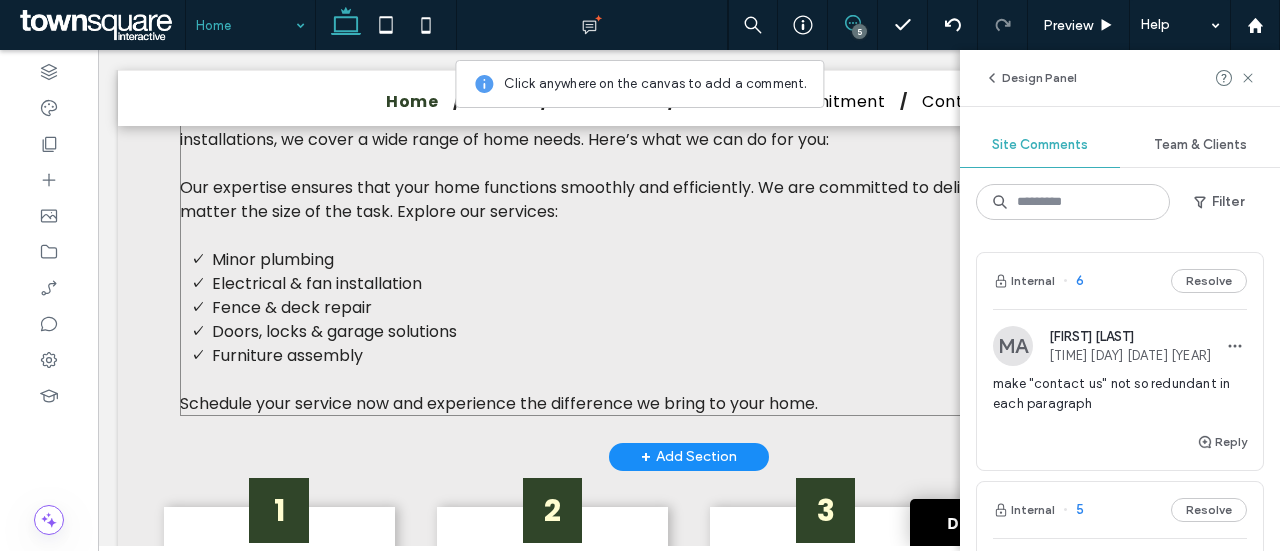 click on "Doors, locks & garage solutions" at bounding box center [334, 331] 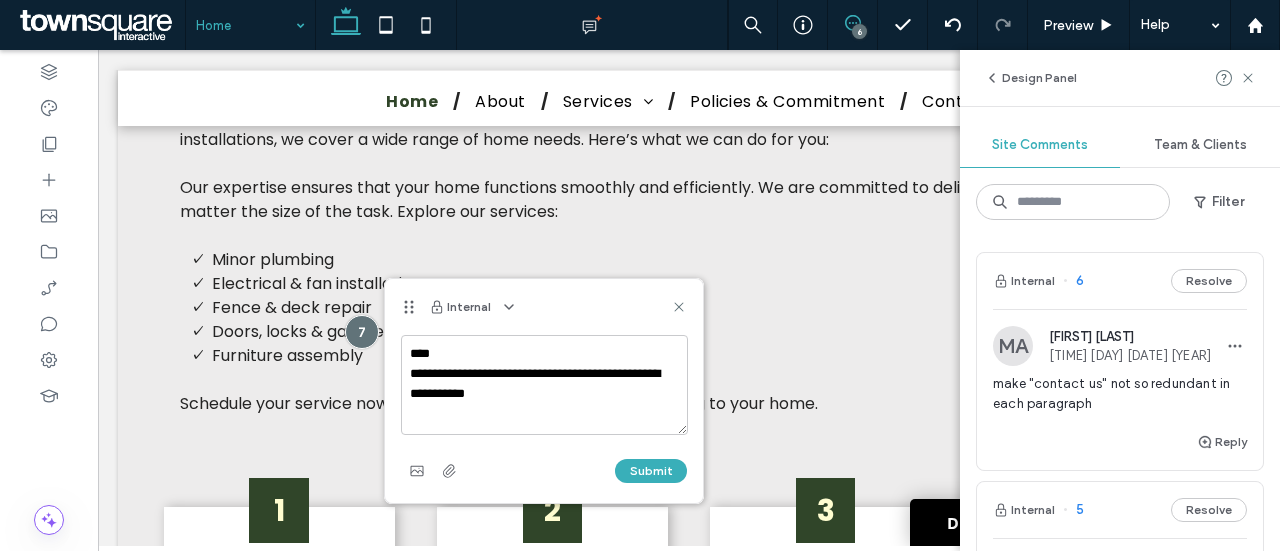 drag, startPoint x: 518, startPoint y: 395, endPoint x: 444, endPoint y: 395, distance: 74 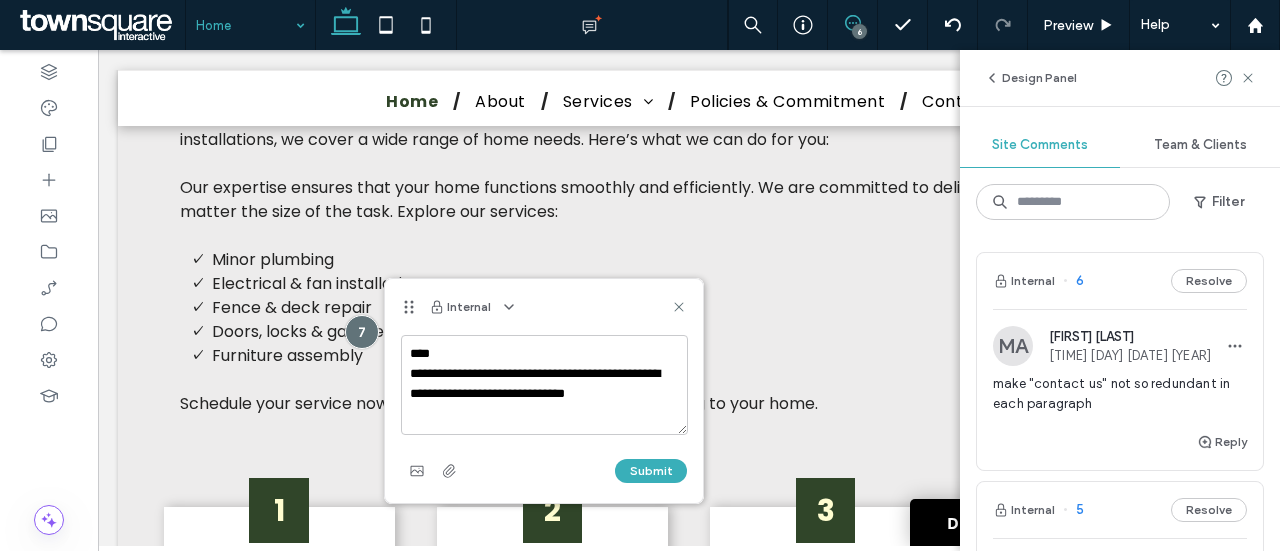 click on "**********" at bounding box center [544, 385] 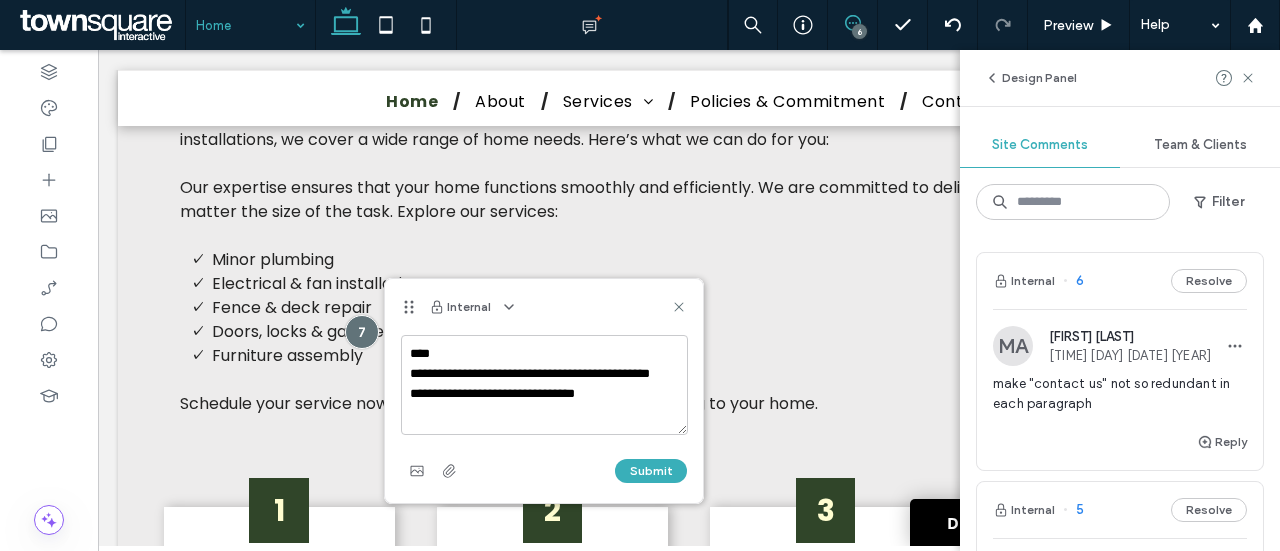 click on "**********" at bounding box center (544, 385) 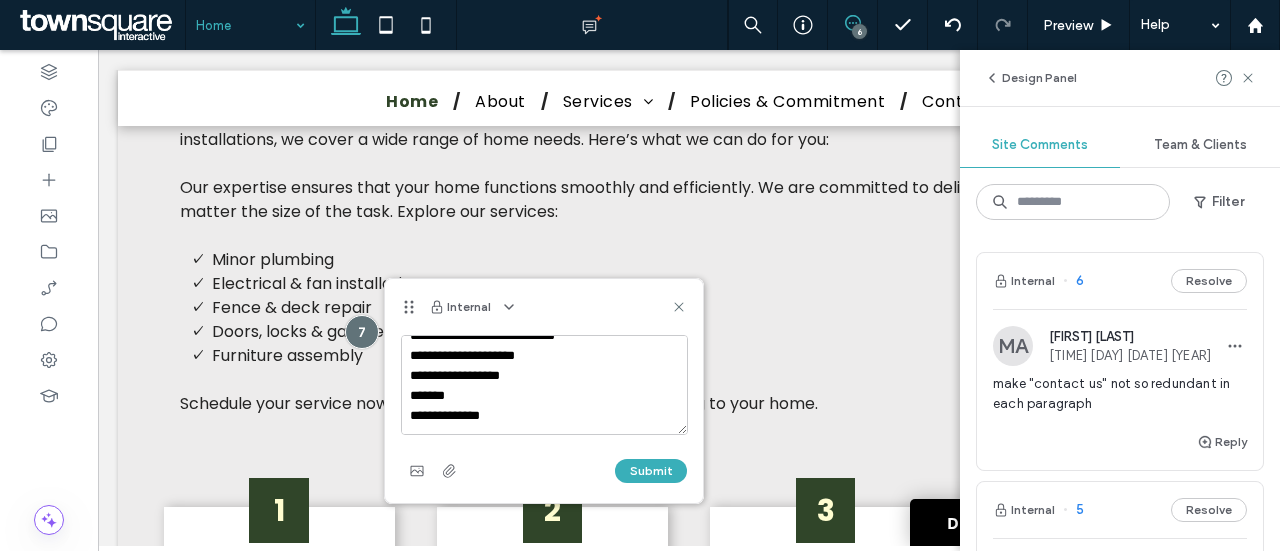 scroll, scrollTop: 168, scrollLeft: 0, axis: vertical 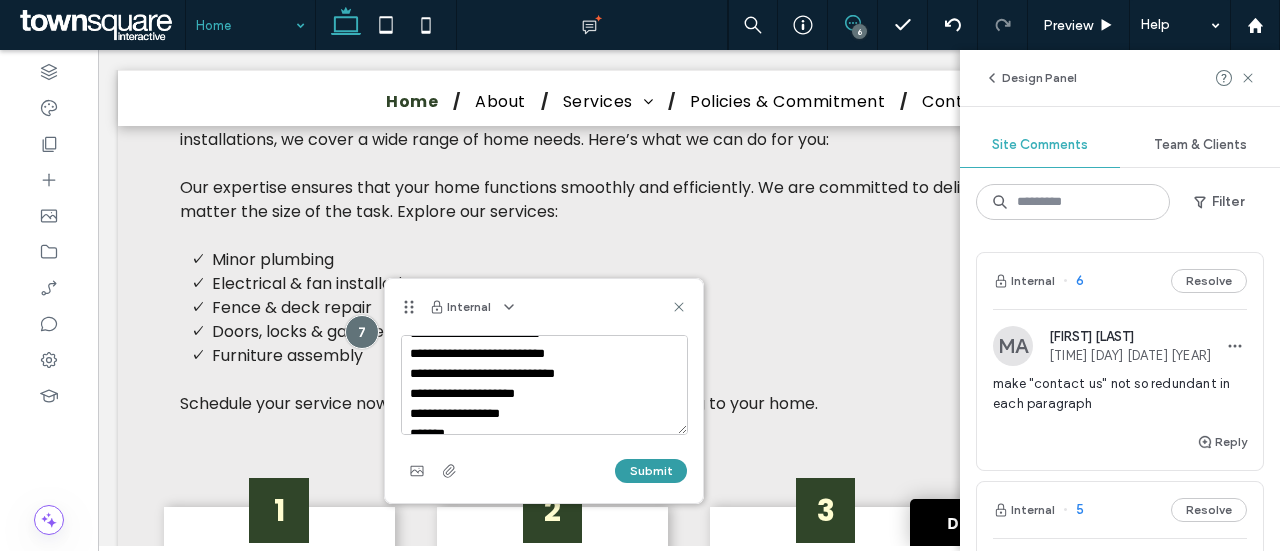 type on "**********" 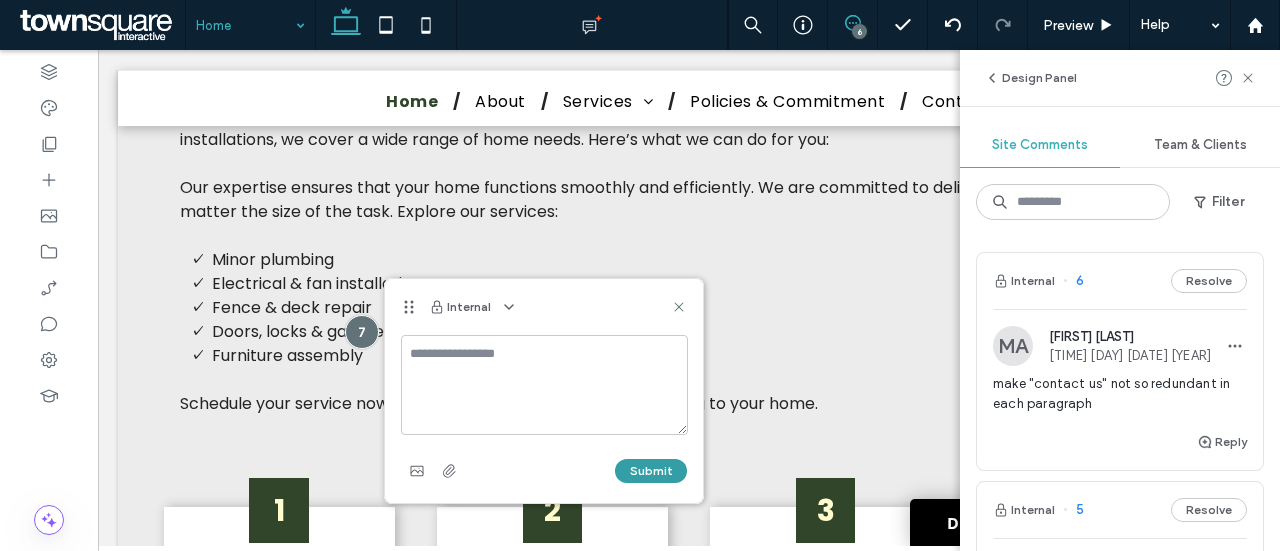 scroll, scrollTop: 0, scrollLeft: 0, axis: both 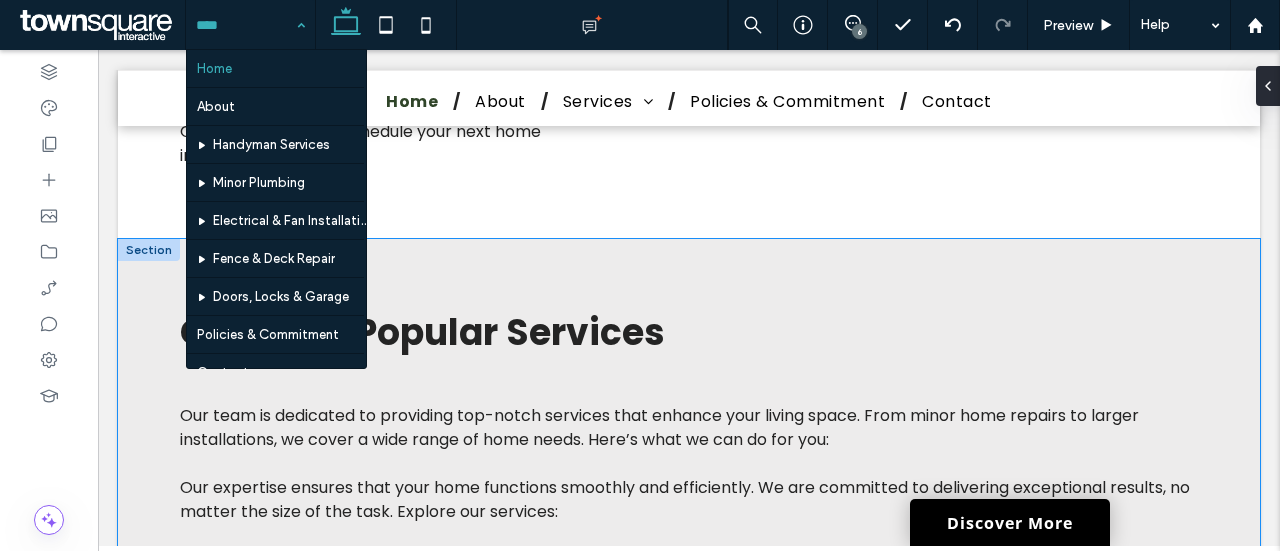 click on "Our Most Popular Services
Our team is dedicated to providing top-notch services that enhance your living space. From minor home repairs to larger installations, we cover a wide range of home needs. Here’s what we can do for you: Our expertise ensures that your home functions smoothly and efficiently. We are committed to delivering exceptional results, no matter the size of the task. Explore our services:   Minor plumbing Electrical & fan installation Fence & deck repair Doors, locks & garage solutions Furniture assembly
Schedule your service now and experience the difference we bring to your home." at bounding box center [689, 498] 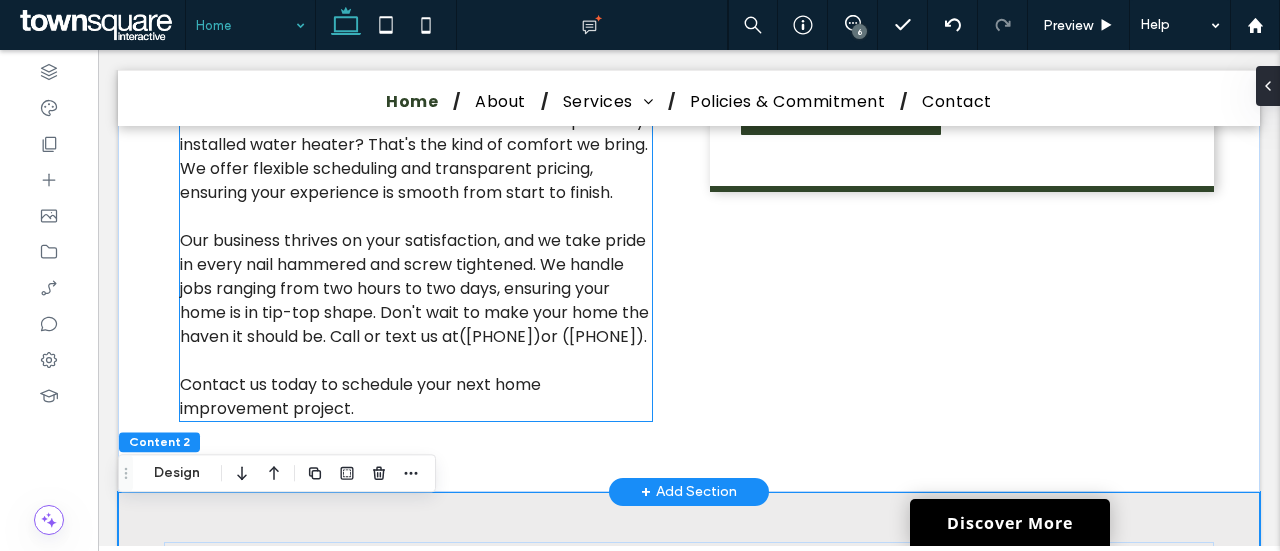 scroll, scrollTop: 605, scrollLeft: 0, axis: vertical 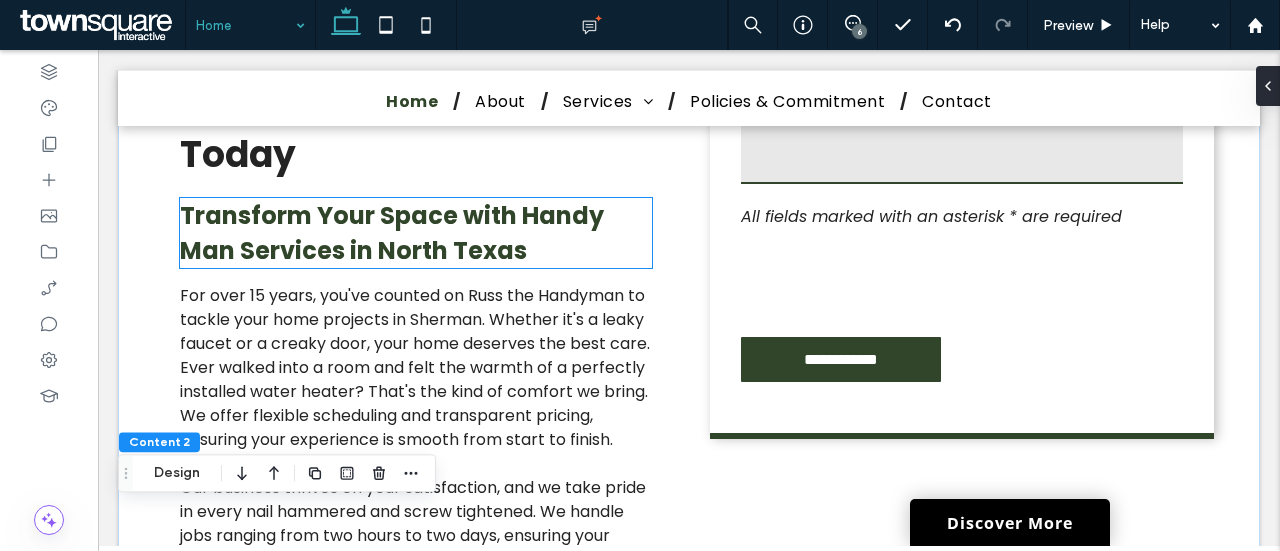 click on "Transform Your Space with Handy Man Services in North Texas" at bounding box center [392, 233] 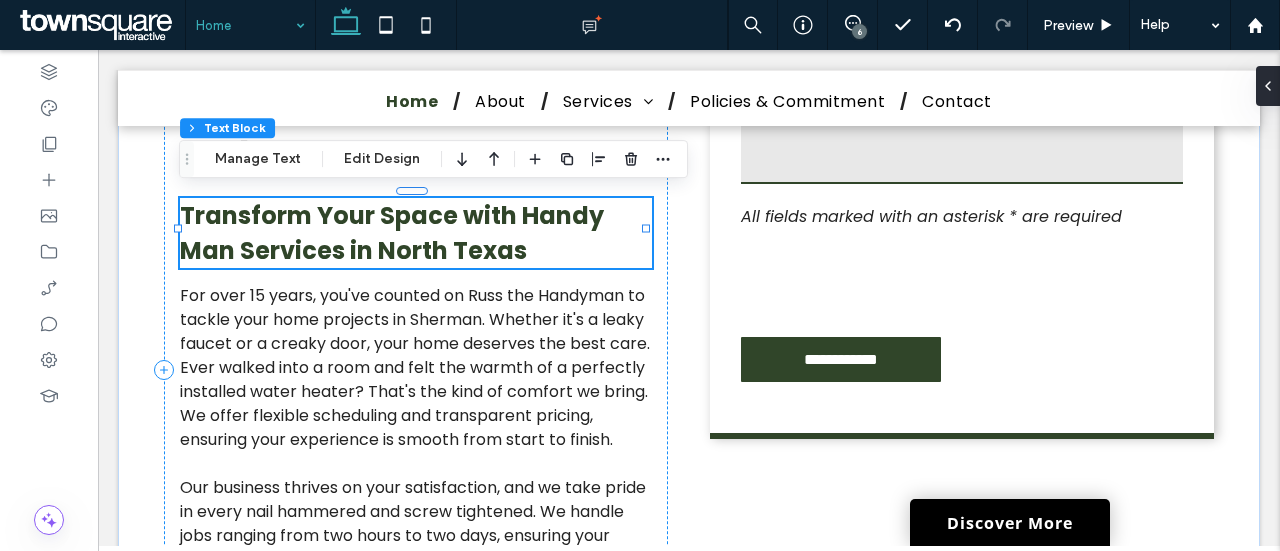 click on "Transform Your Space with Handy Man Services in North Texas" at bounding box center [392, 233] 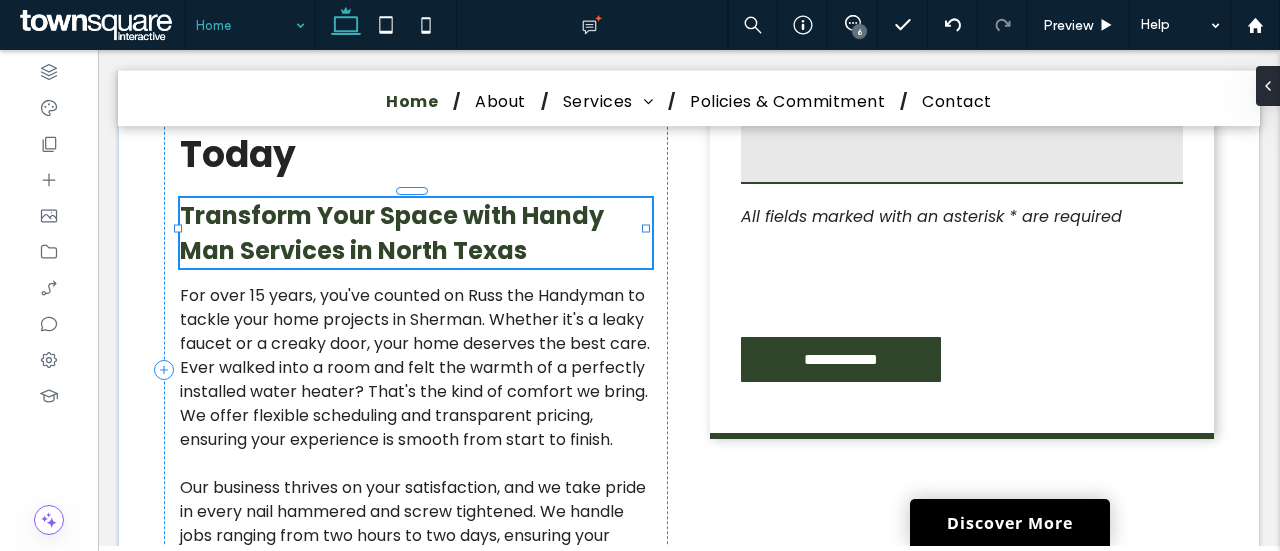 type on "*******" 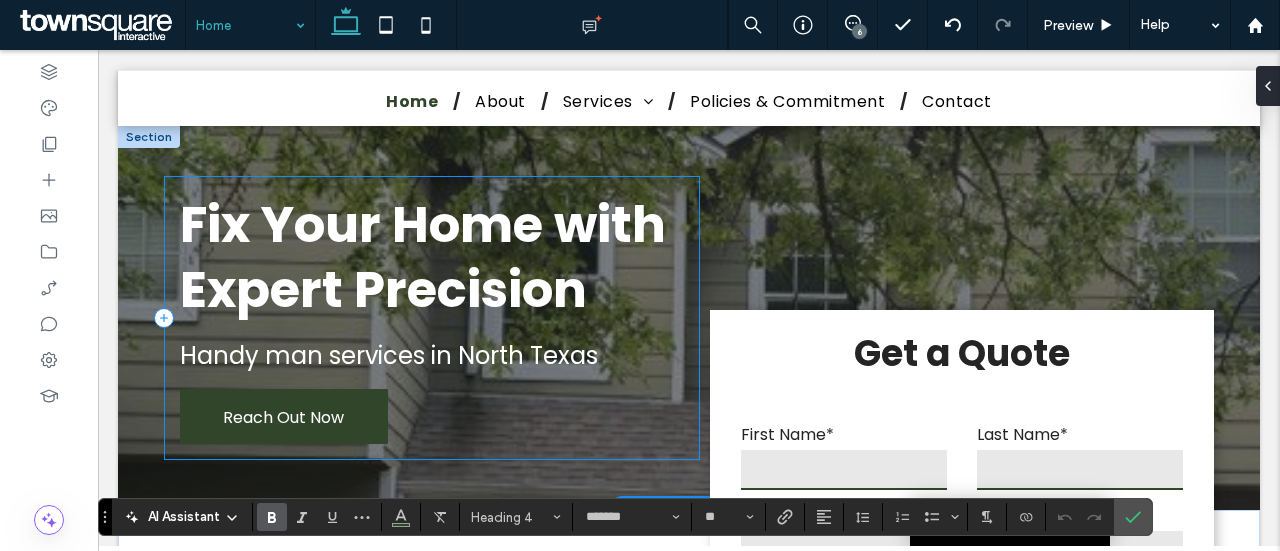 scroll, scrollTop: 100, scrollLeft: 0, axis: vertical 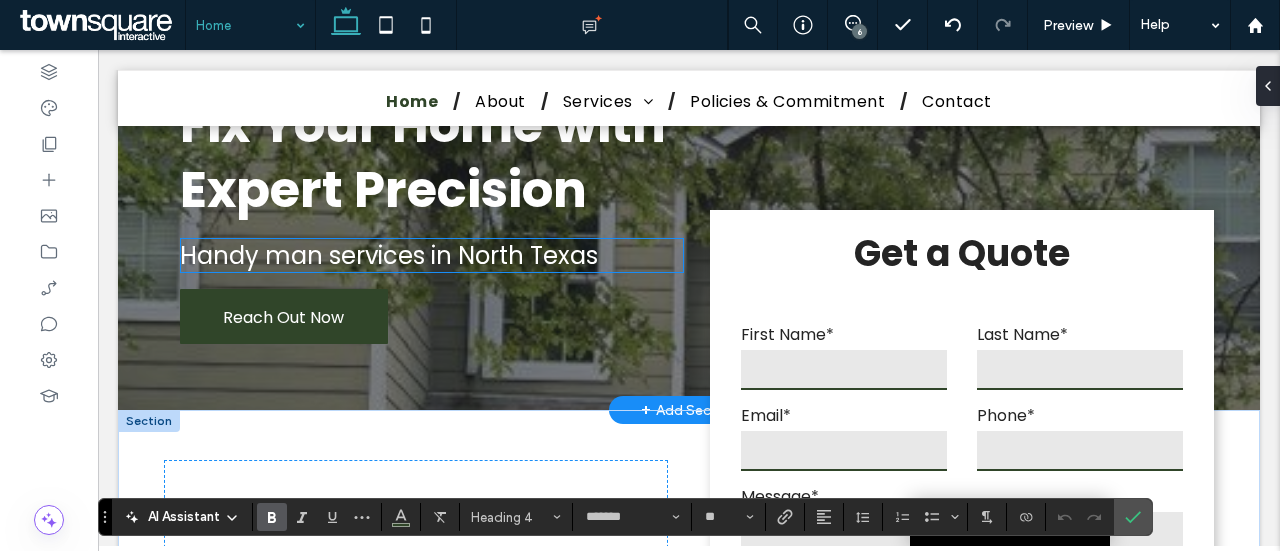click on "Handy man services in North Texas" at bounding box center (389, 255) 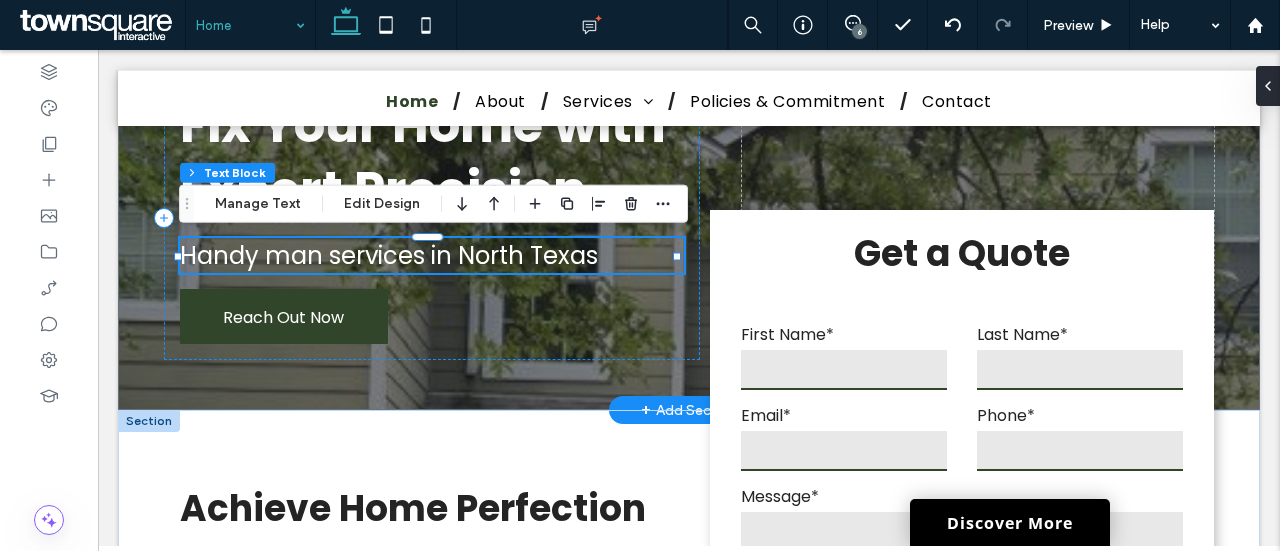 click on "Handy man services in North Texas" at bounding box center [389, 255] 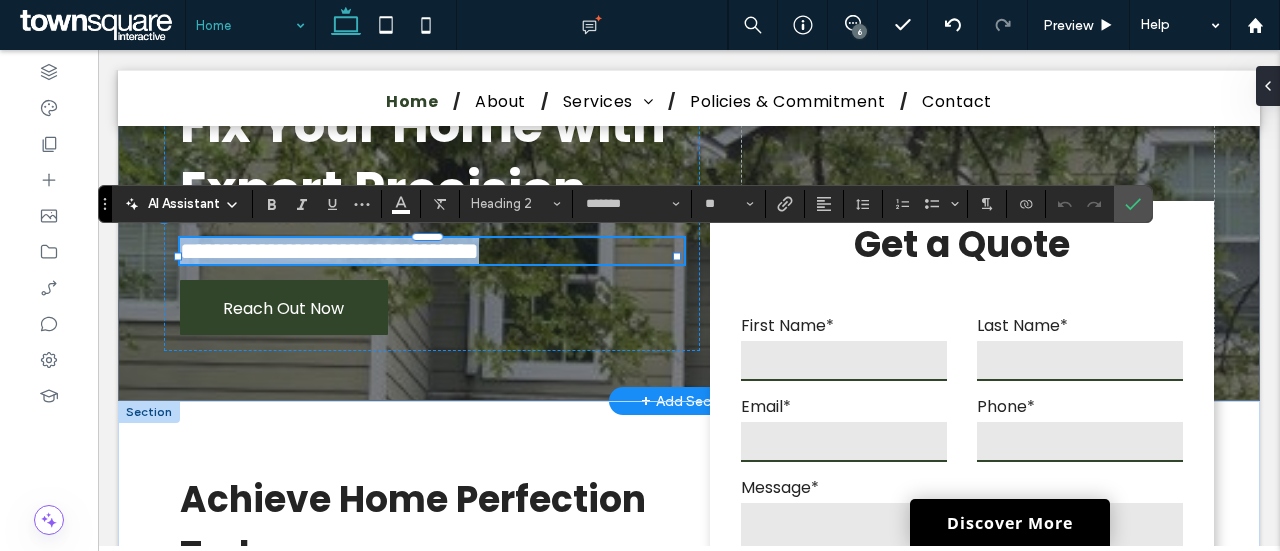 click on "**********" at bounding box center [329, 251] 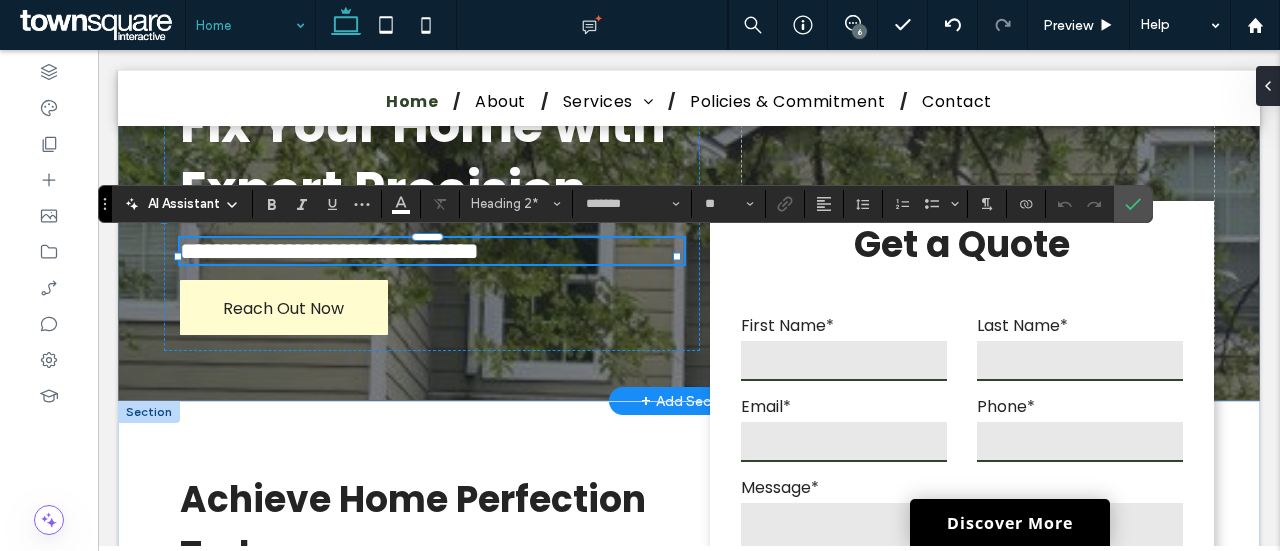type 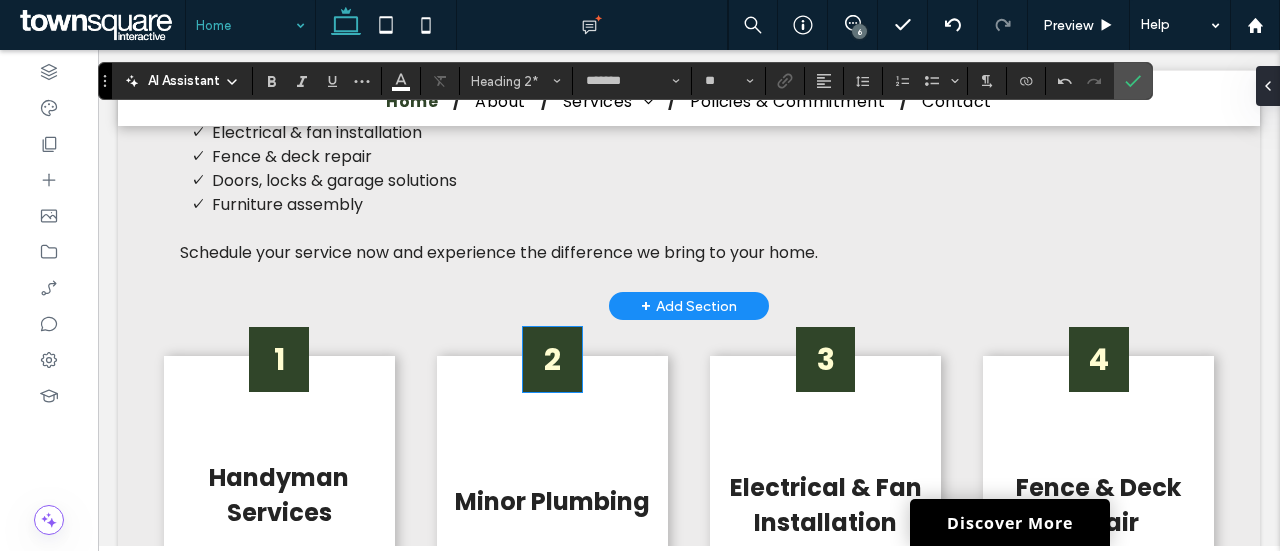 scroll, scrollTop: 1500, scrollLeft: 0, axis: vertical 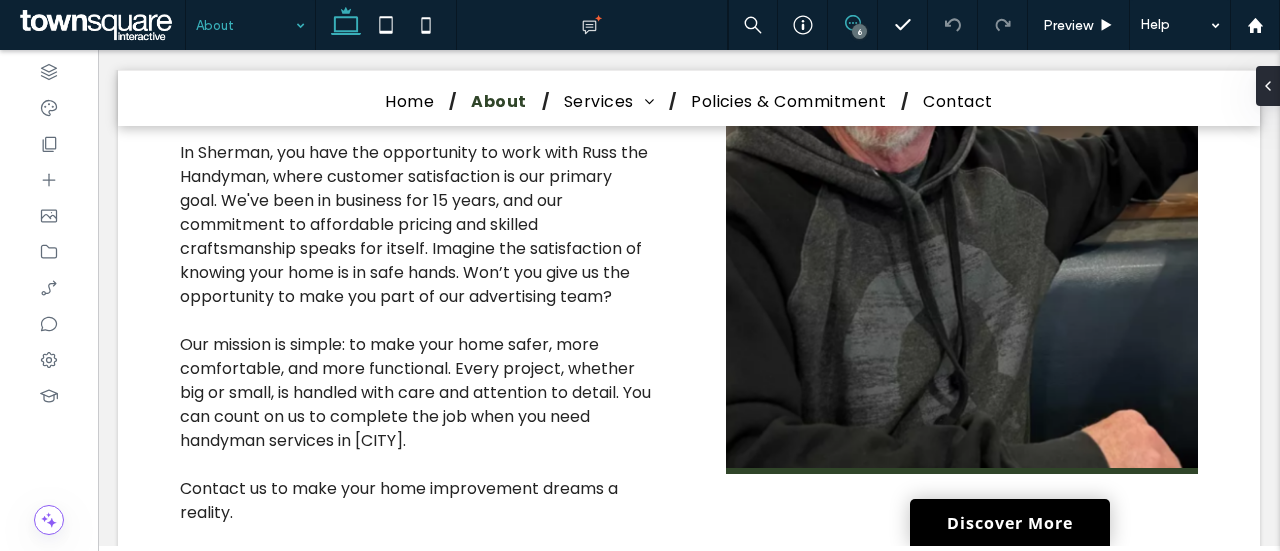 click 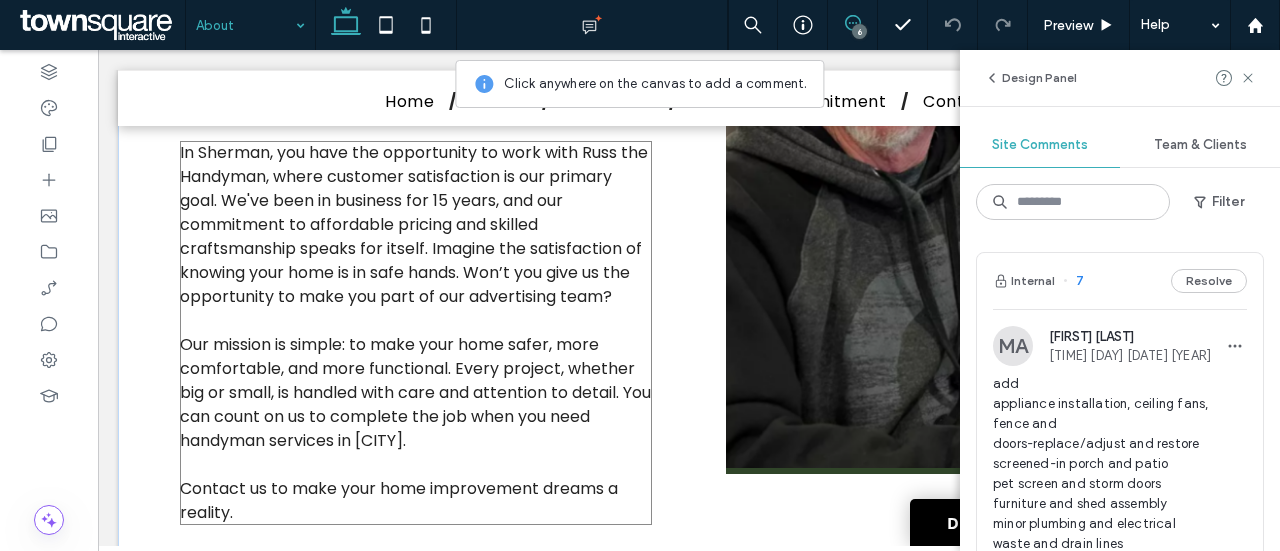 click on "In Sherman, you have the opportunity to work with Russ the Handyman, where customer satisfaction is our primary goal. We've been in business for 15 years, and our commitment to affordable pricing and skilled craftsmanship speaks for itself. Imagine the satisfaction of knowing your home is in safe hands. Won’t you give us the opportunity to make you part of our advertising team?" at bounding box center [414, 224] 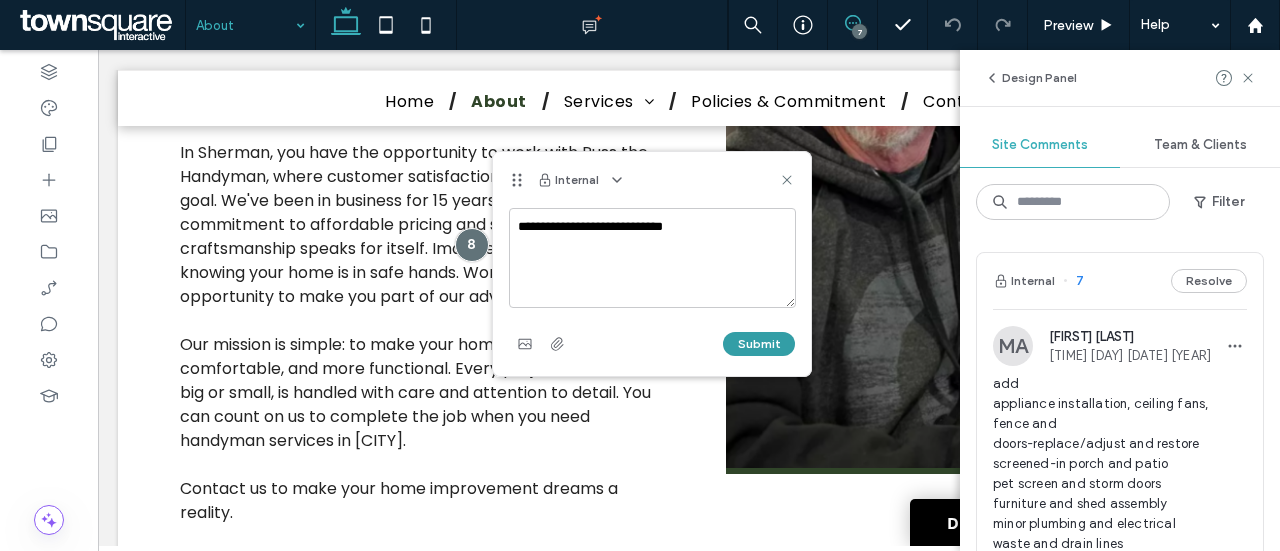 type on "**********" 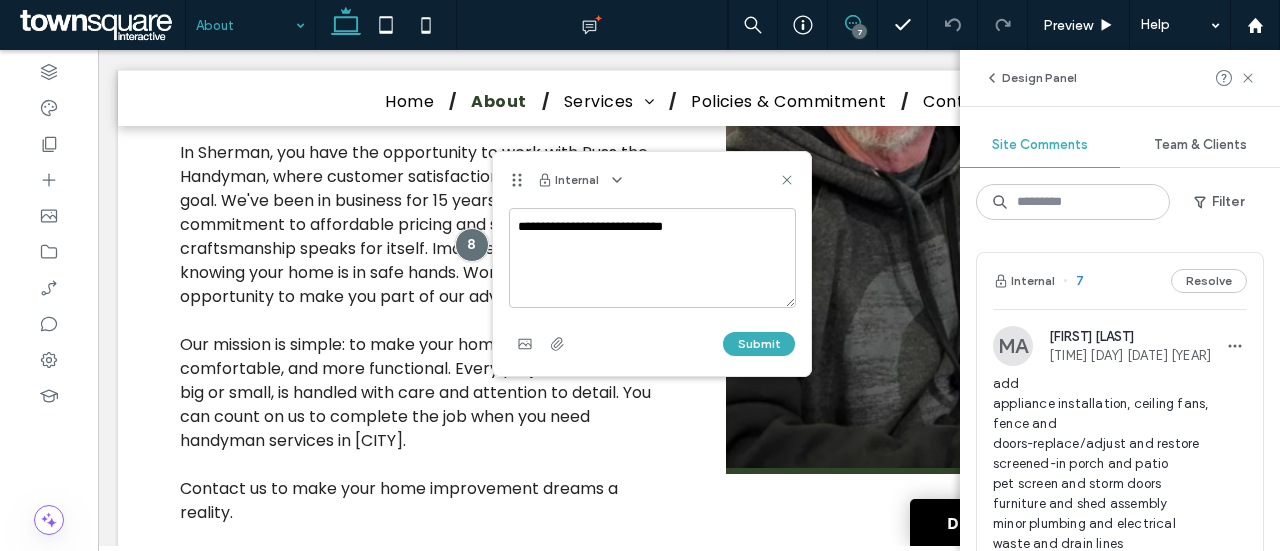 click on "Submit" at bounding box center [759, 344] 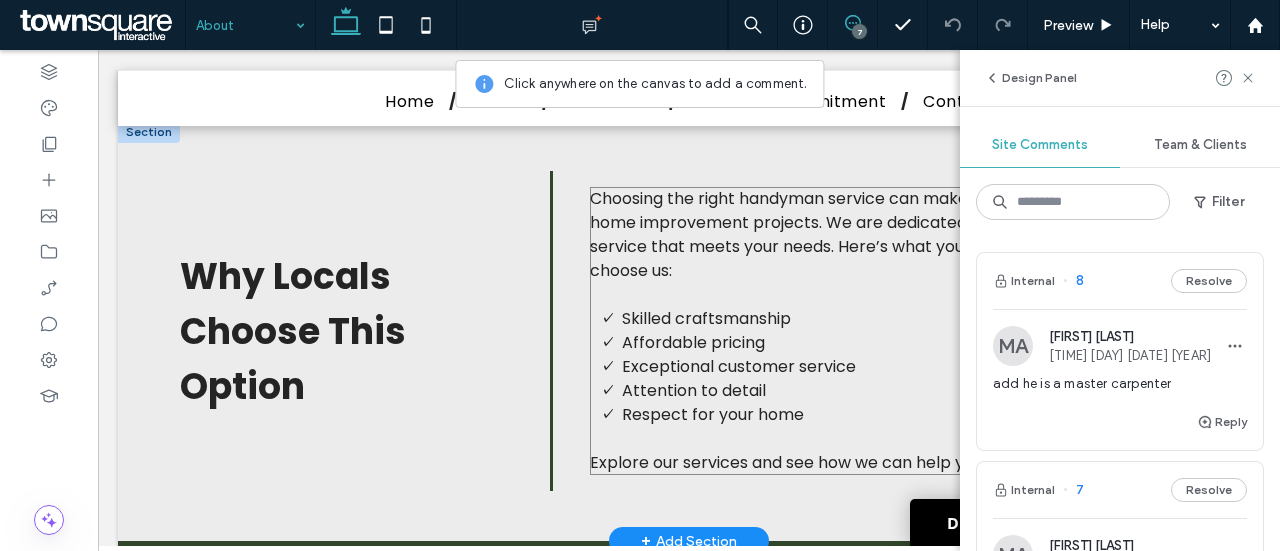 scroll, scrollTop: 1000, scrollLeft: 0, axis: vertical 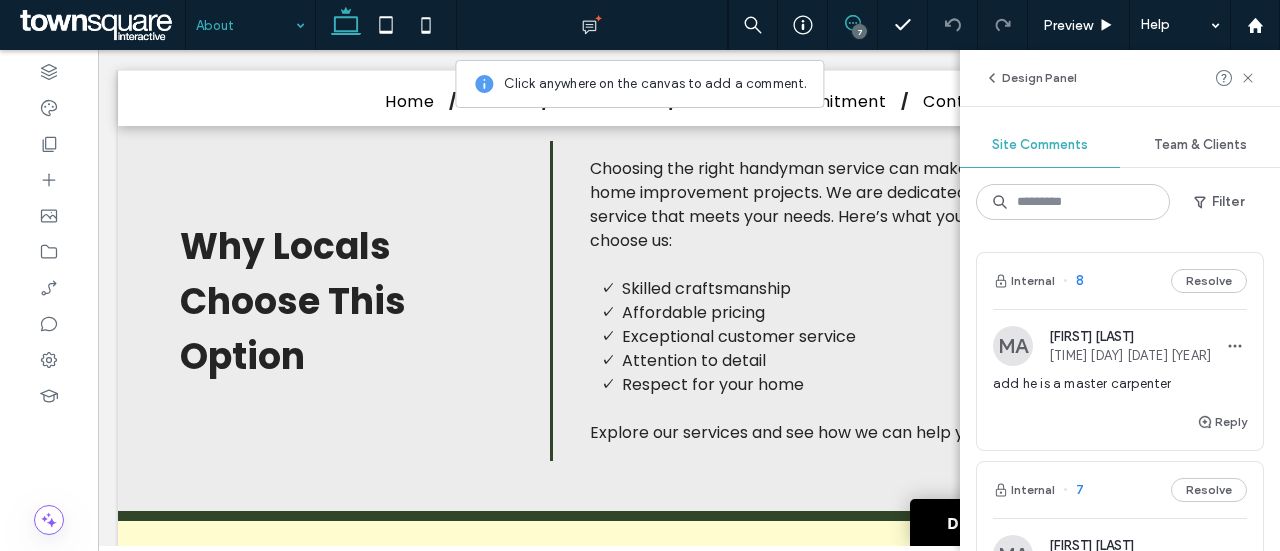 click on "7" at bounding box center (859, 31) 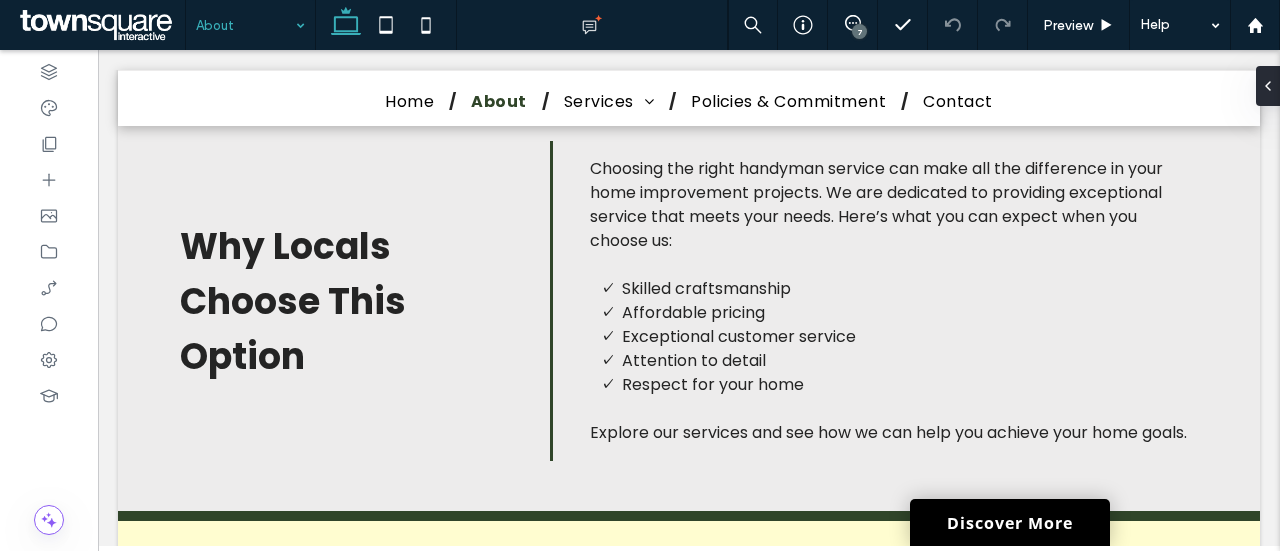 click on "7" at bounding box center [859, 31] 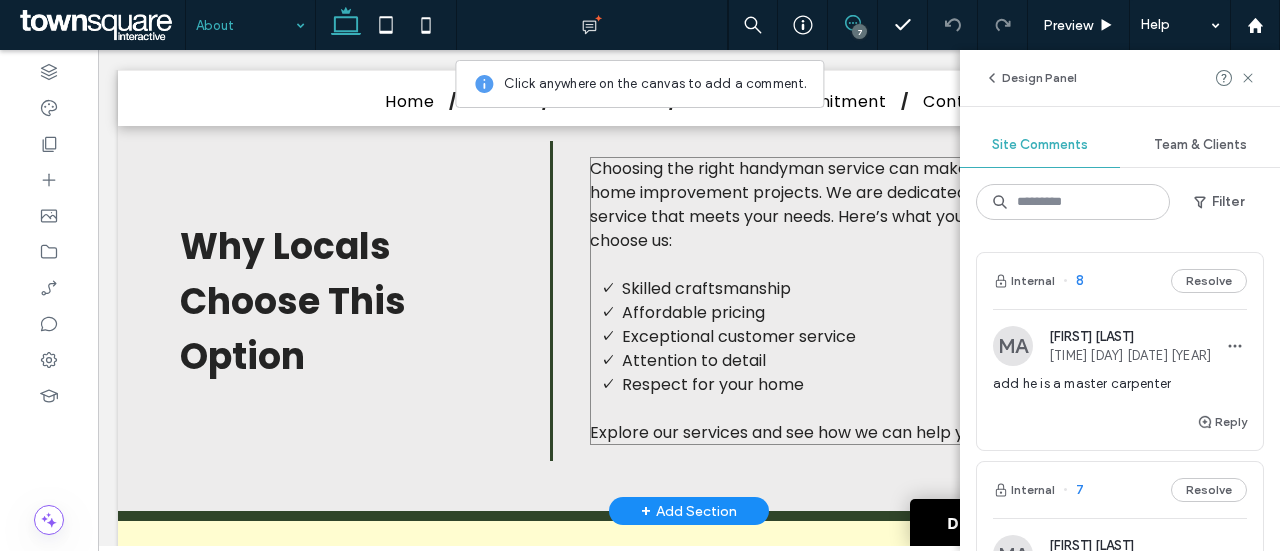 click on "Affordable pricing" at bounding box center [910, 313] 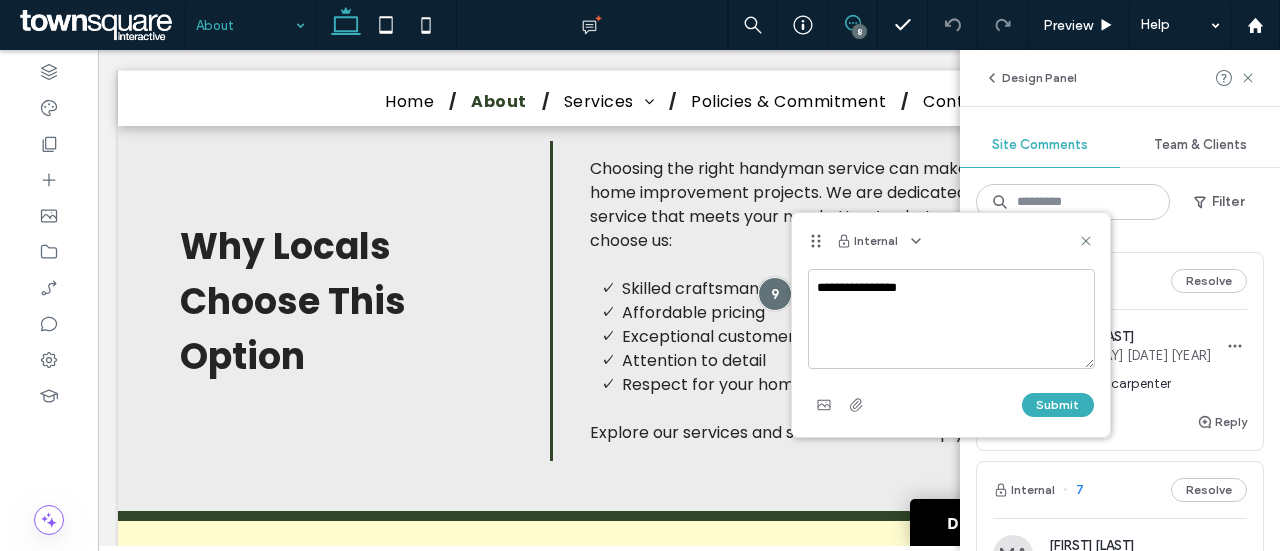 type on "**********" 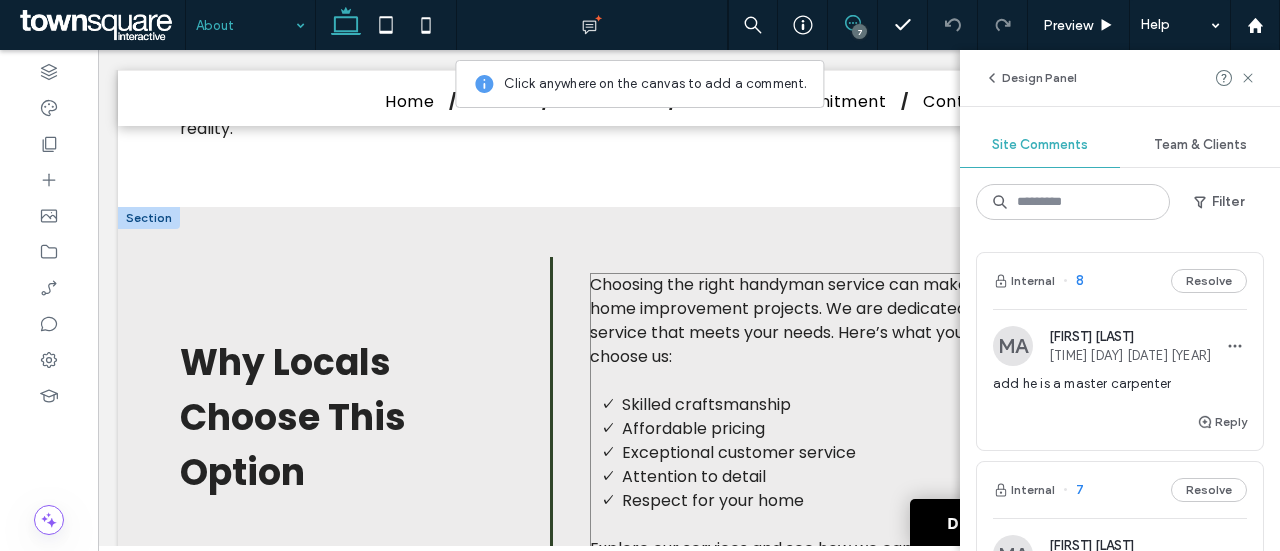scroll, scrollTop: 1000, scrollLeft: 0, axis: vertical 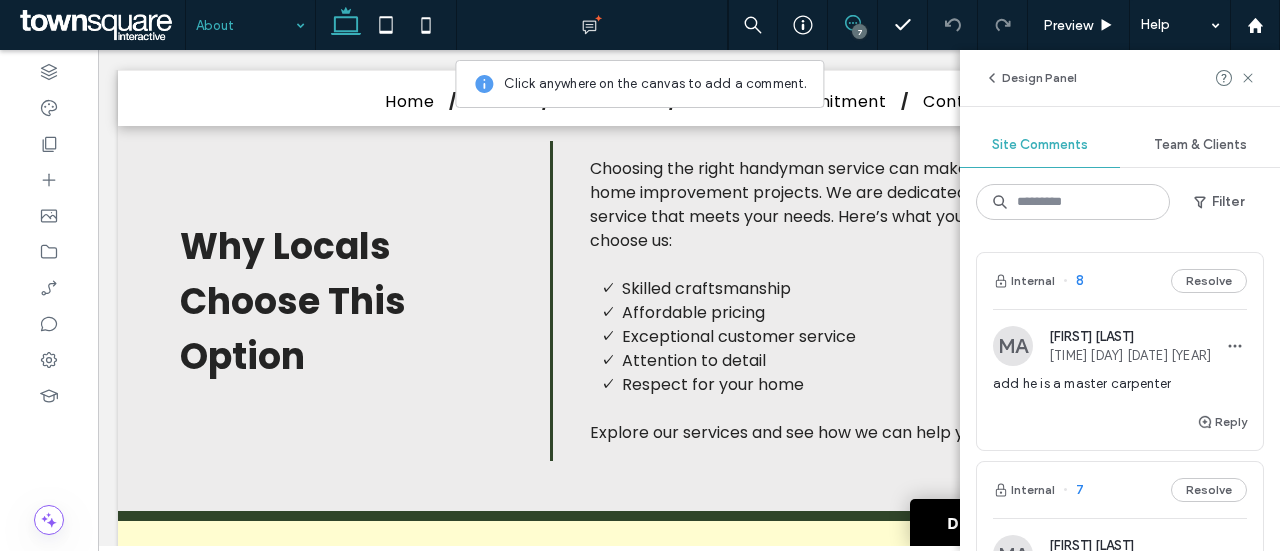 click on "7" at bounding box center (859, 31) 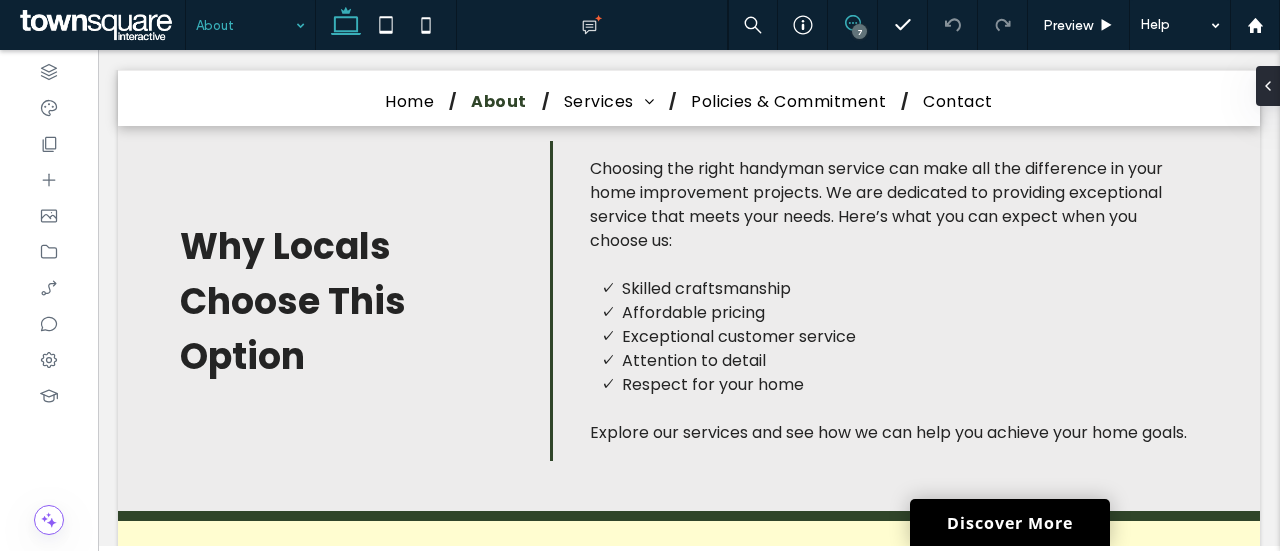 click at bounding box center (852, 23) 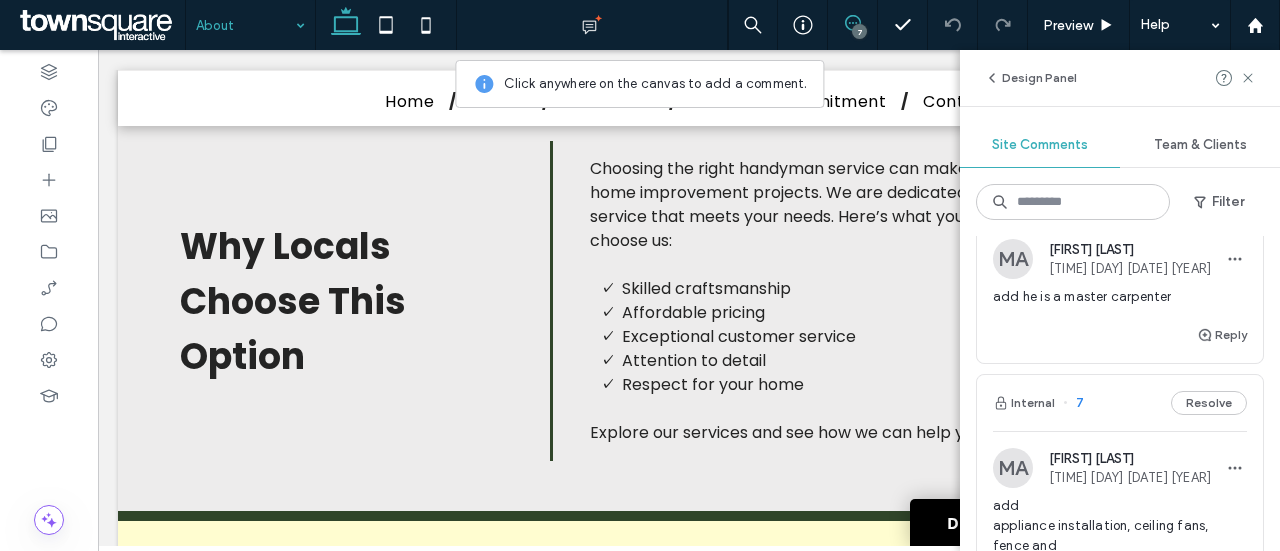 scroll, scrollTop: 0, scrollLeft: 0, axis: both 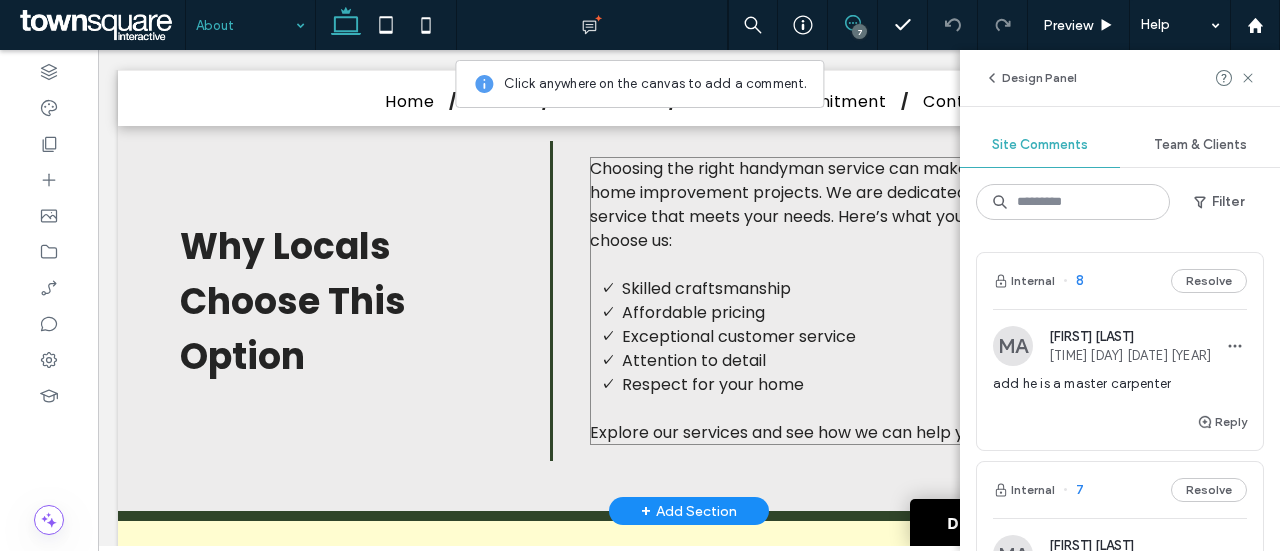 click on "Skilled craftsmanship" at bounding box center (706, 288) 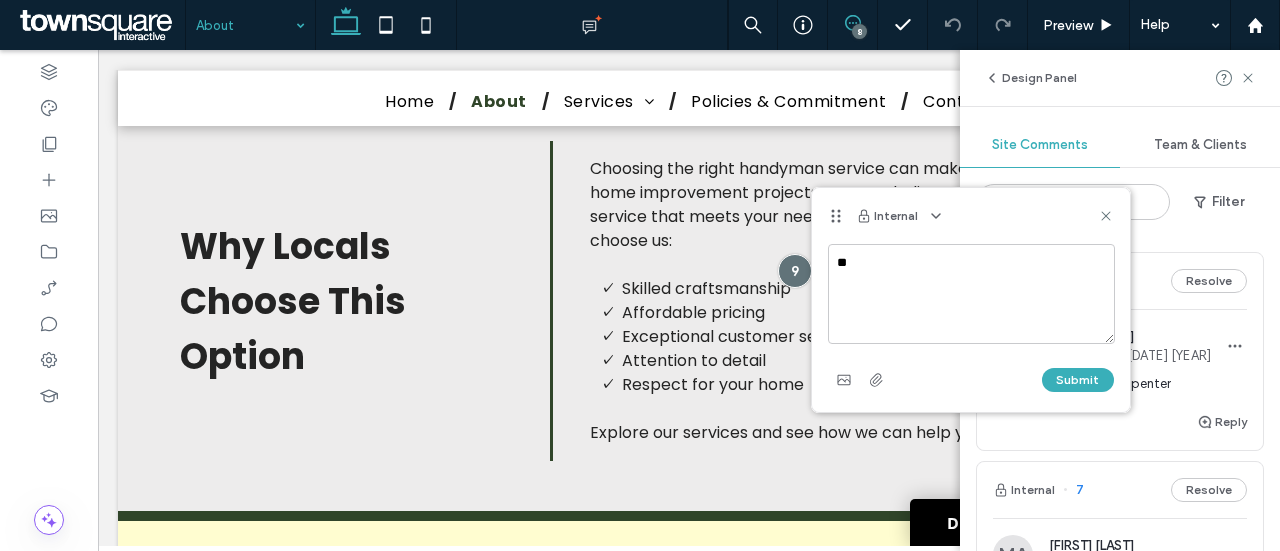 type on "*" 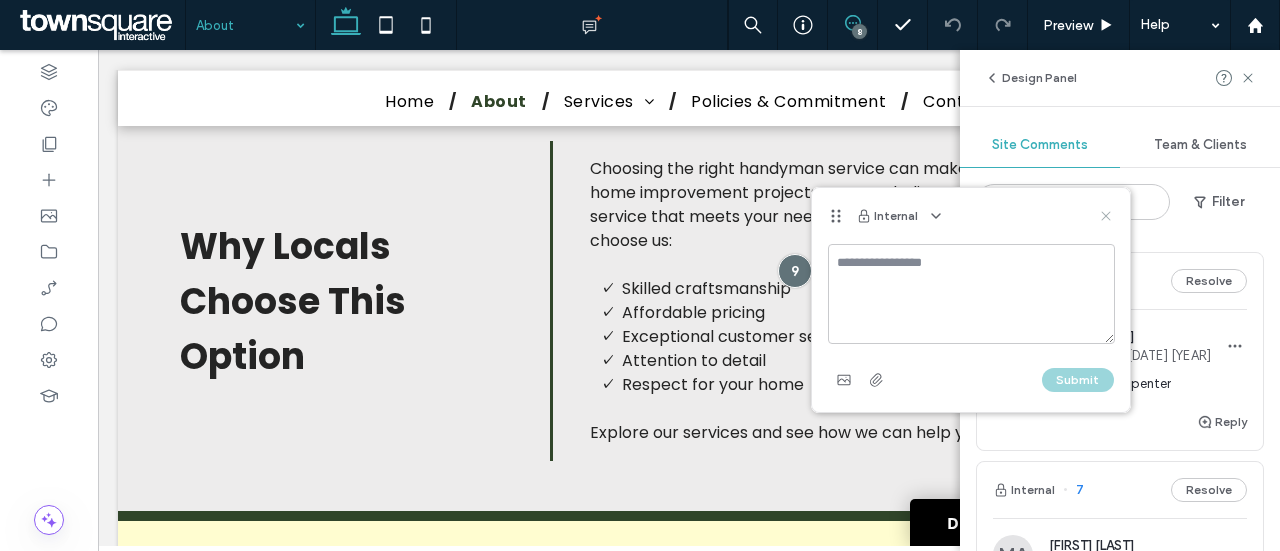 type 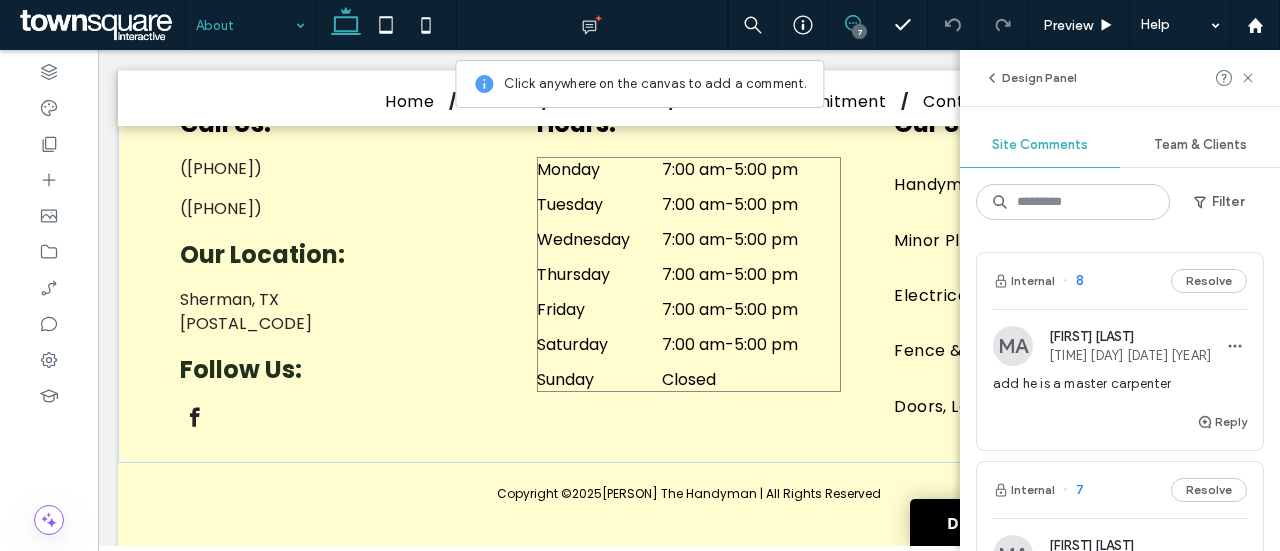 scroll, scrollTop: 1430, scrollLeft: 0, axis: vertical 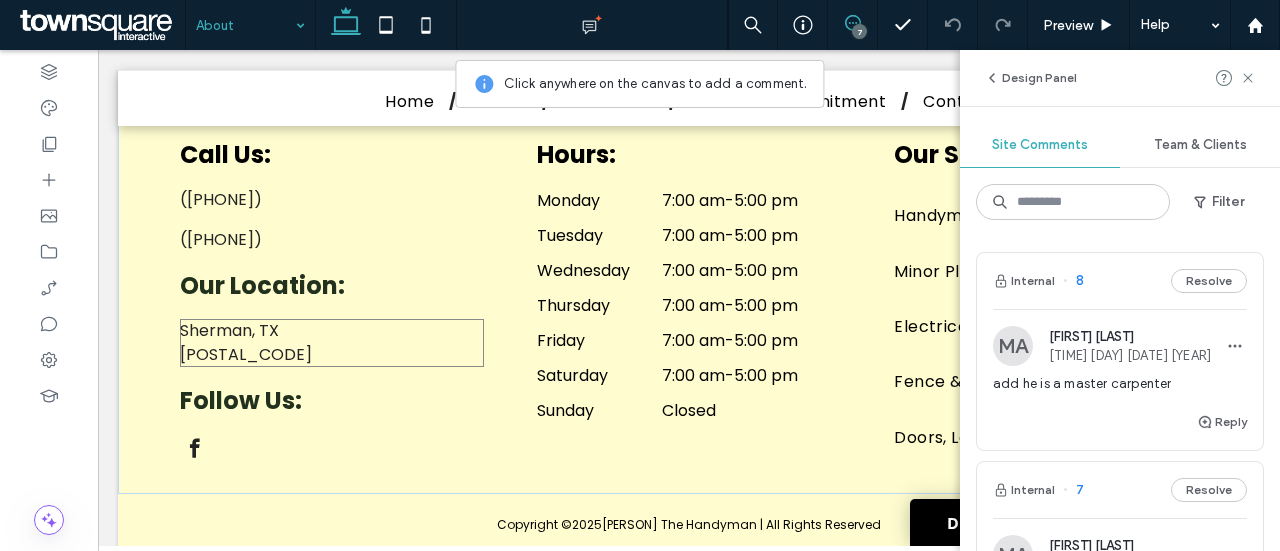 click on "Sherman, TX" at bounding box center [332, 331] 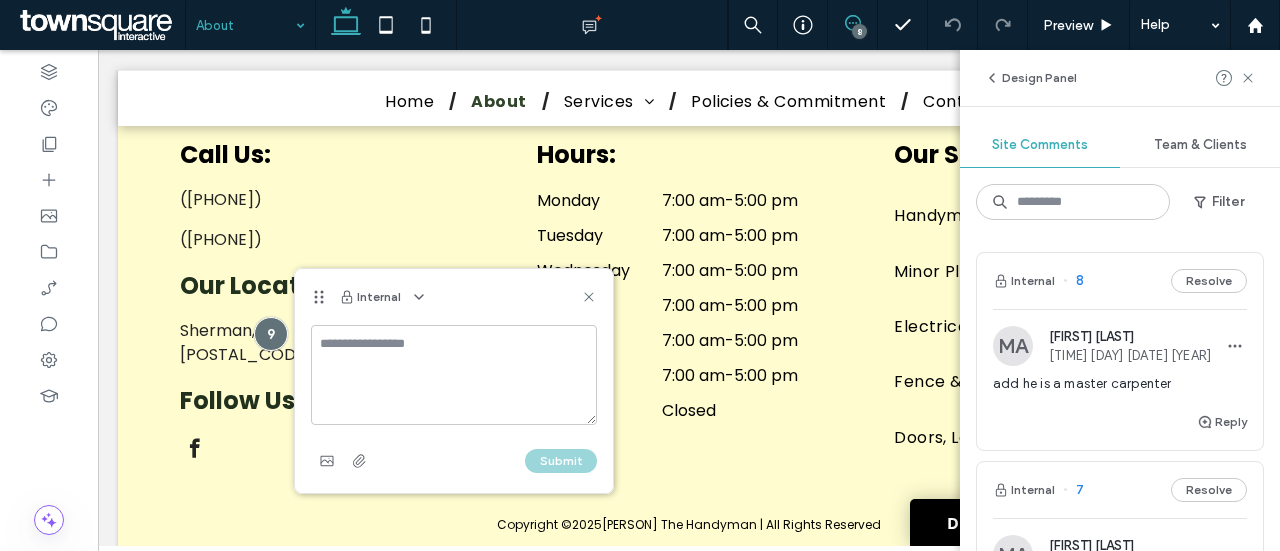 type on "*" 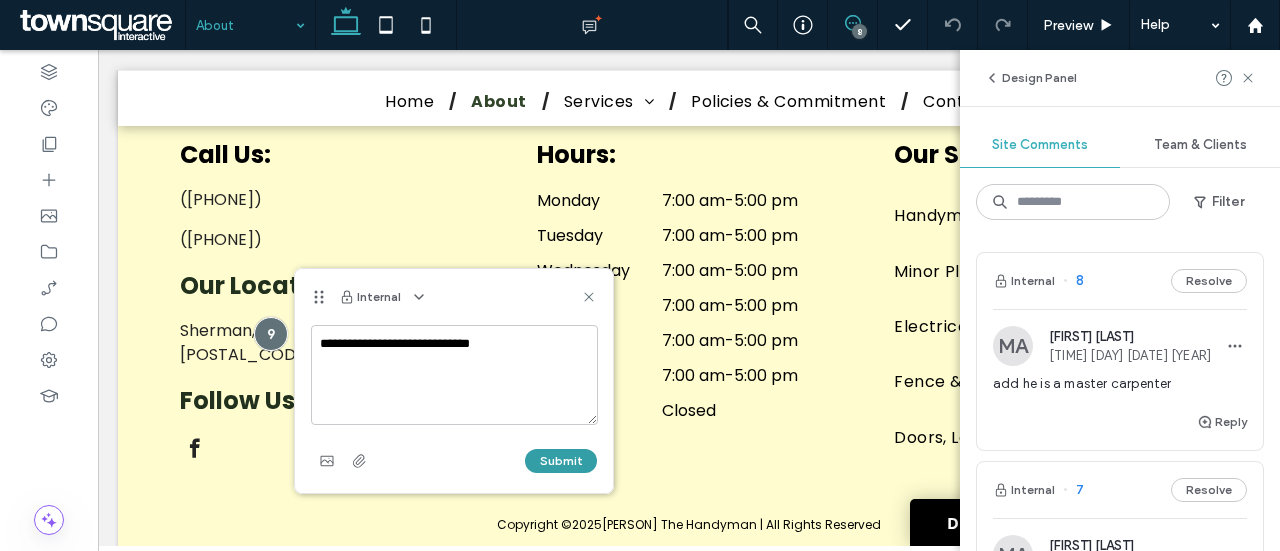 type on "**********" 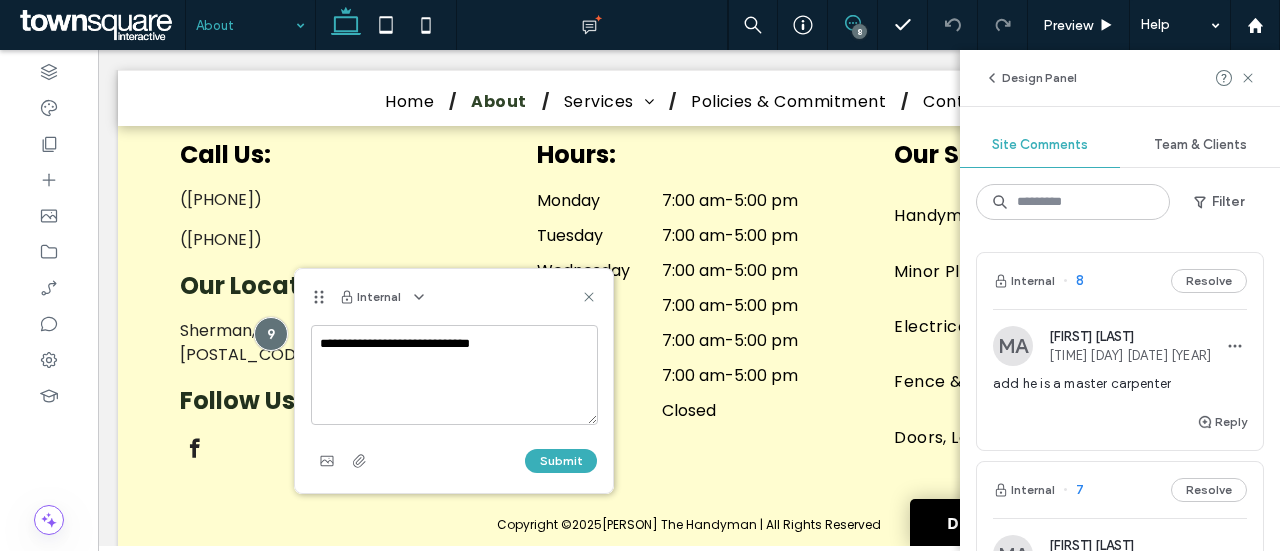 click on "Submit" at bounding box center (561, 461) 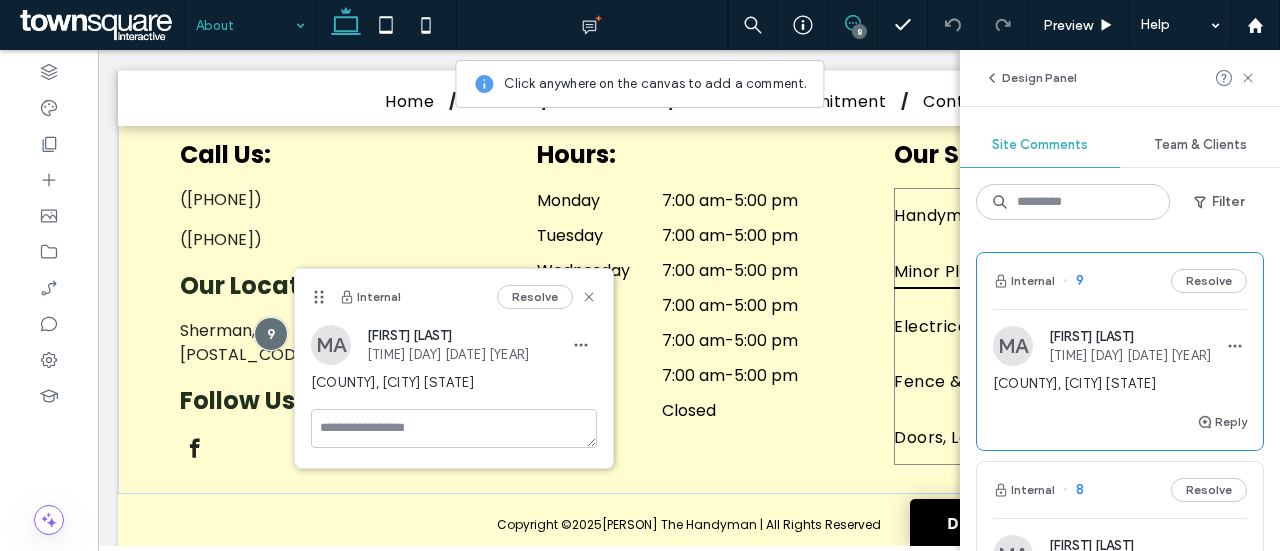 click on "Minor Plumbing" at bounding box center [1046, 270] 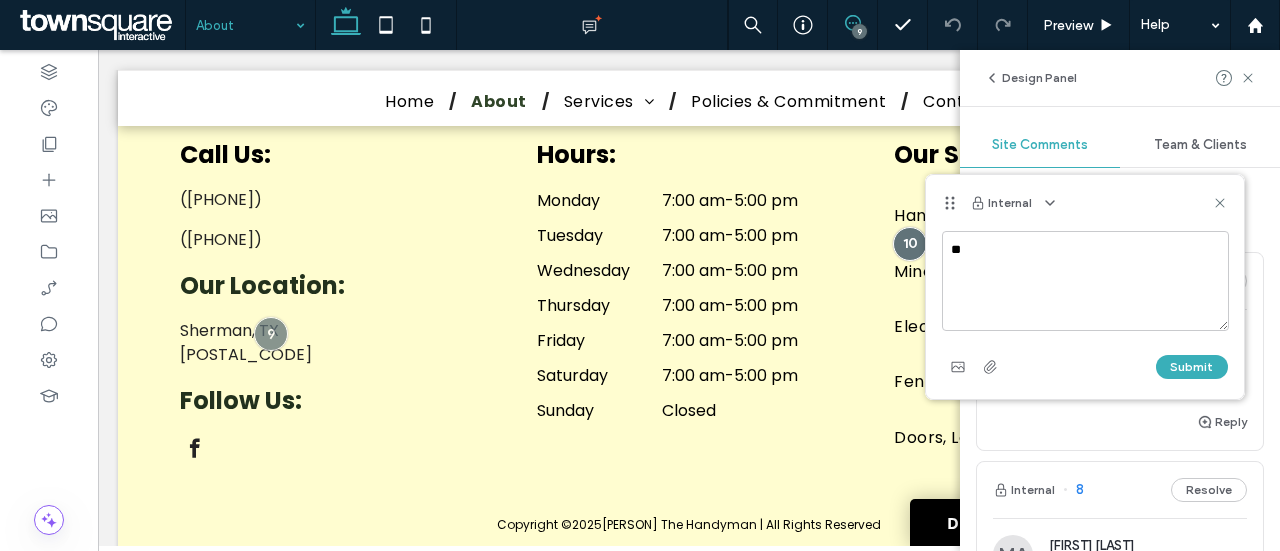type on "*" 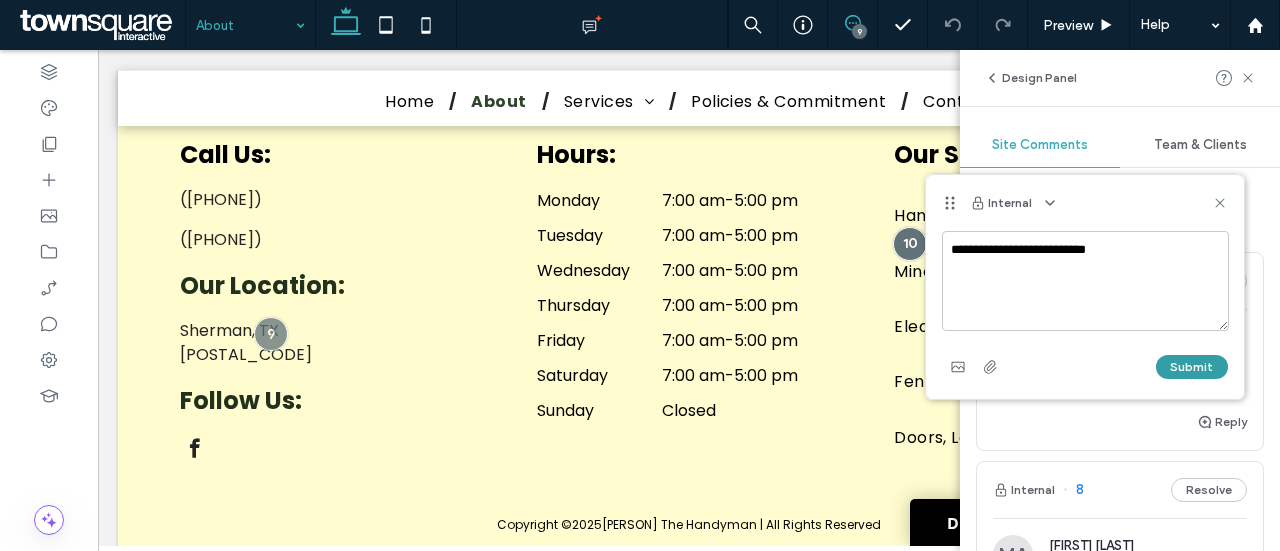 type on "**********" 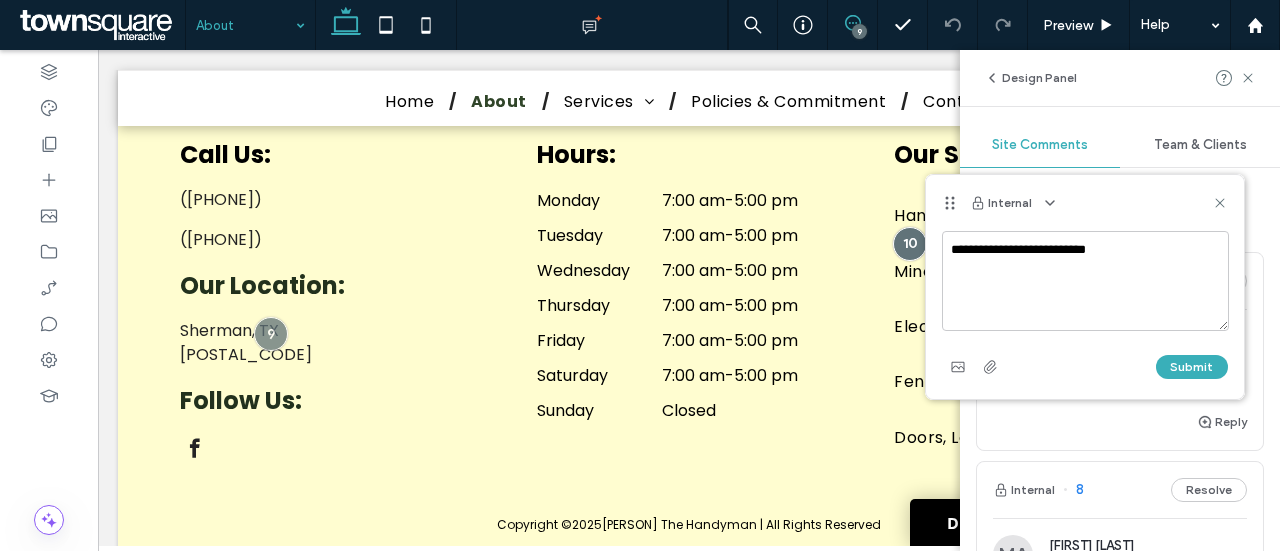 click on "Submit" at bounding box center [1192, 367] 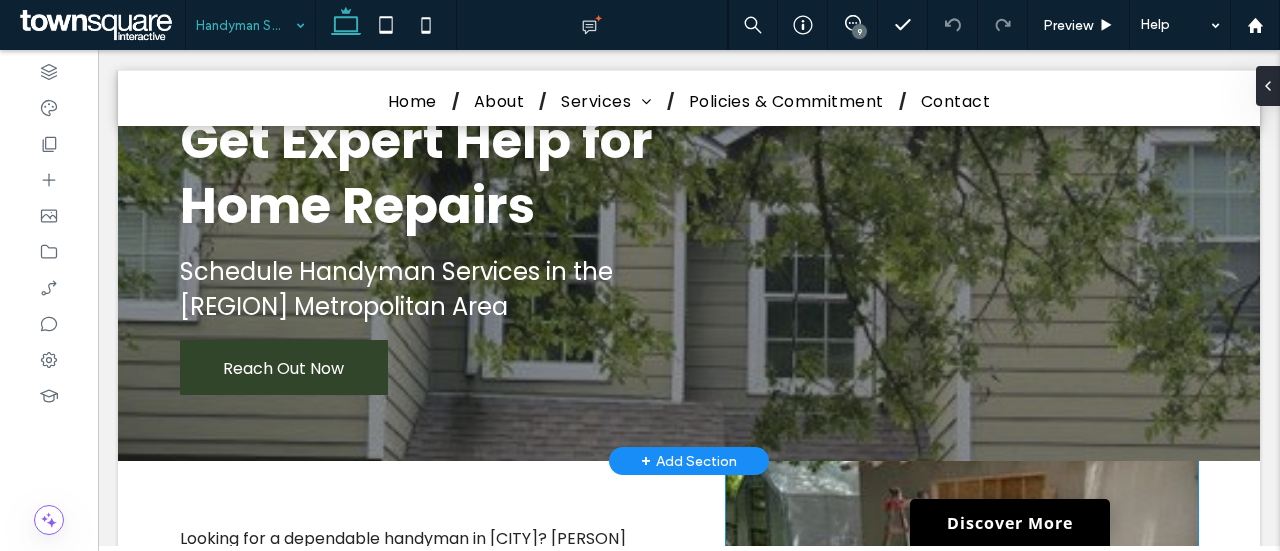 scroll, scrollTop: 0, scrollLeft: 0, axis: both 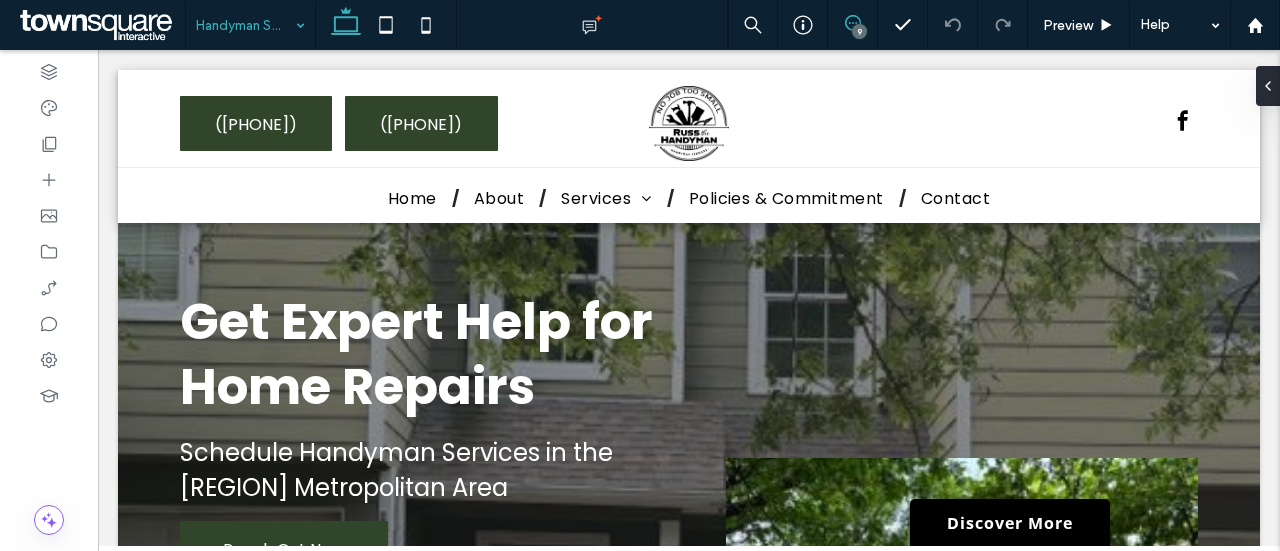 click 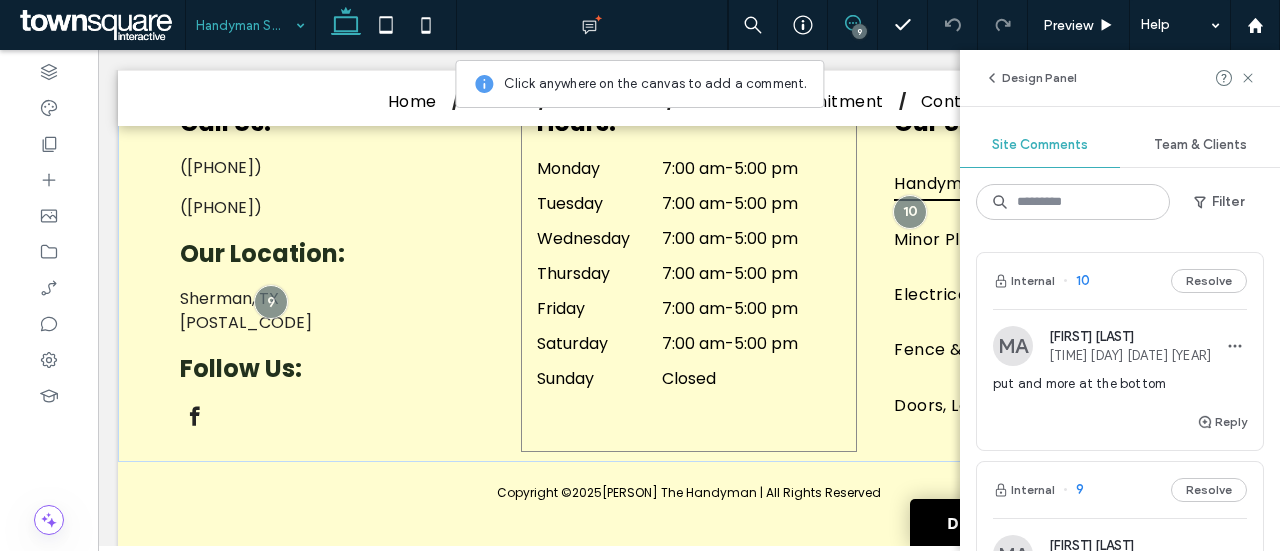 scroll, scrollTop: 1353, scrollLeft: 0, axis: vertical 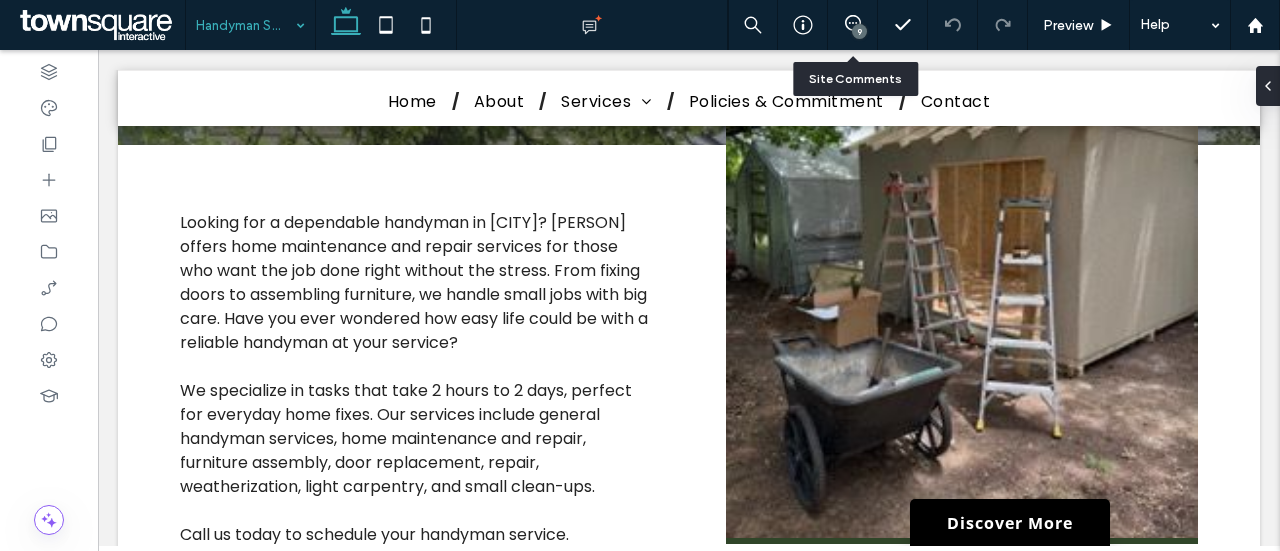 click on "9" at bounding box center [859, 31] 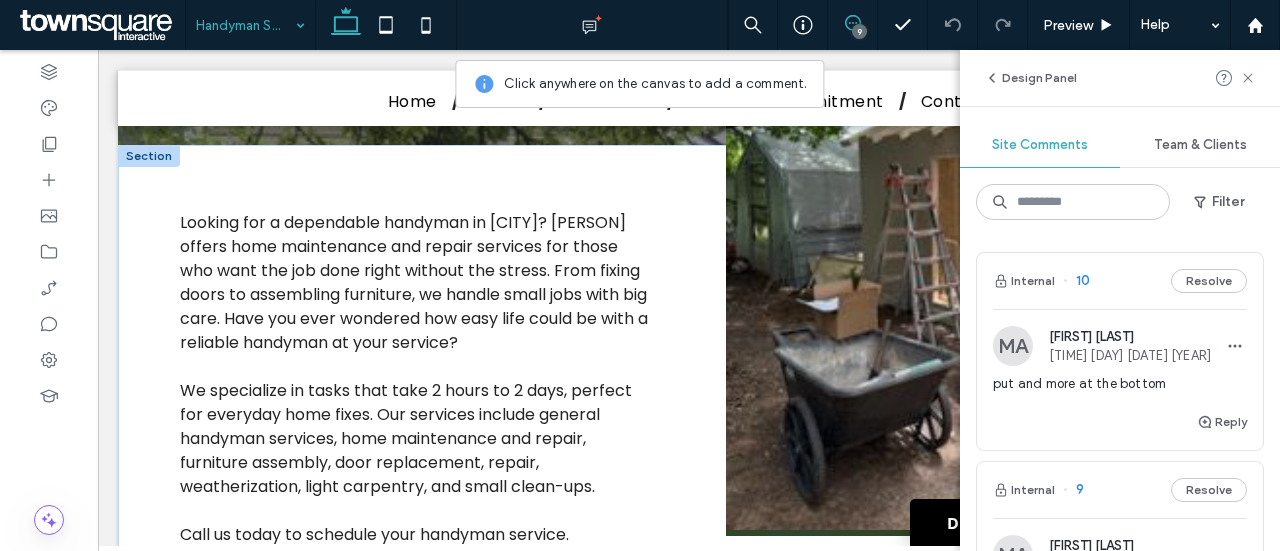 click at bounding box center (962, 244) 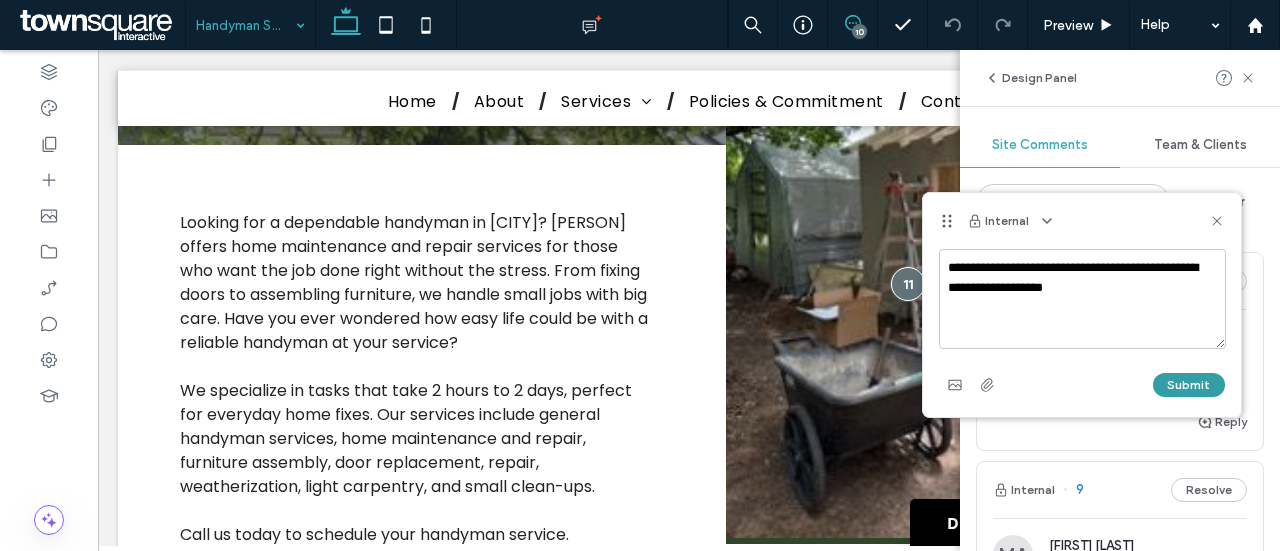 type on "**********" 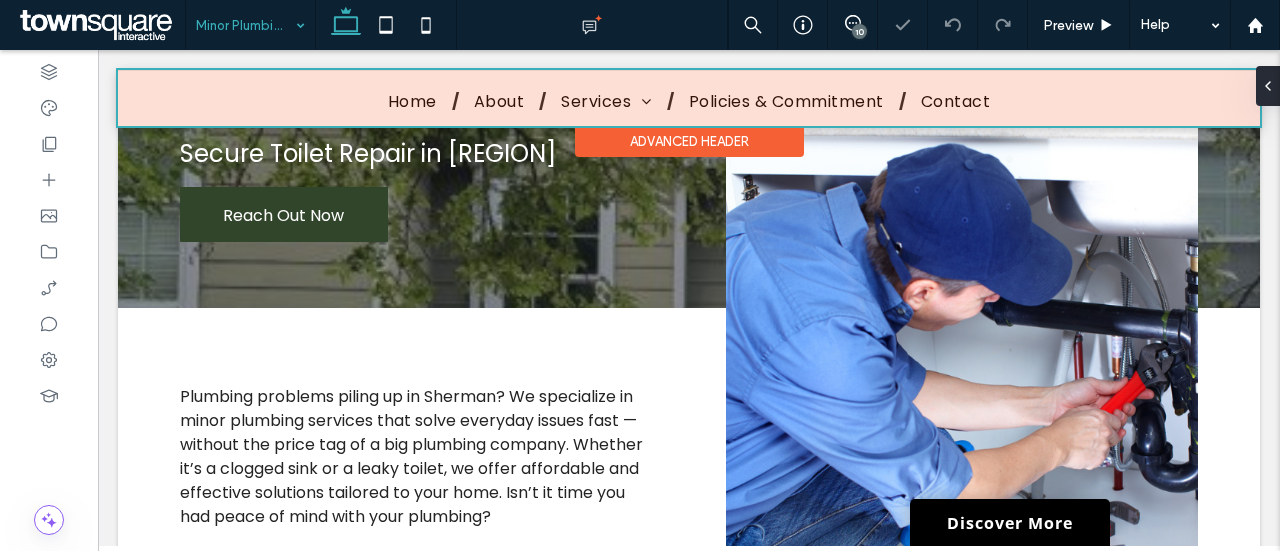 scroll, scrollTop: 200, scrollLeft: 0, axis: vertical 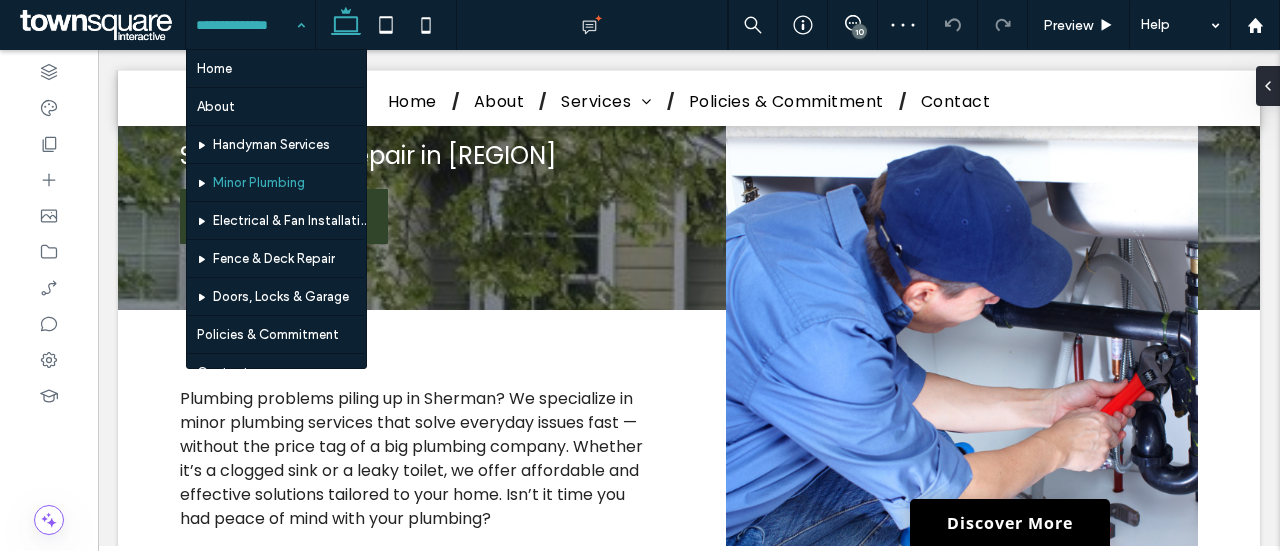 click at bounding box center [245, 25] 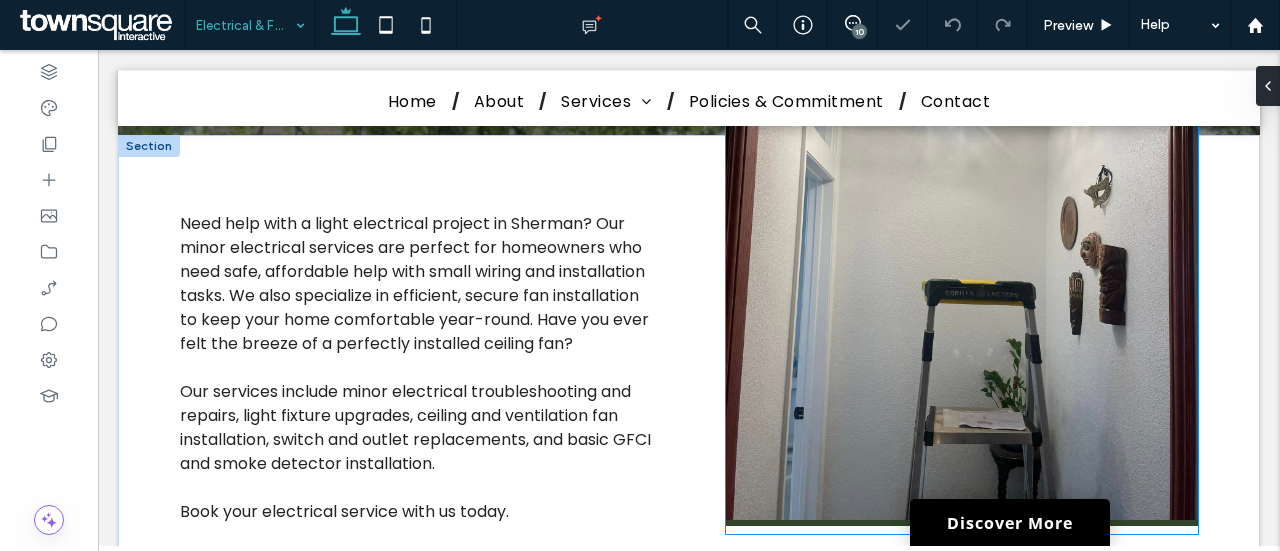 scroll, scrollTop: 300, scrollLeft: 0, axis: vertical 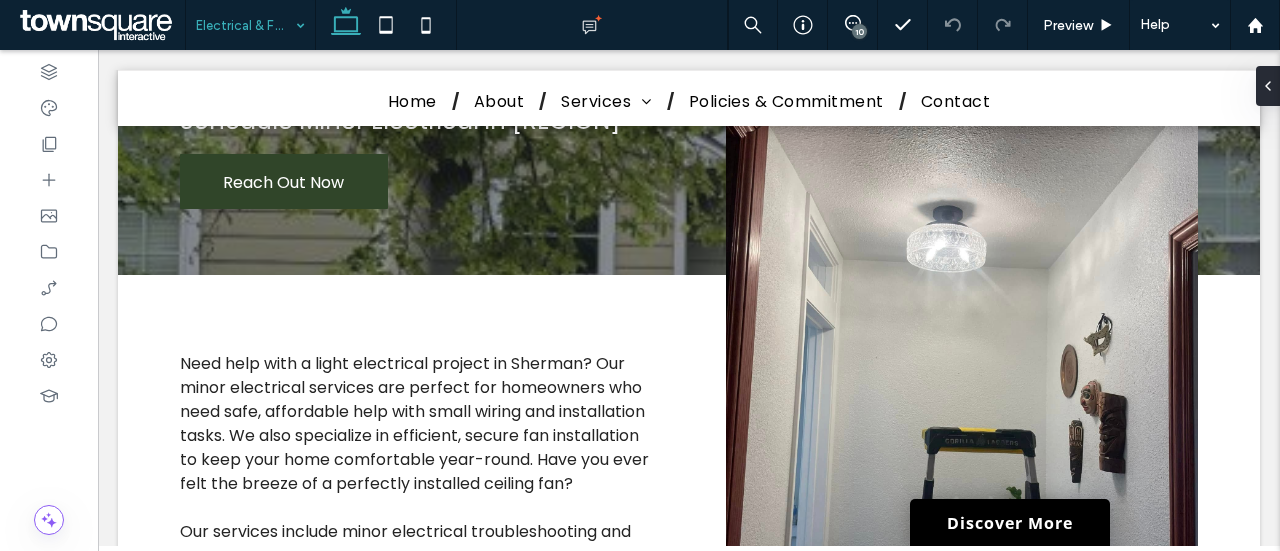 click on "10" at bounding box center [859, 31] 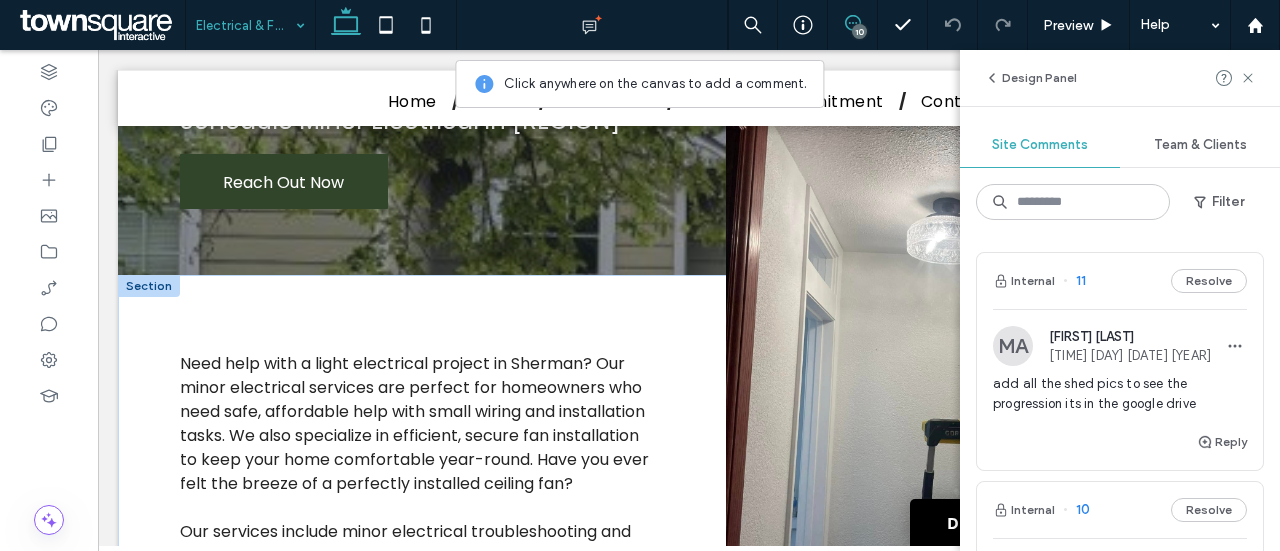 click at bounding box center (962, 374) 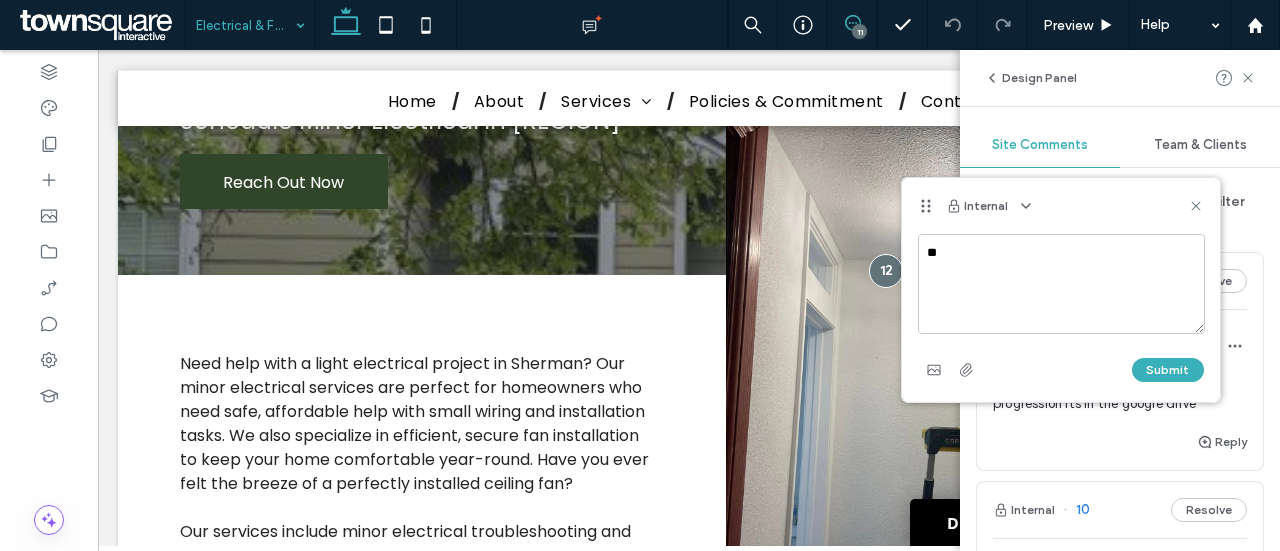 type on "*" 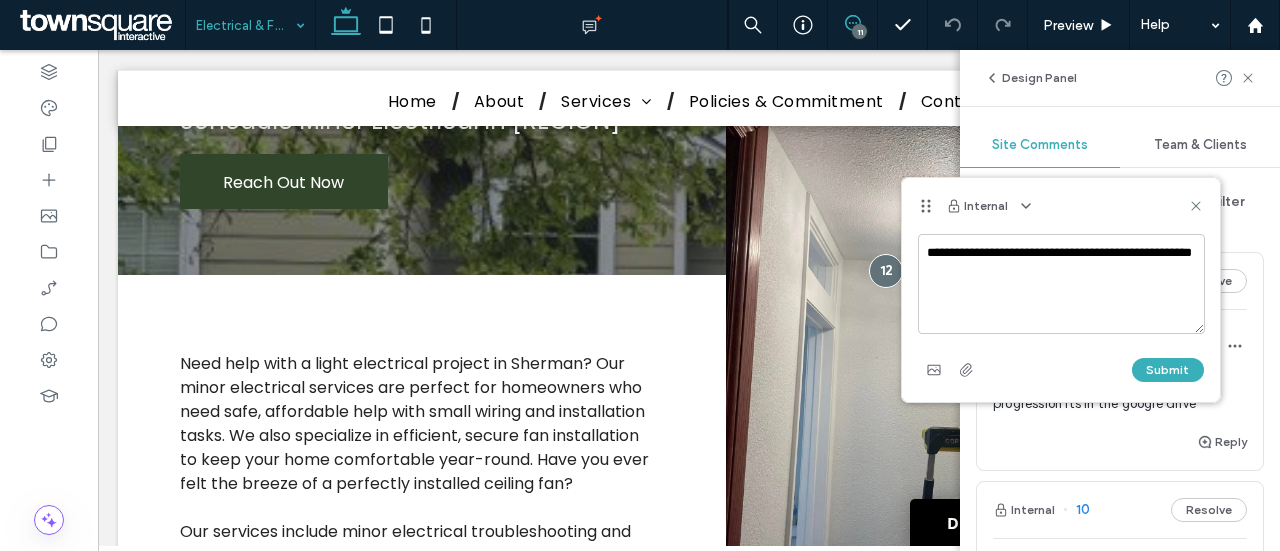 click on "**********" at bounding box center [1061, 284] 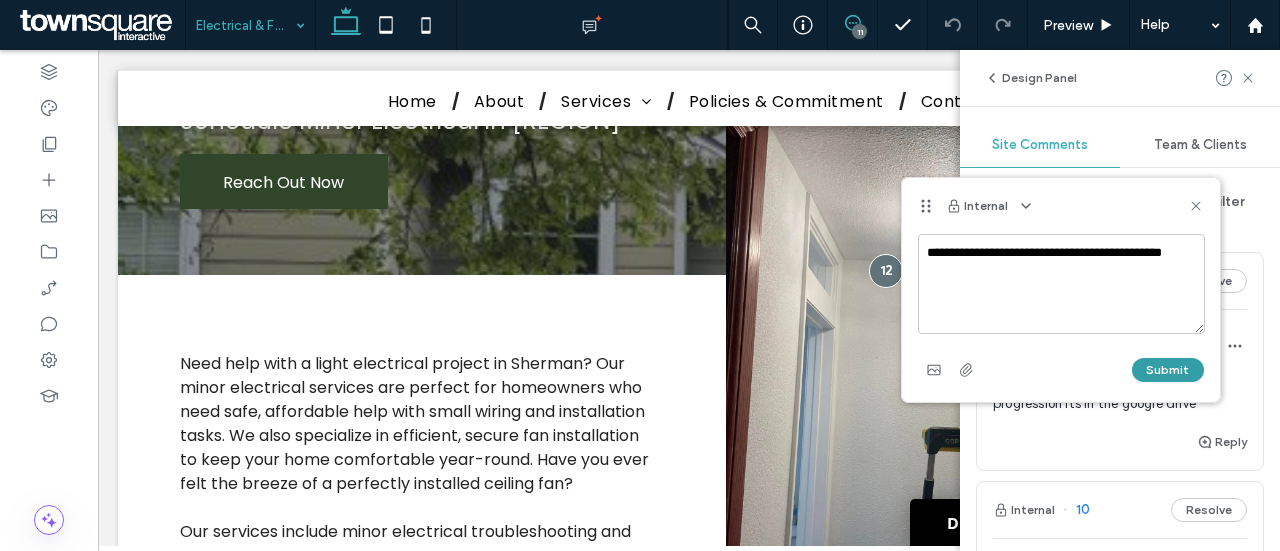 type on "**********" 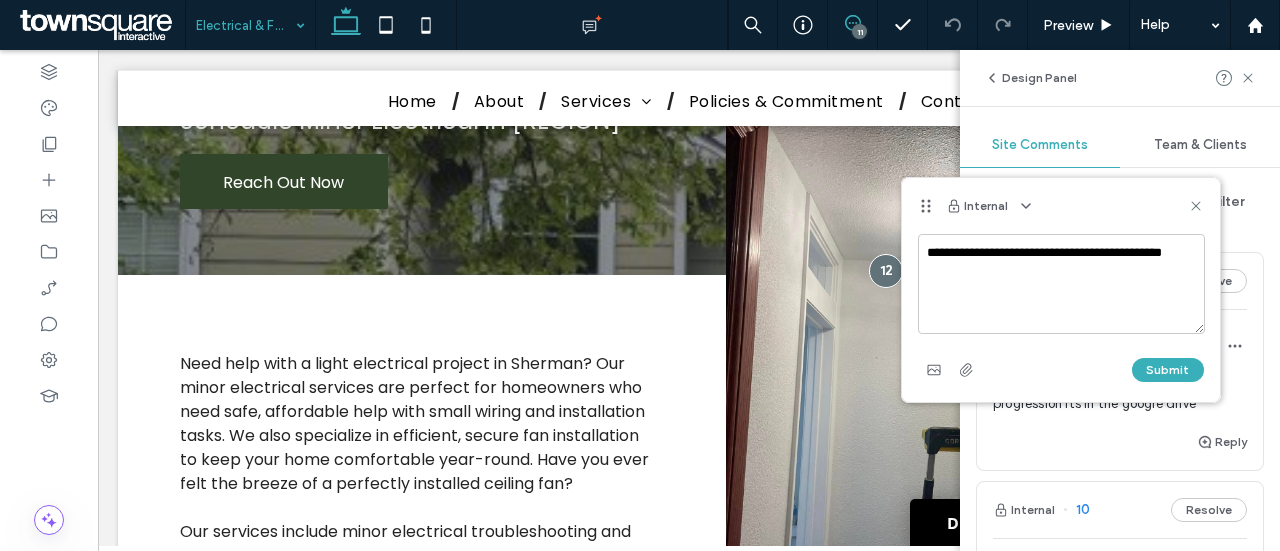 type 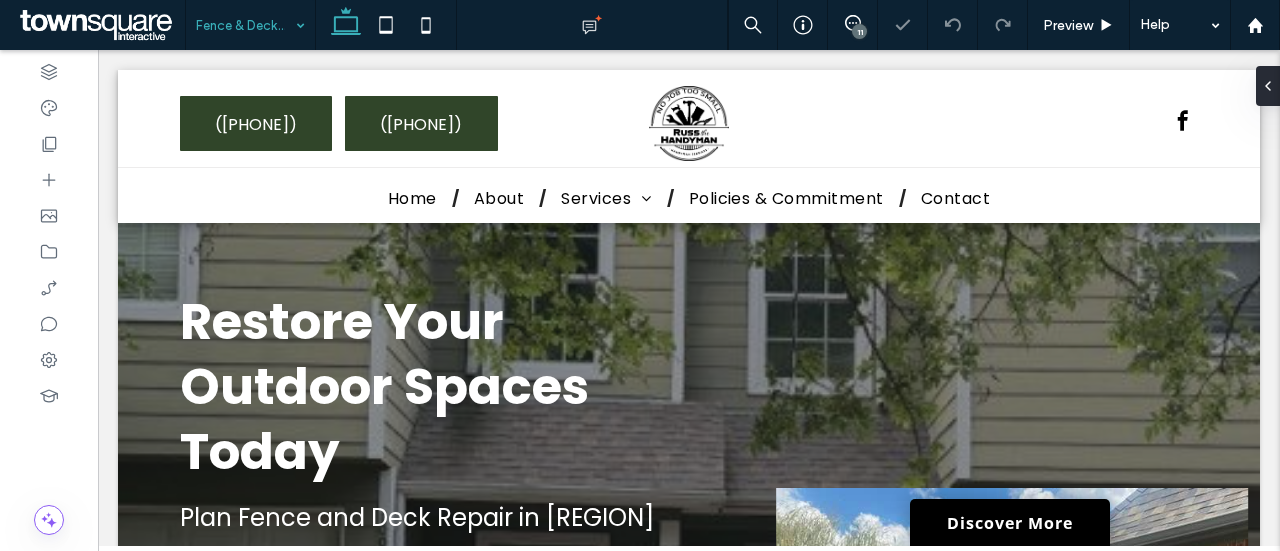 scroll, scrollTop: 0, scrollLeft: 0, axis: both 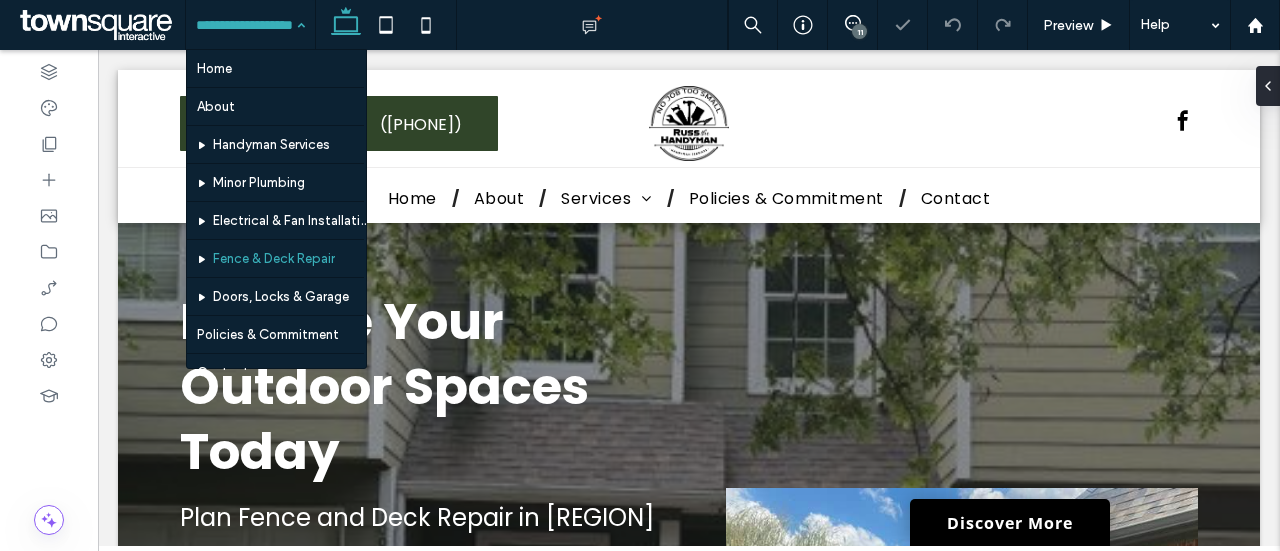 click at bounding box center [245, 25] 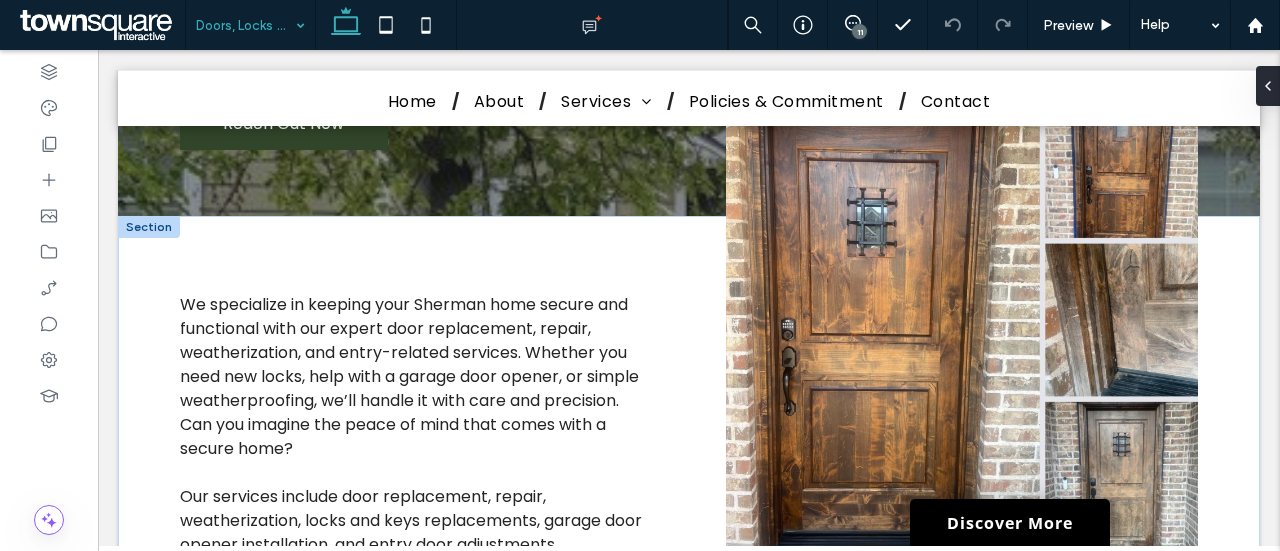 scroll, scrollTop: 300, scrollLeft: 0, axis: vertical 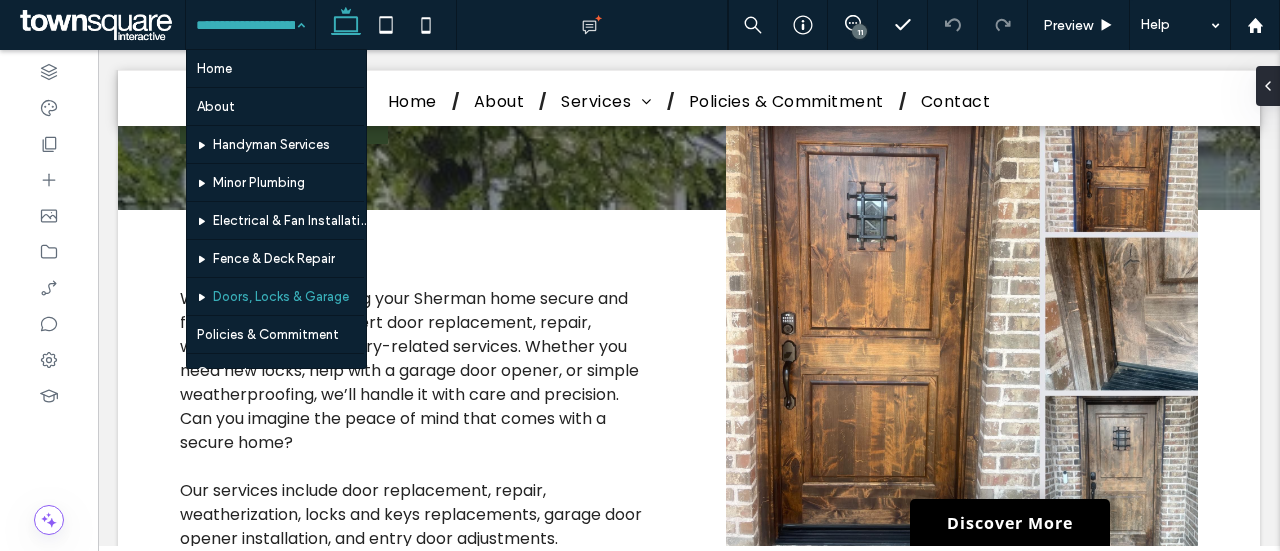 click at bounding box center [245, 25] 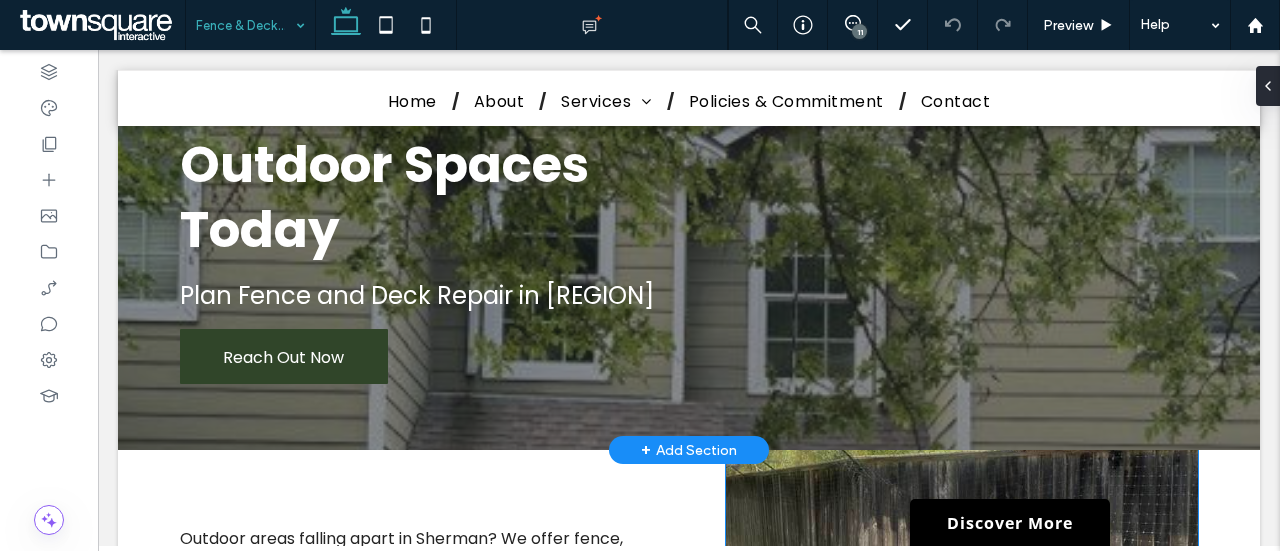 scroll, scrollTop: 100, scrollLeft: 0, axis: vertical 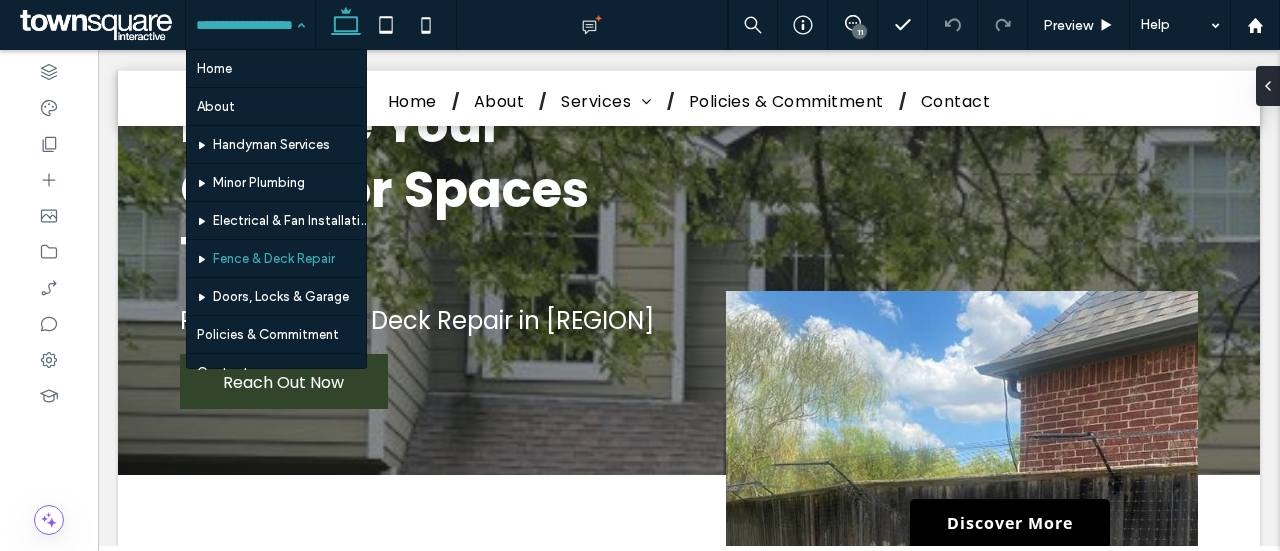 click at bounding box center [245, 25] 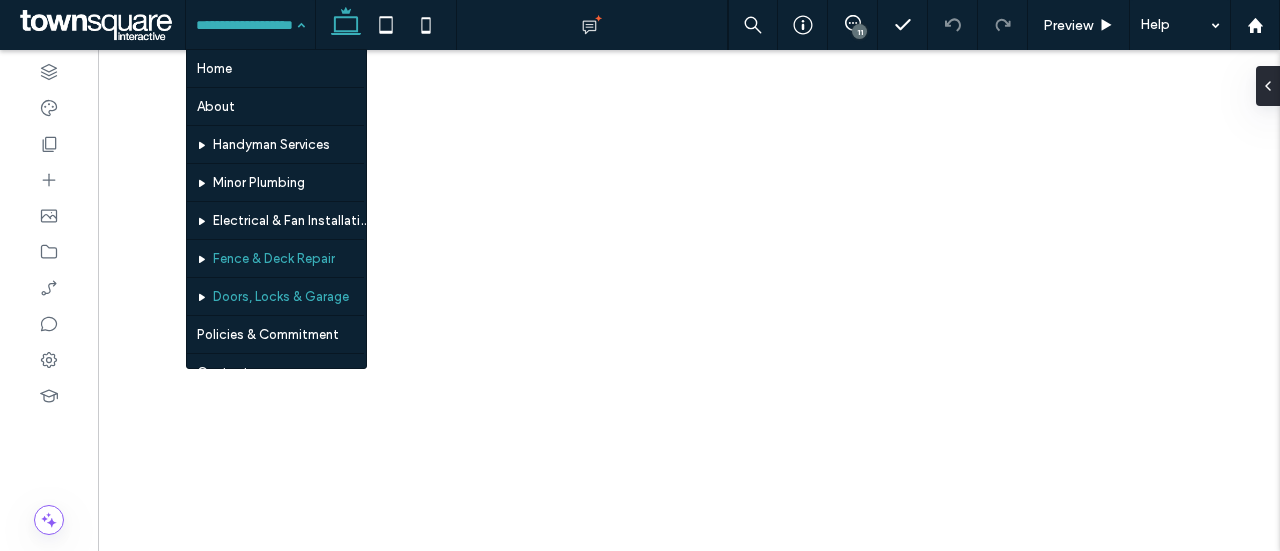 scroll, scrollTop: 0, scrollLeft: 0, axis: both 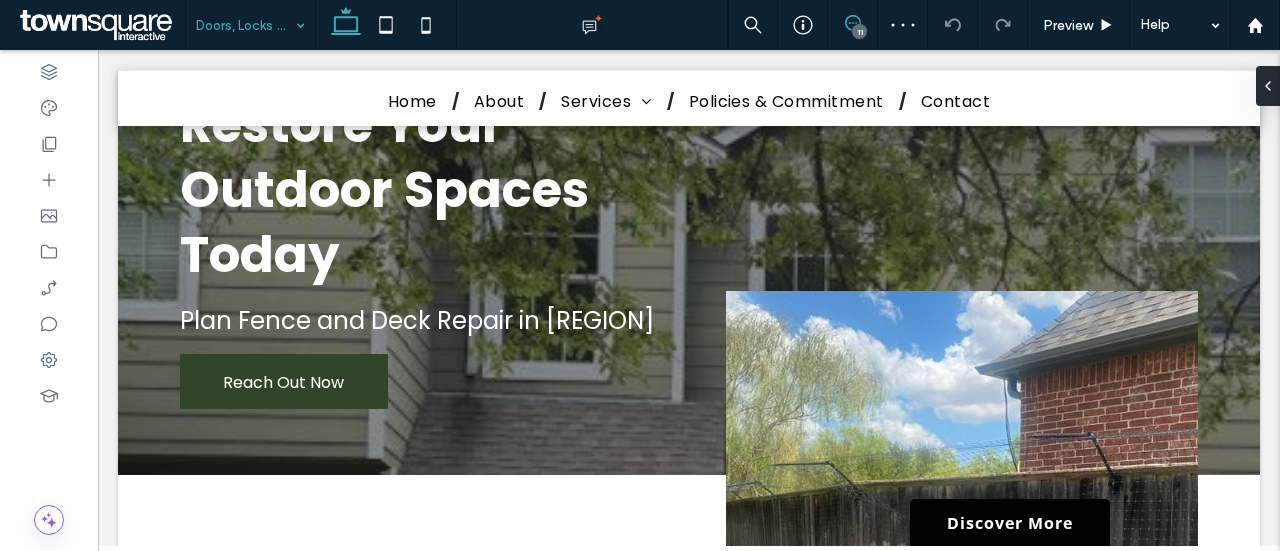 click 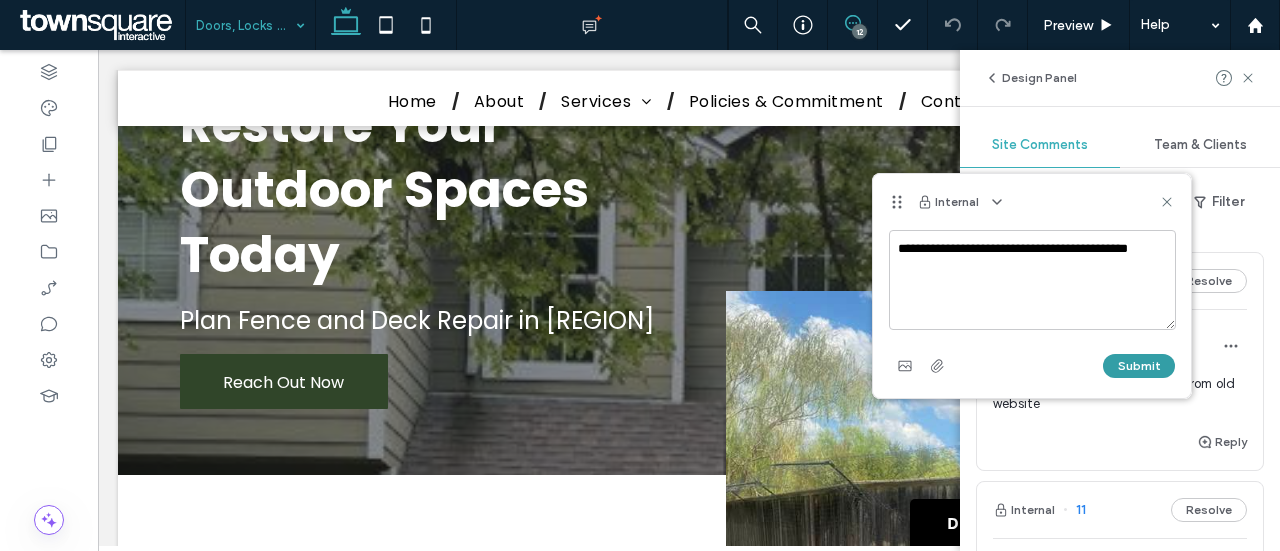 type on "**********" 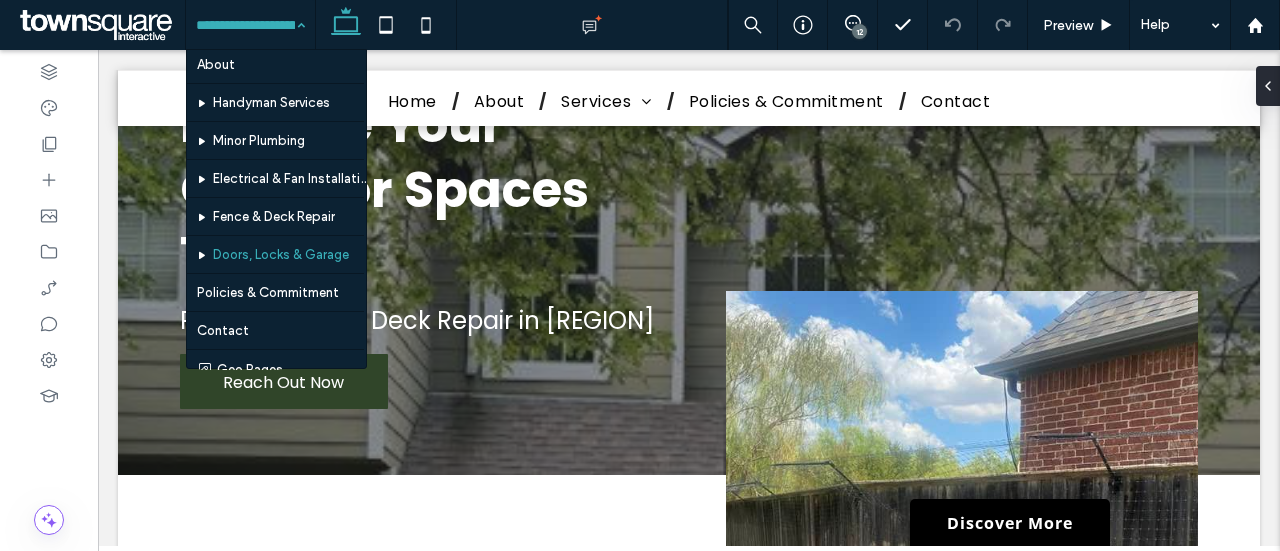 scroll, scrollTop: 66, scrollLeft: 0, axis: vertical 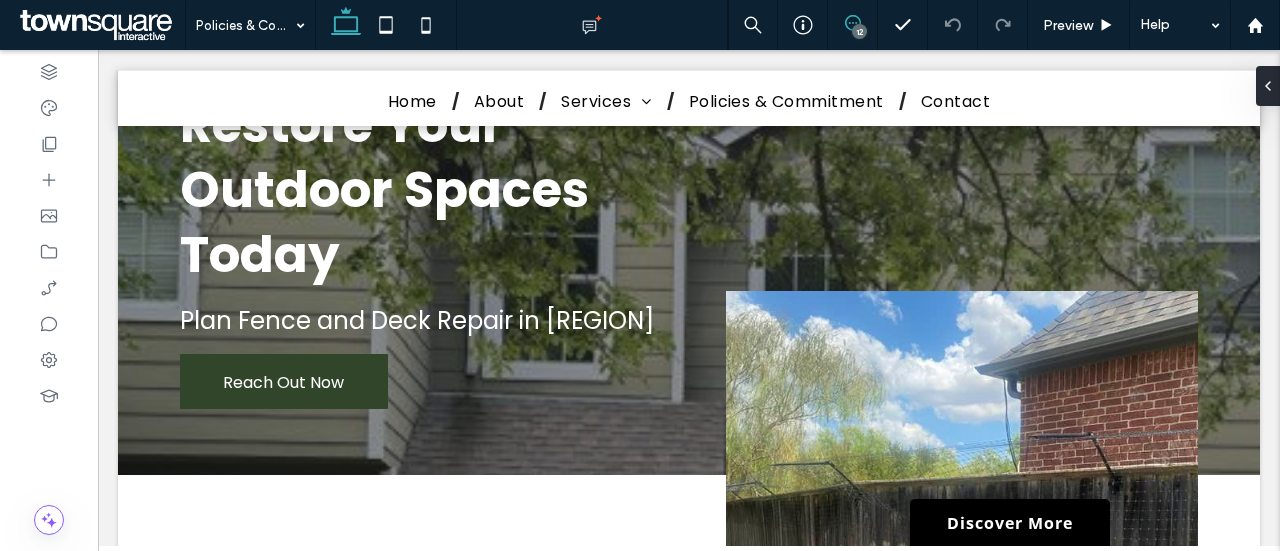 click 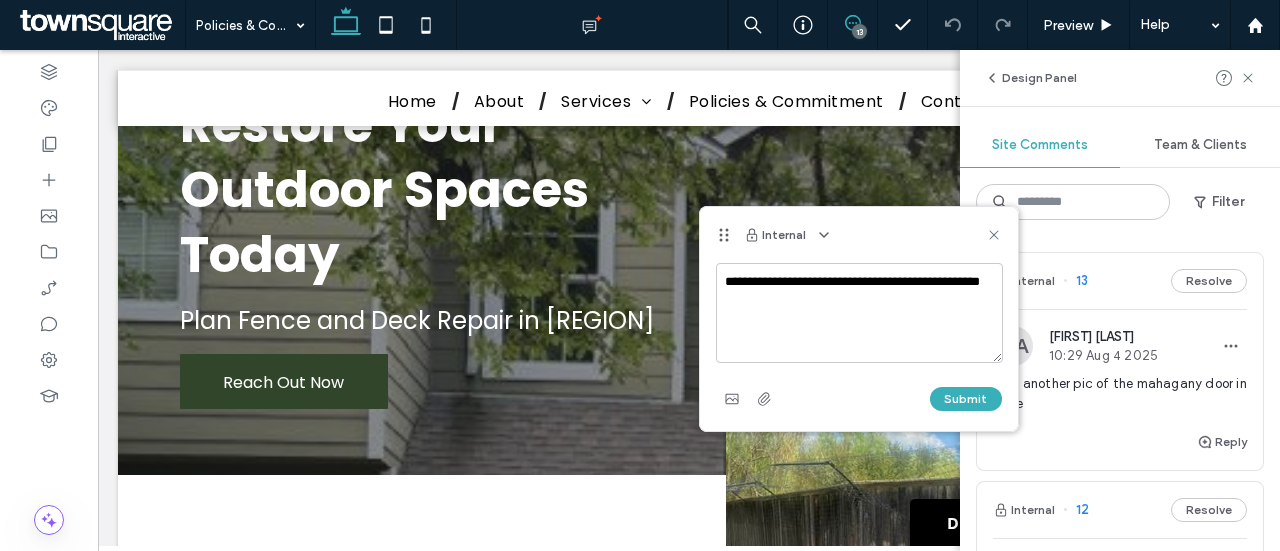 type on "**********" 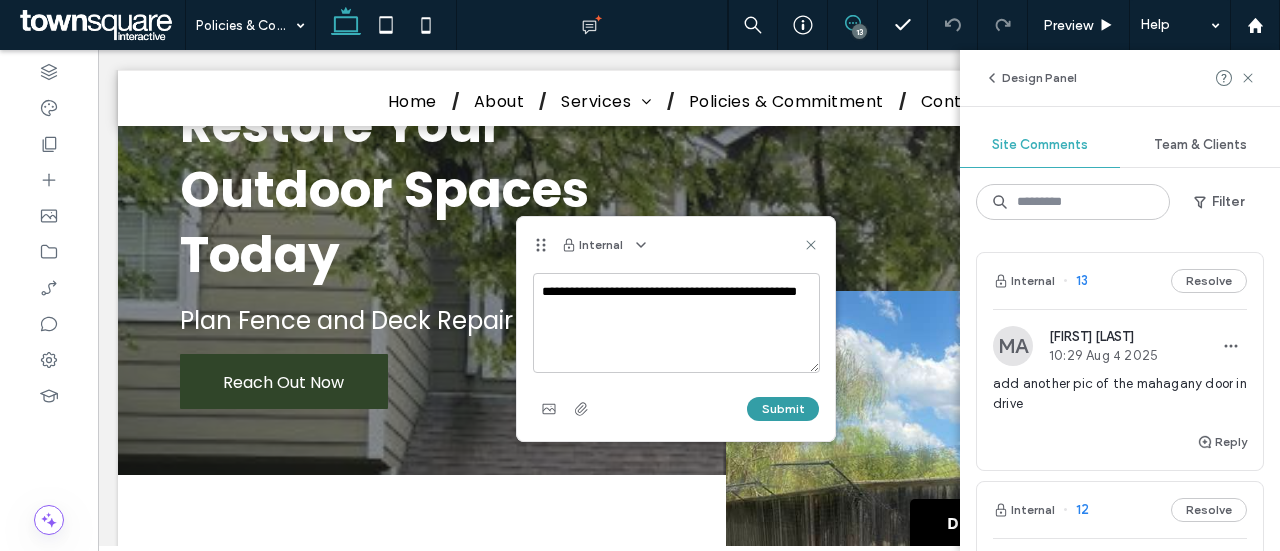 click on "Submit" at bounding box center [783, 409] 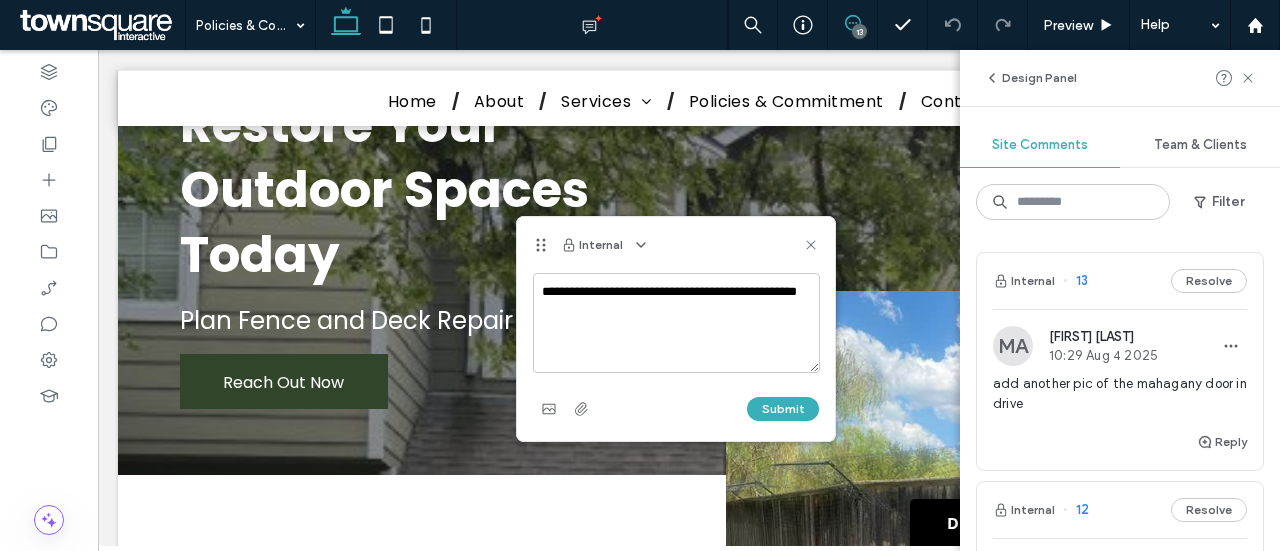 type 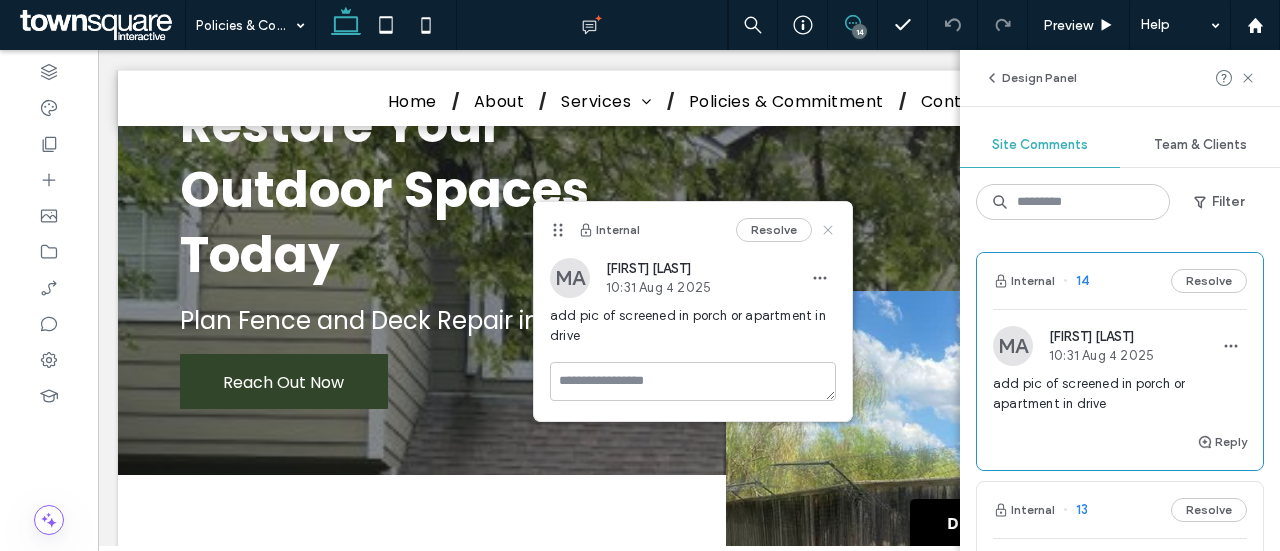 click 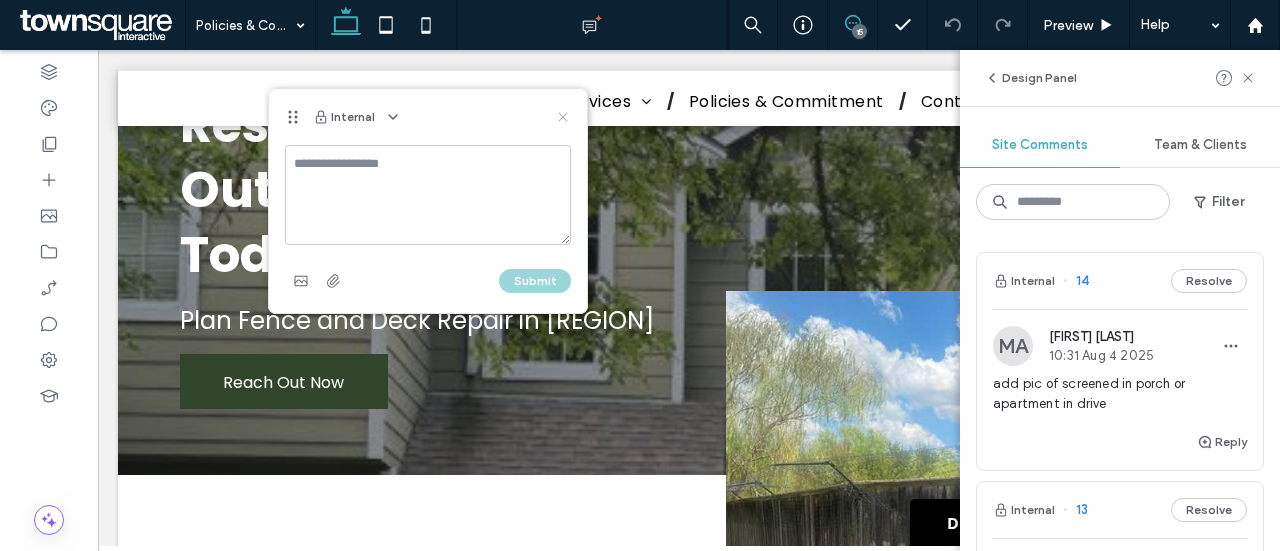 click 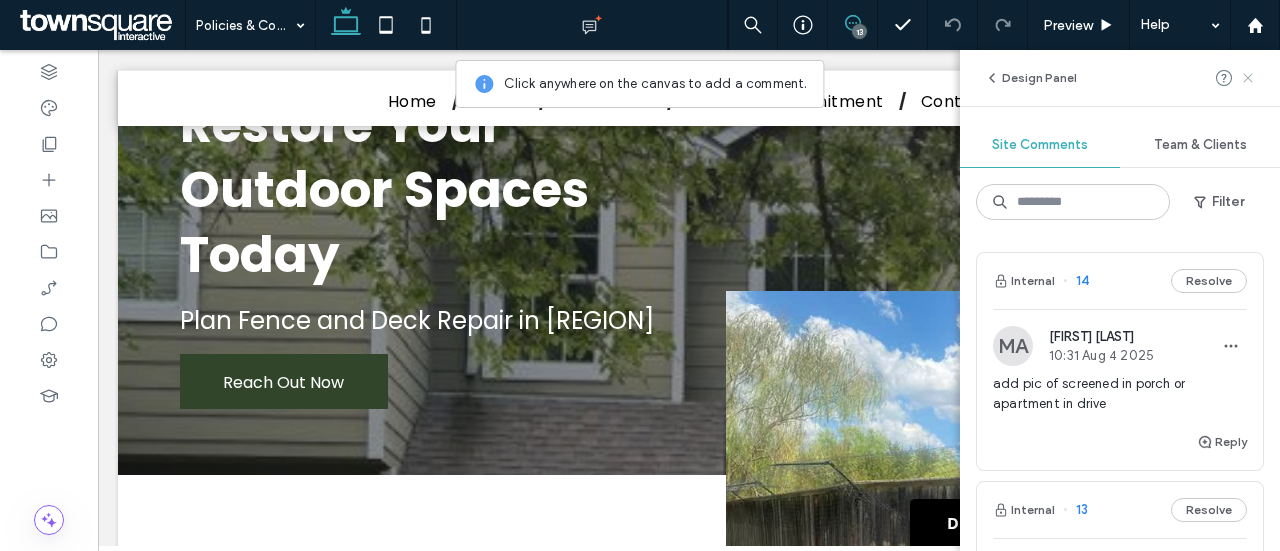 click at bounding box center [1248, 78] 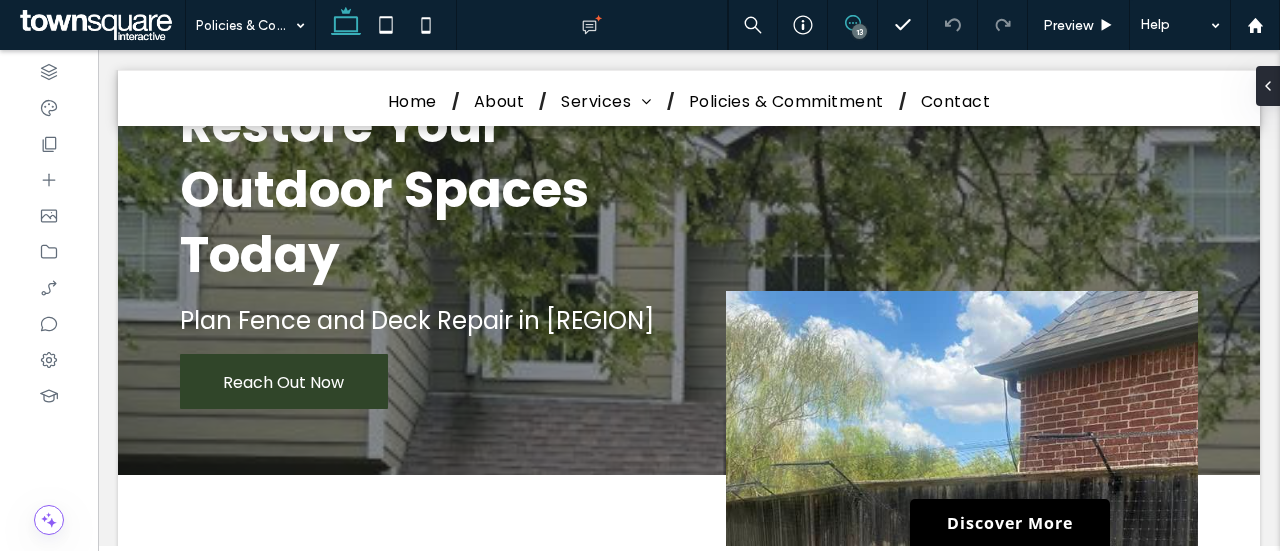 click 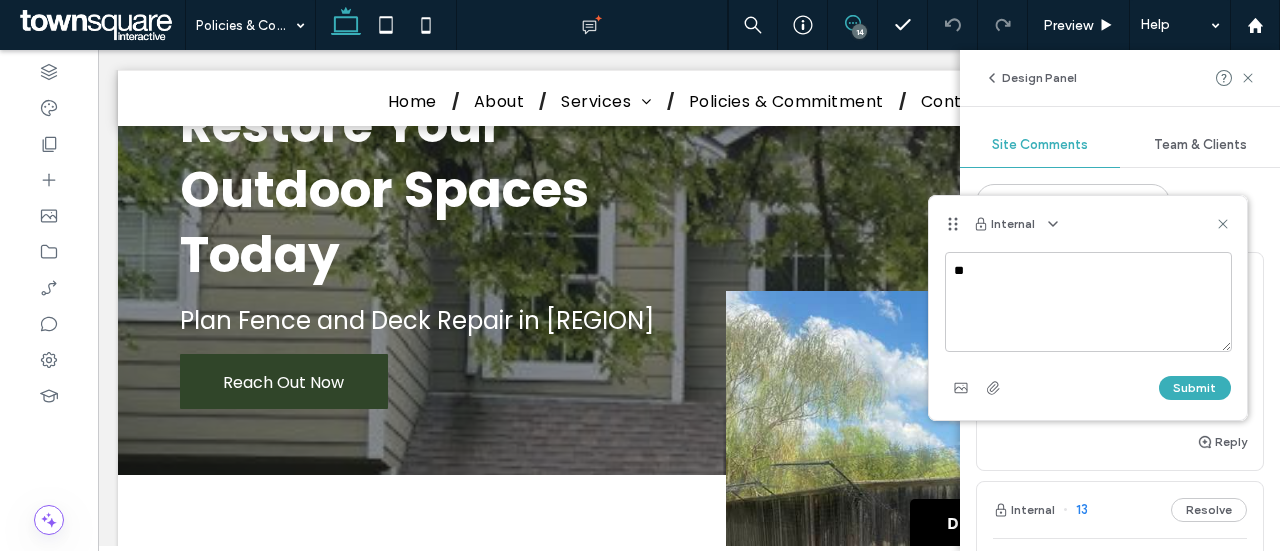 type on "*" 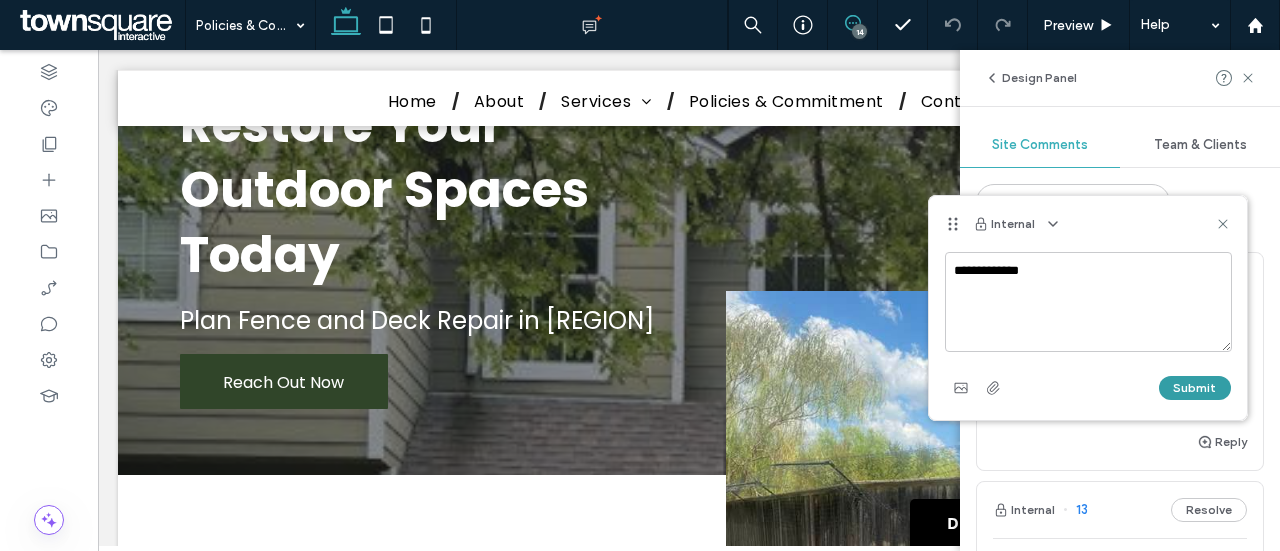 type on "**********" 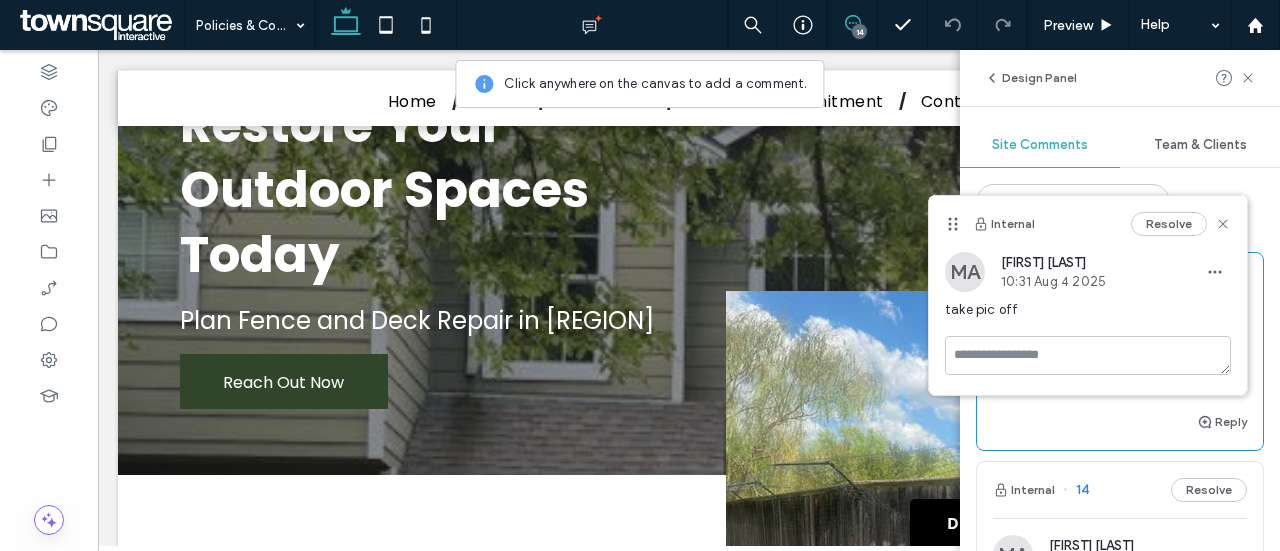click on "Internal Resolve" at bounding box center (1088, 224) 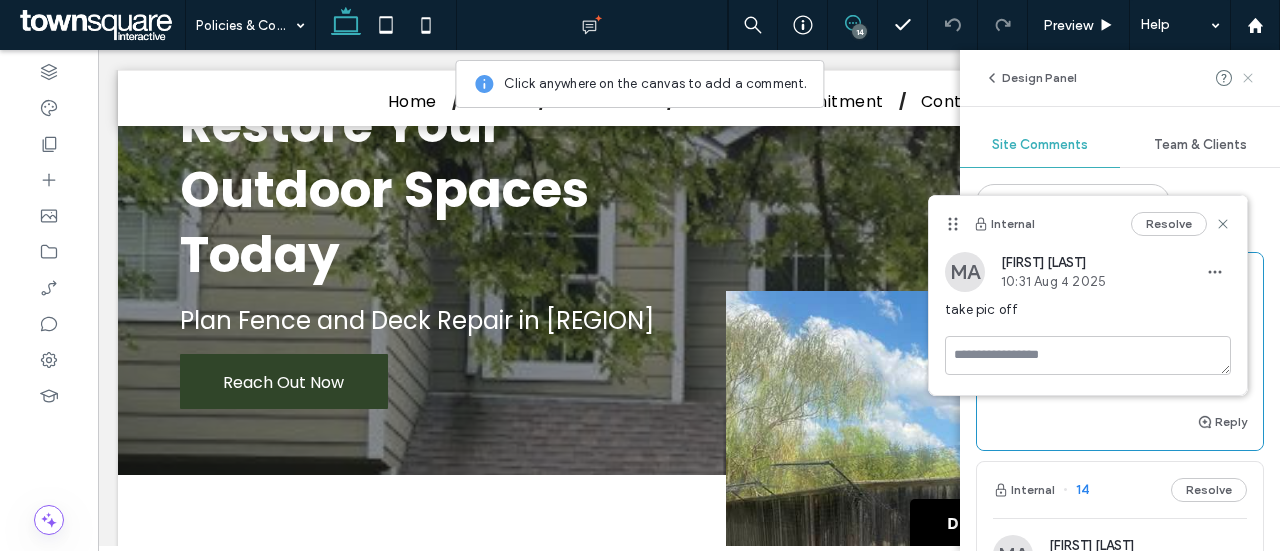 click 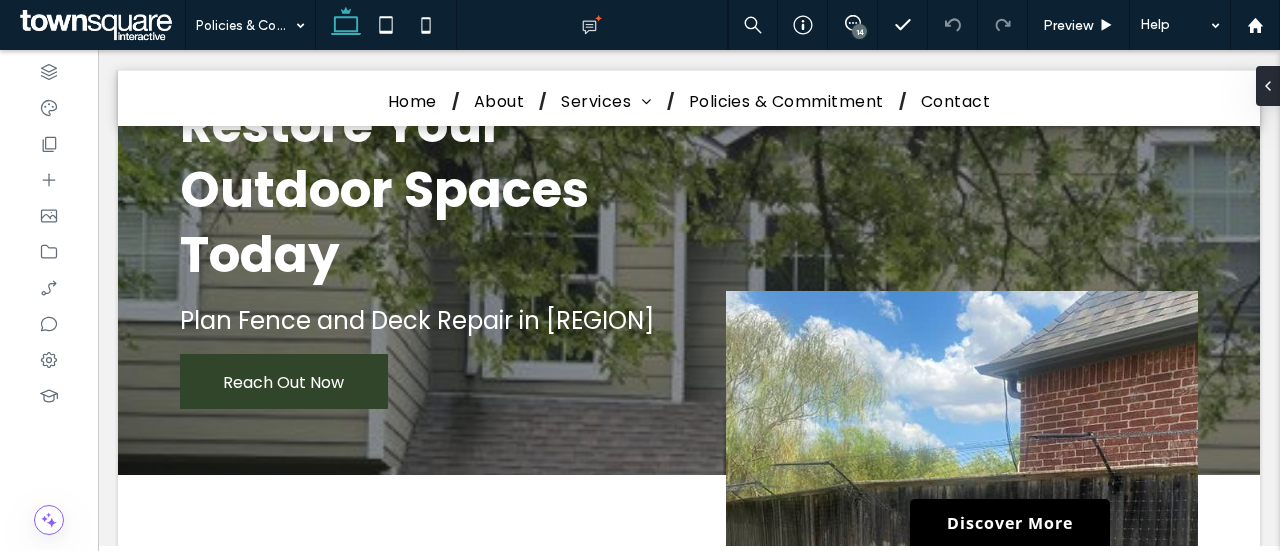 click on "14" at bounding box center (859, 31) 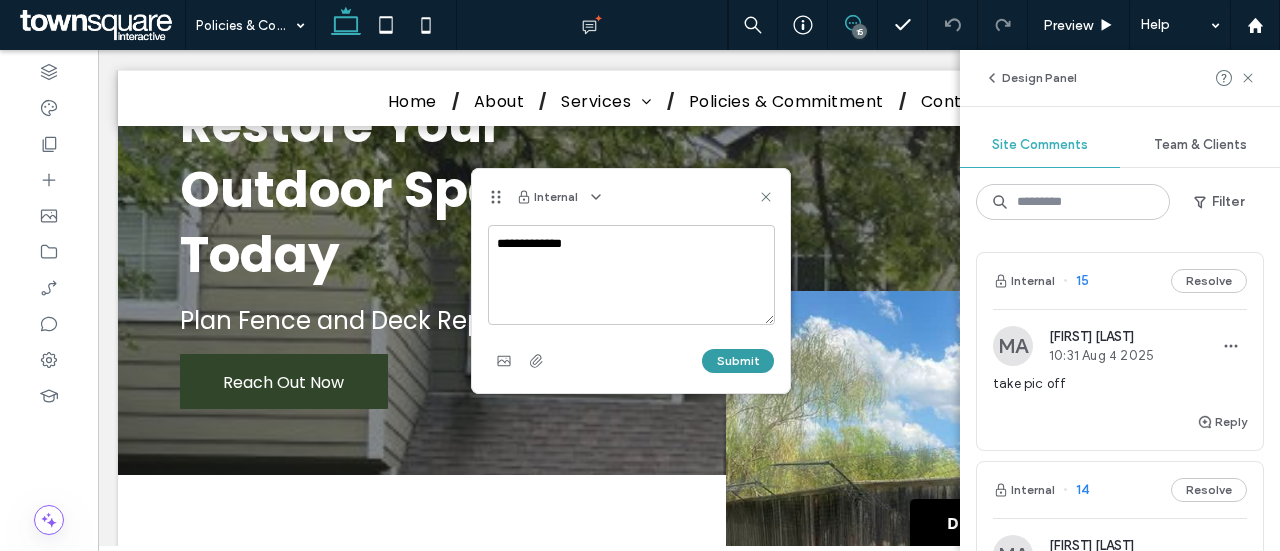 type on "**********" 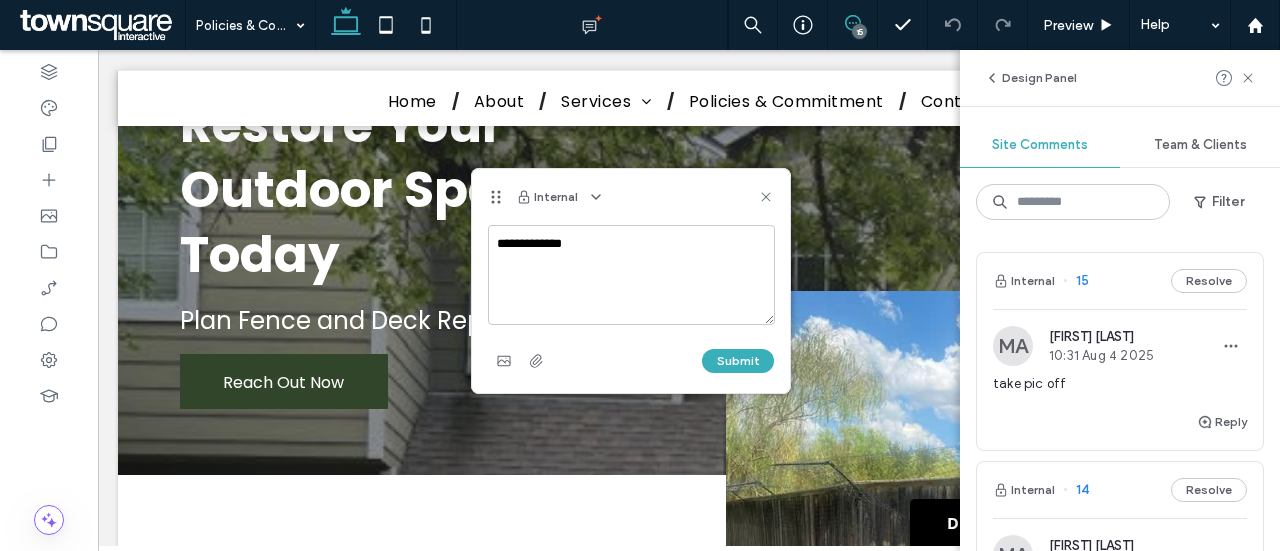 type 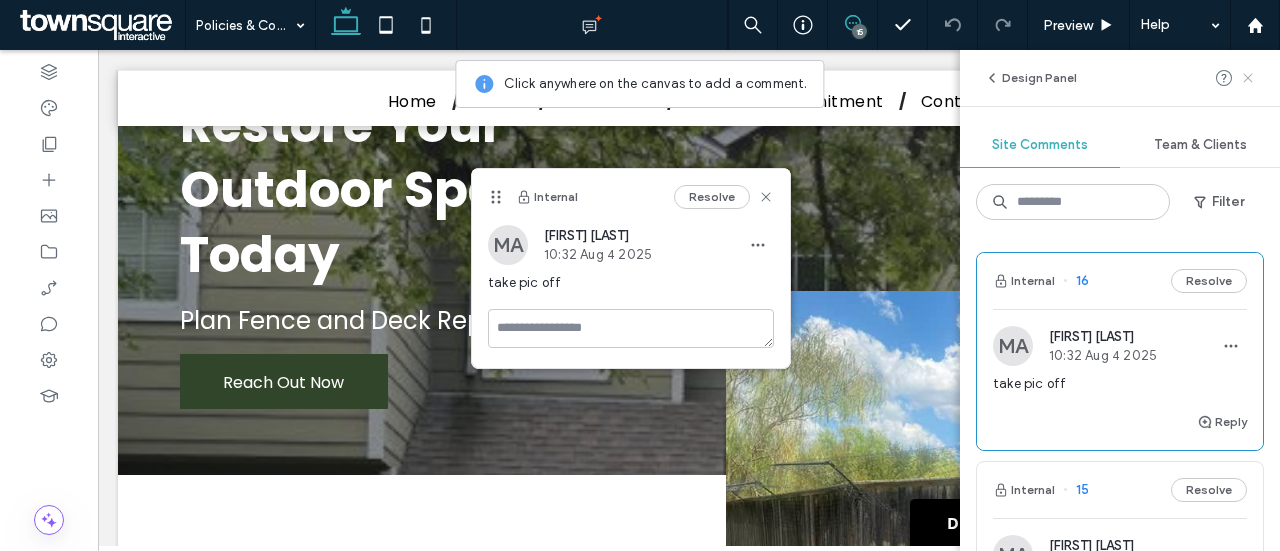 click 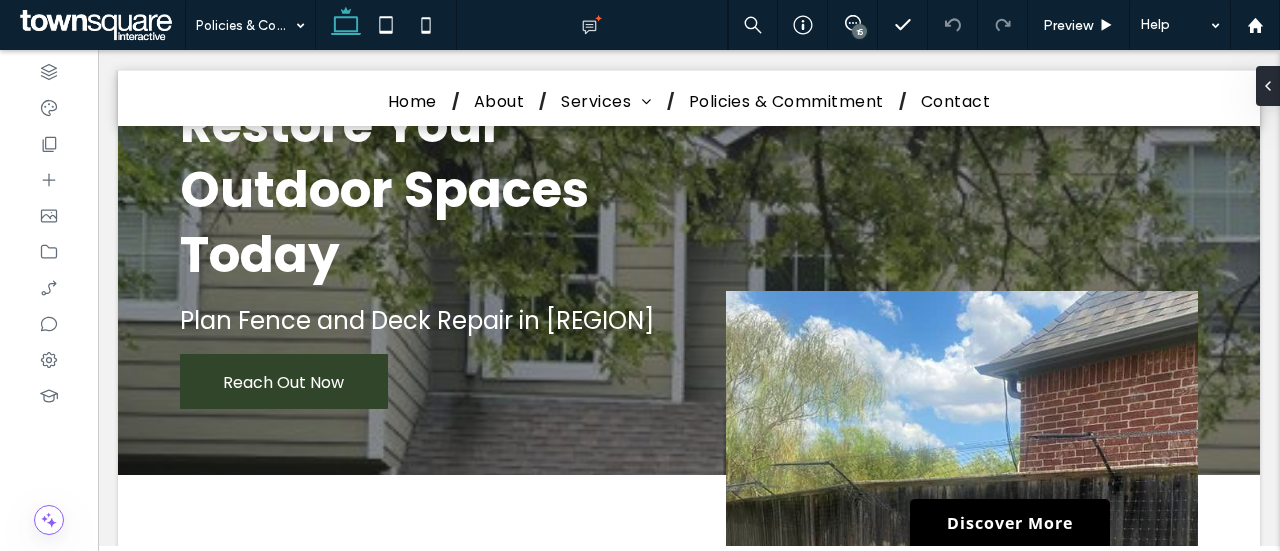 click on "15" at bounding box center [859, 31] 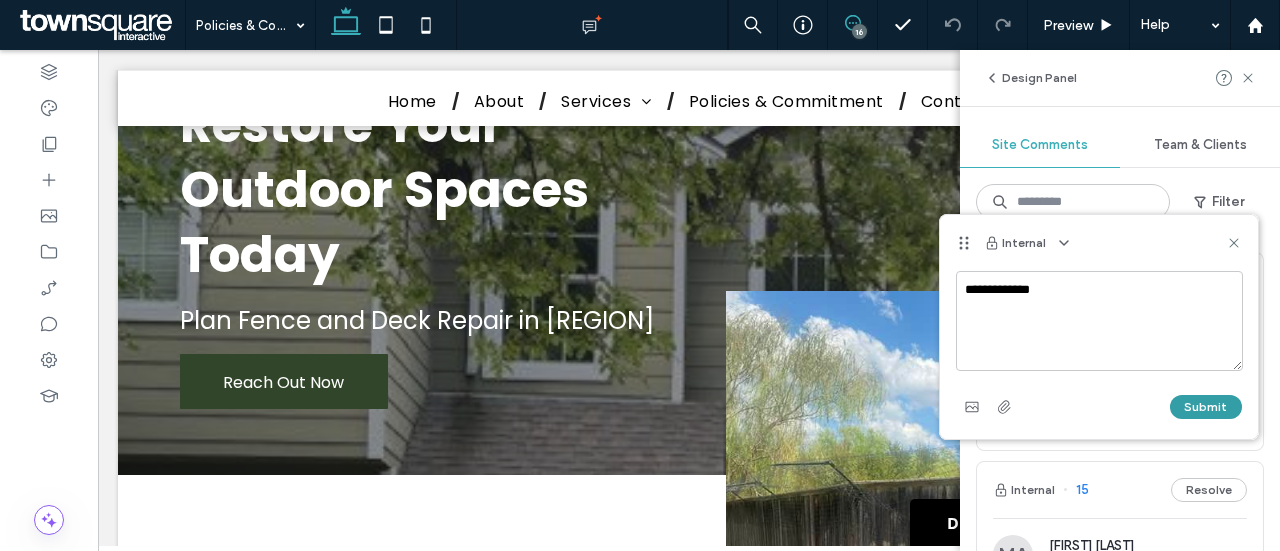 type on "**********" 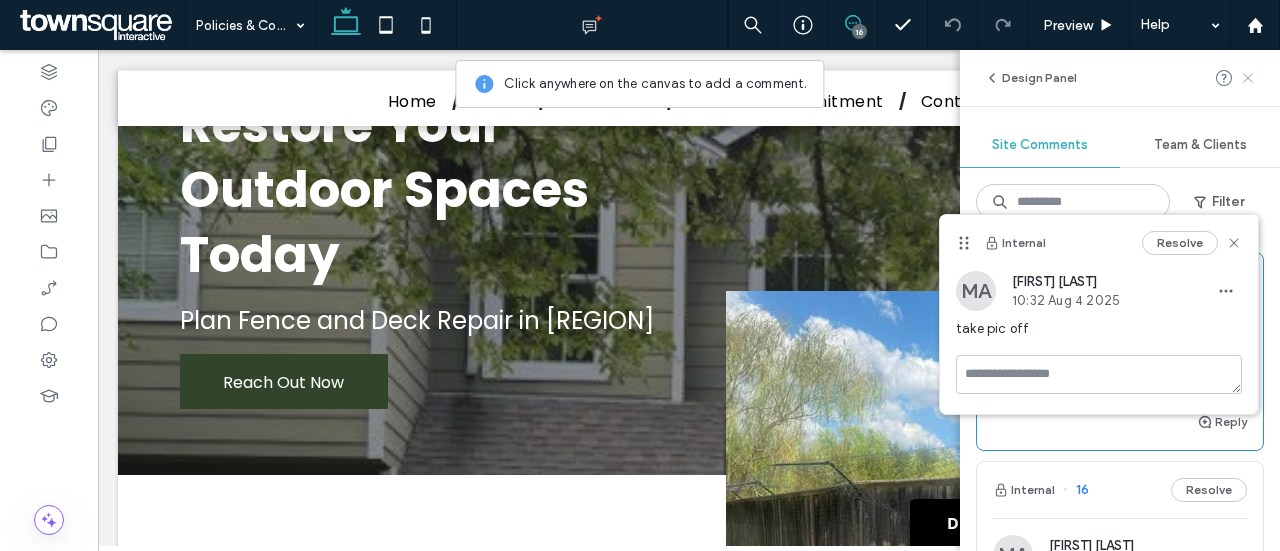click 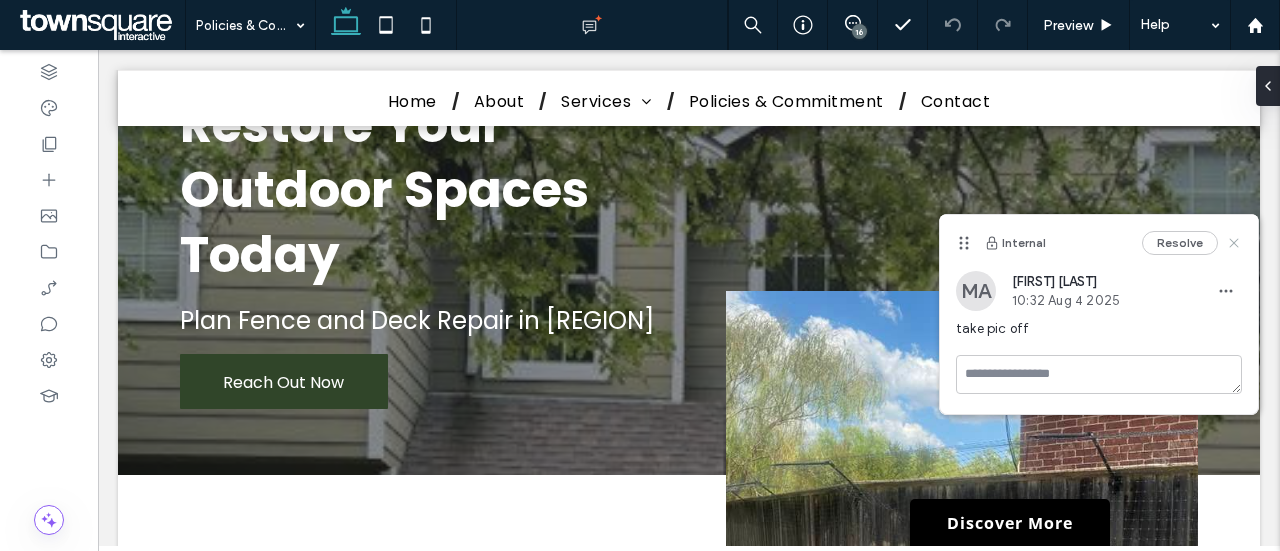 click 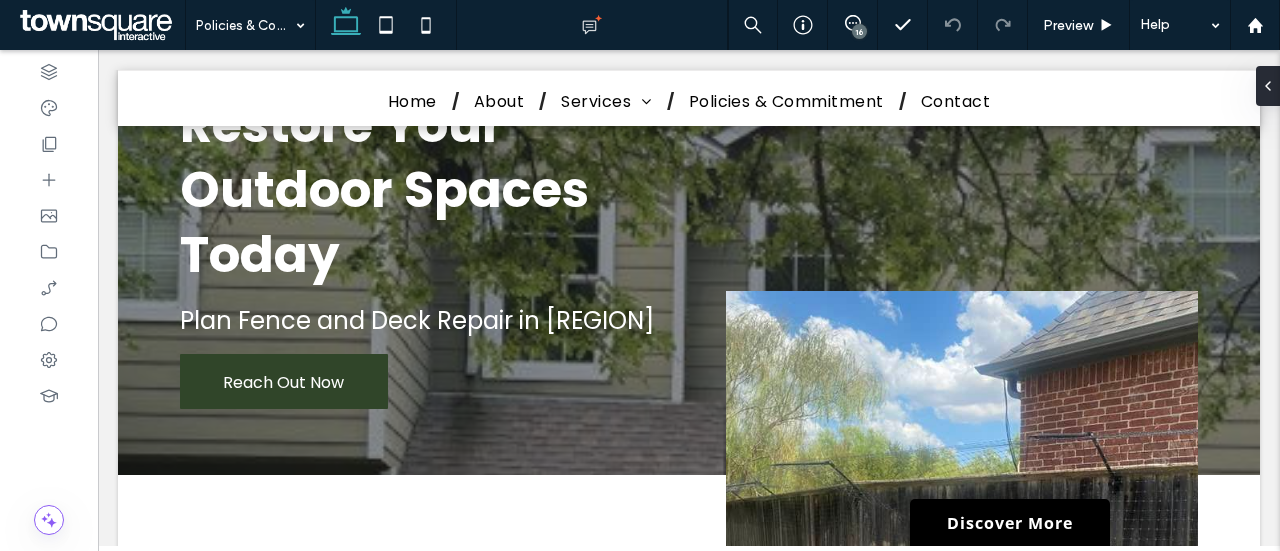 click on "16" at bounding box center (859, 31) 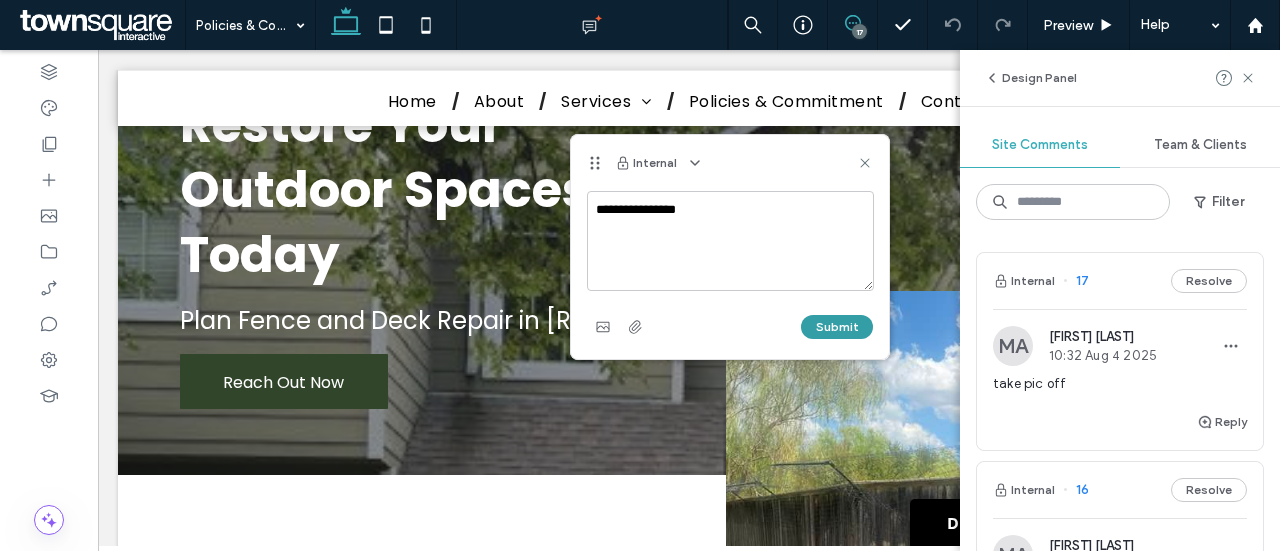 type on "**********" 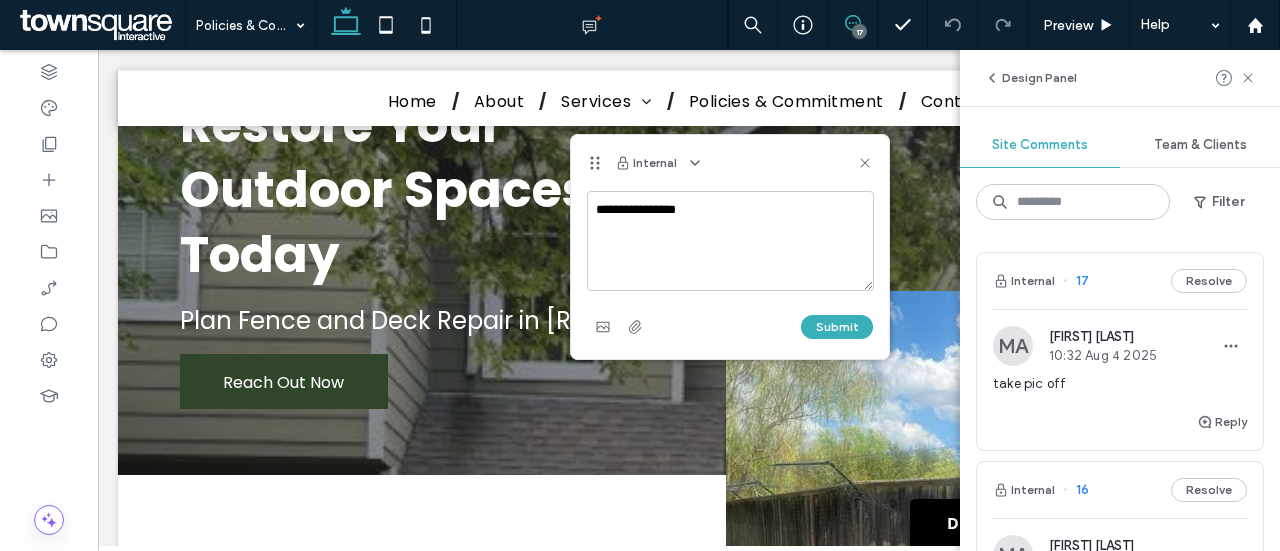 click on "Submit" at bounding box center (837, 327) 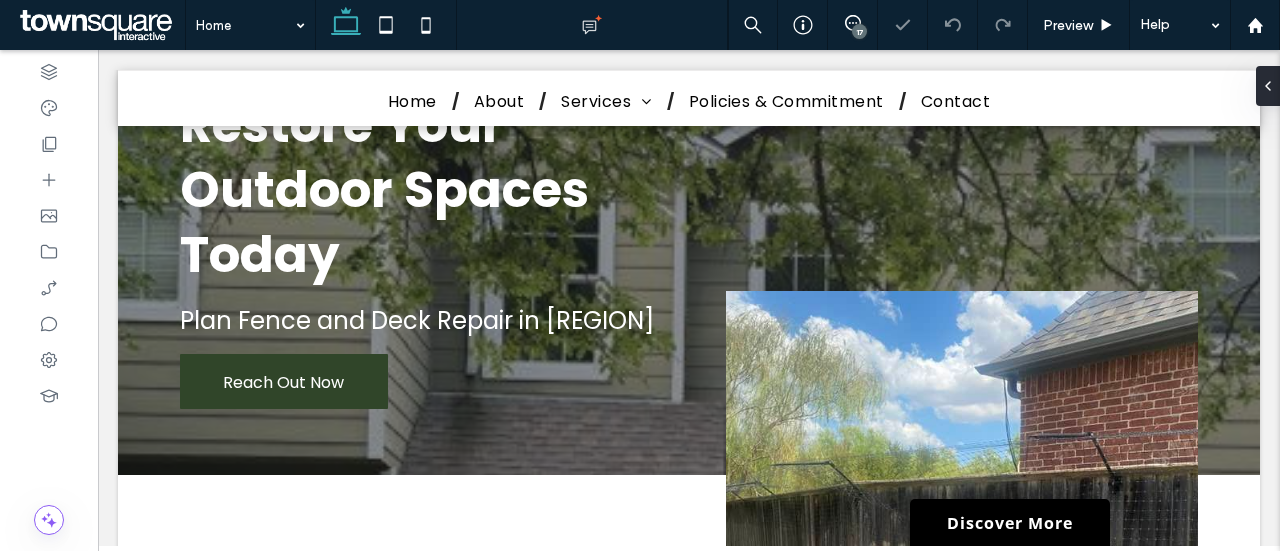 click on "17" at bounding box center (859, 31) 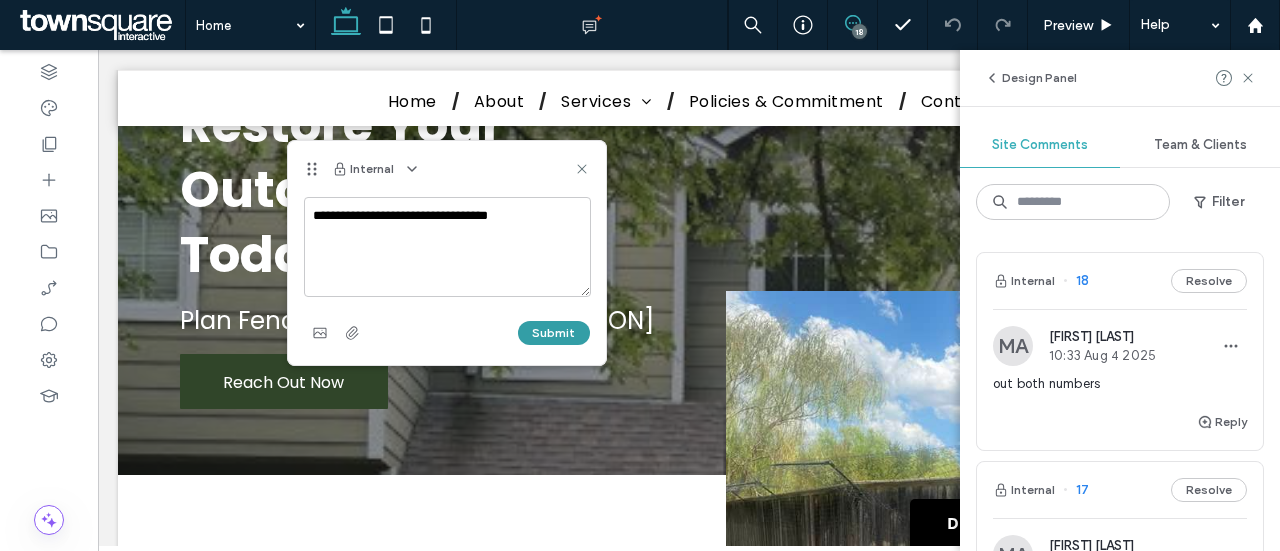 type on "**********" 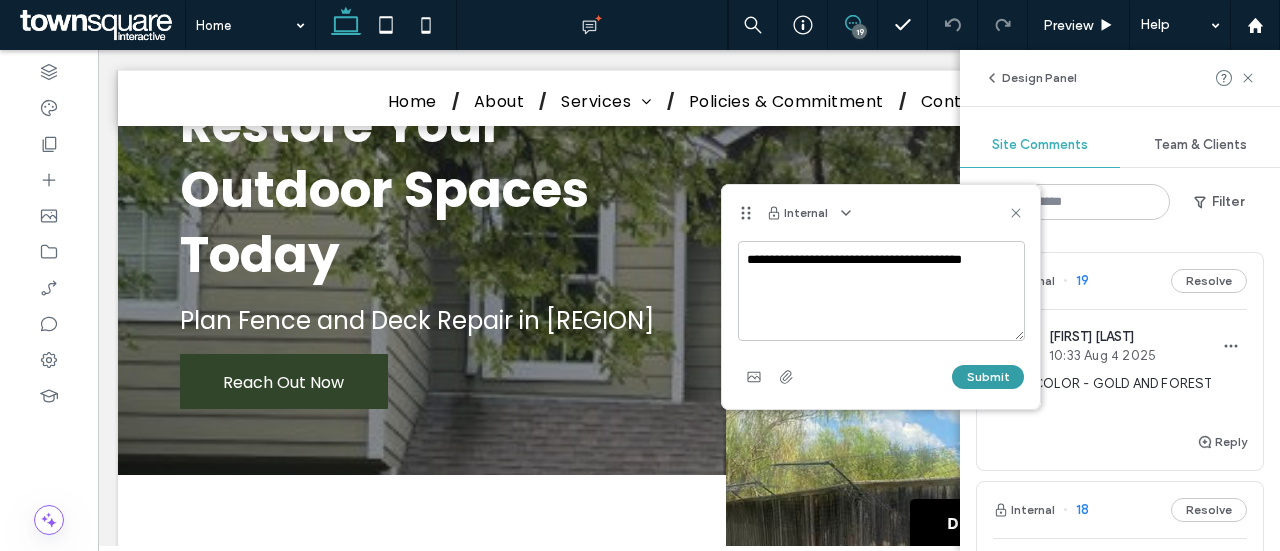 type on "**********" 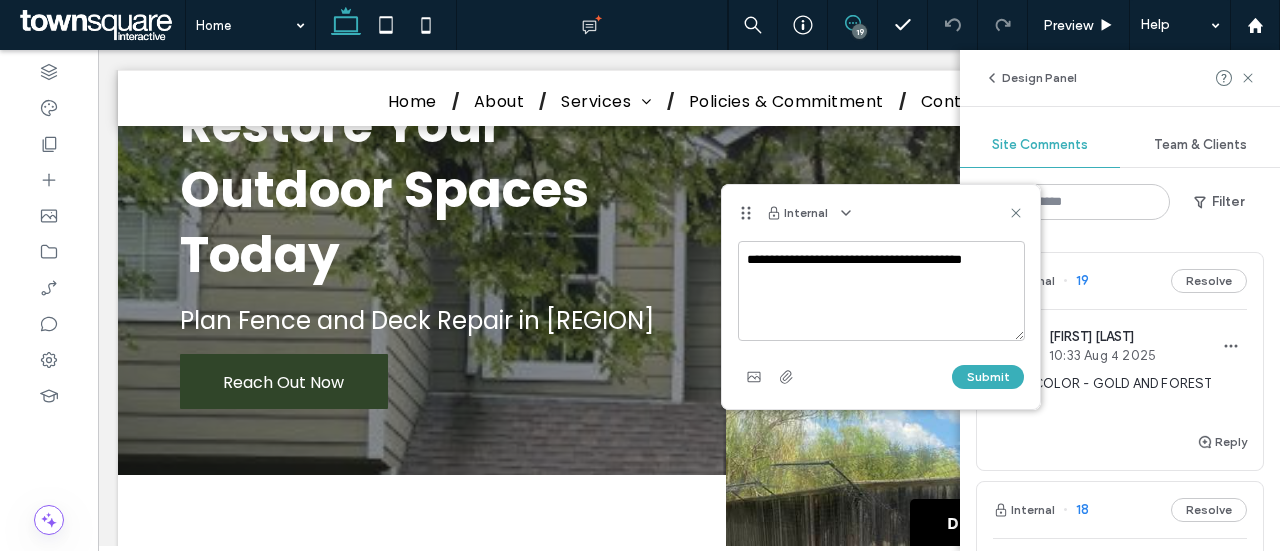 type 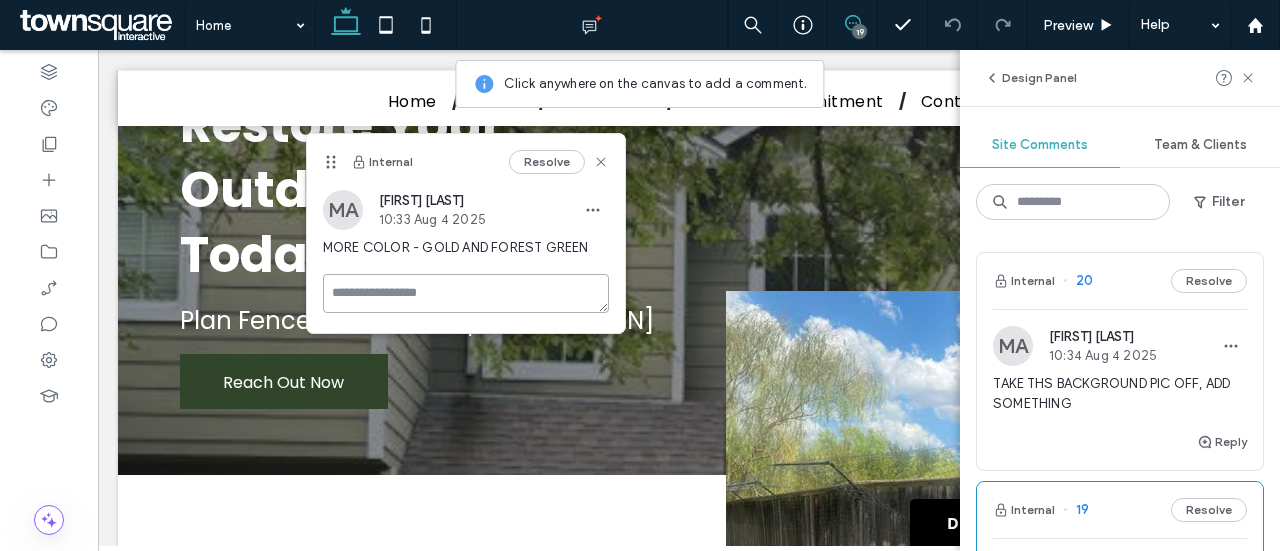 click at bounding box center (466, 293) 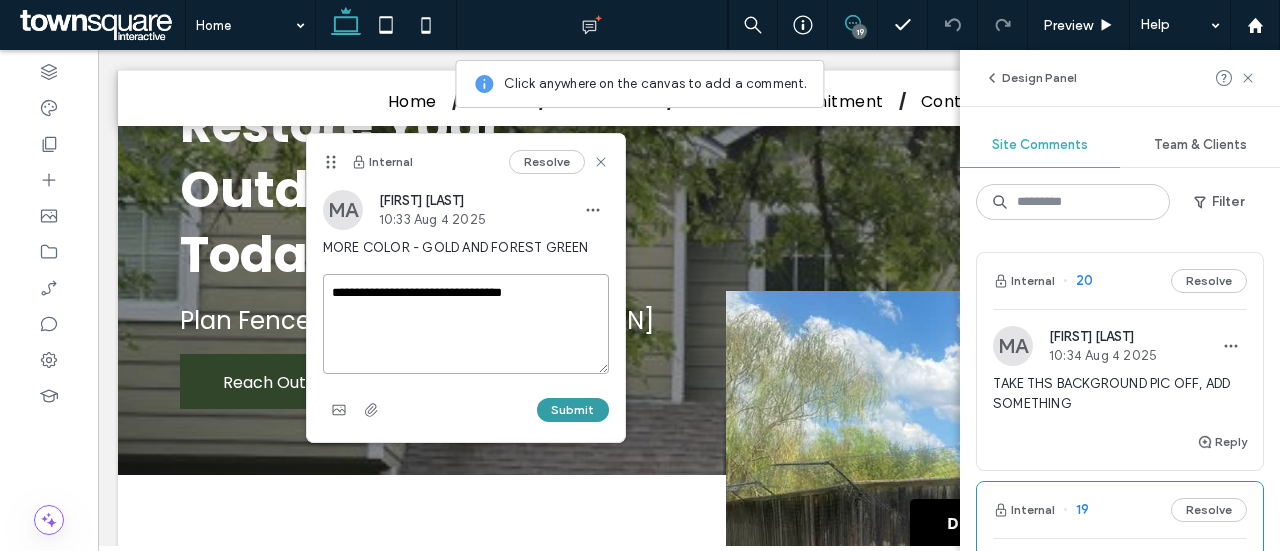 type on "**********" 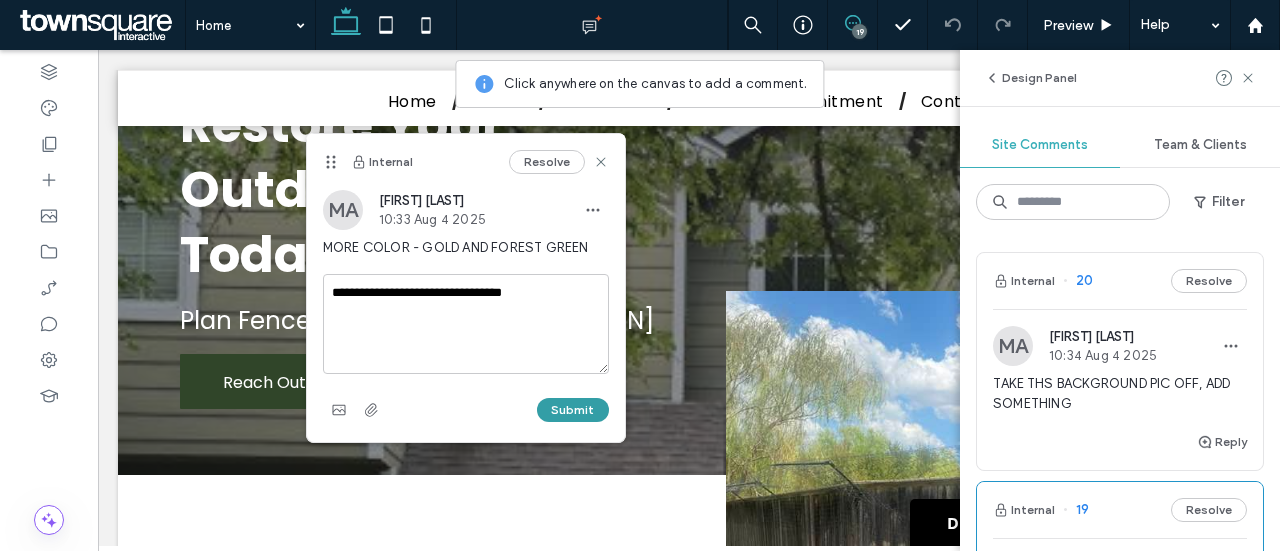 click on "Submit" at bounding box center (573, 410) 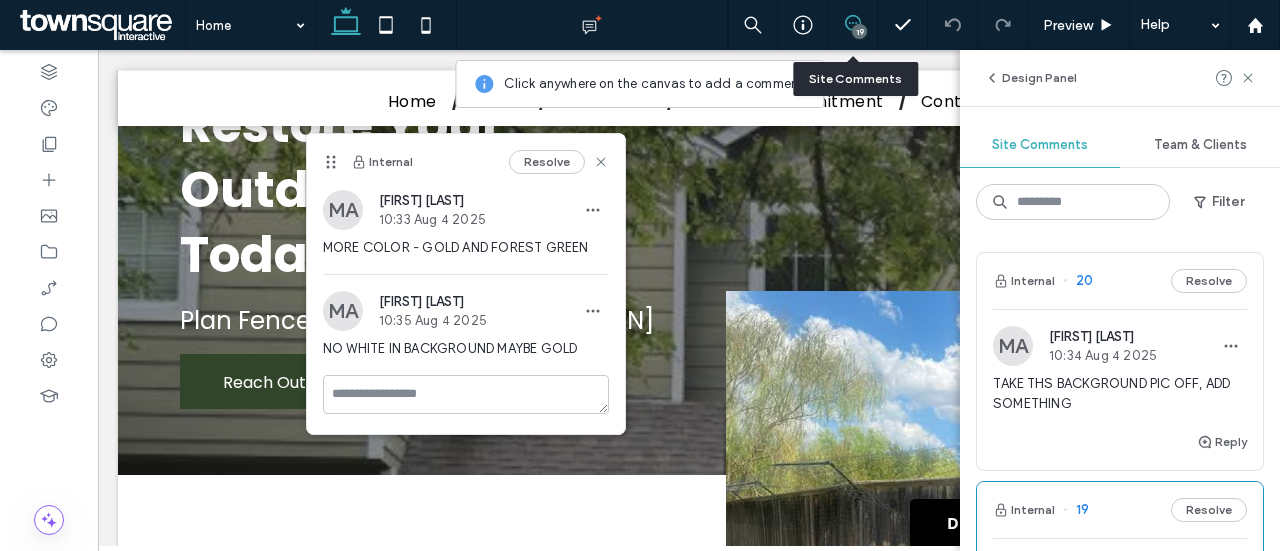 click on "19" at bounding box center (853, 25) 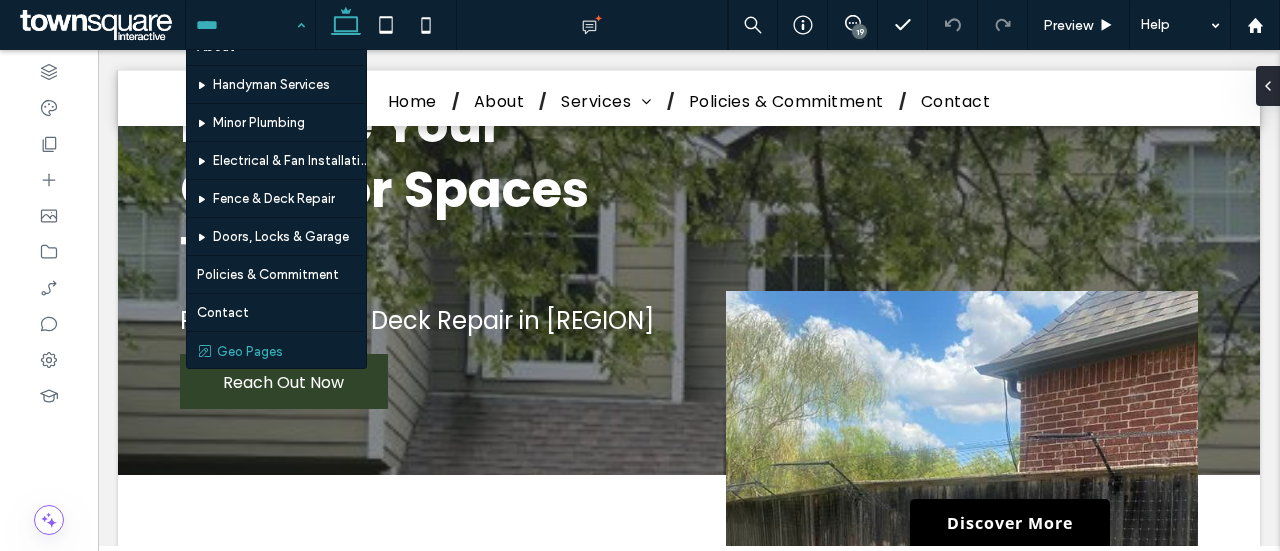 scroll, scrollTop: 66, scrollLeft: 0, axis: vertical 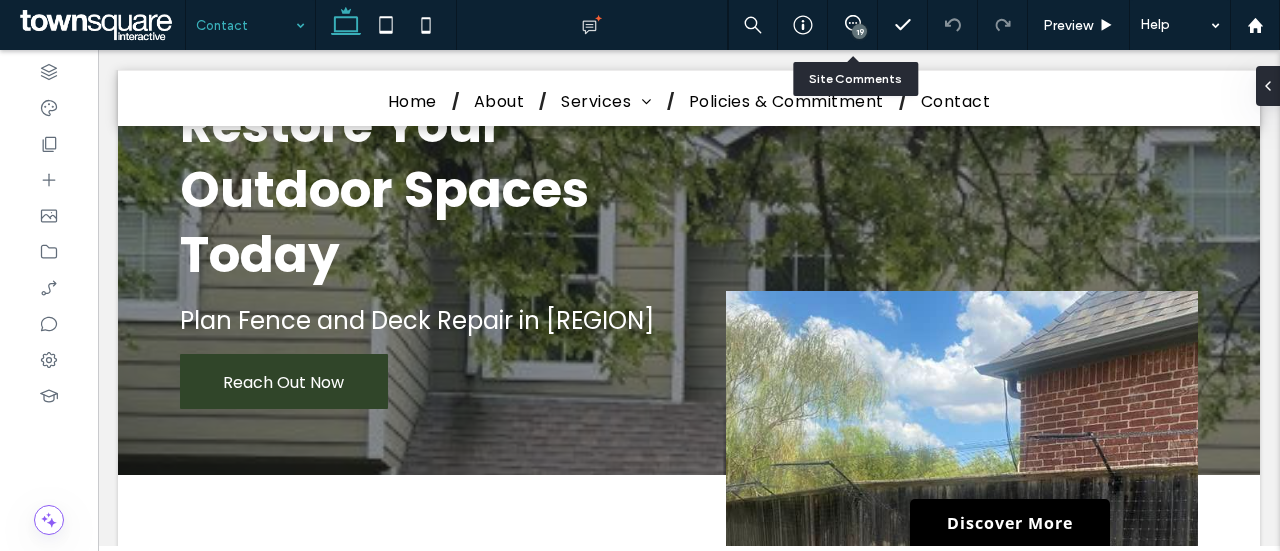 click on "19" at bounding box center (859, 31) 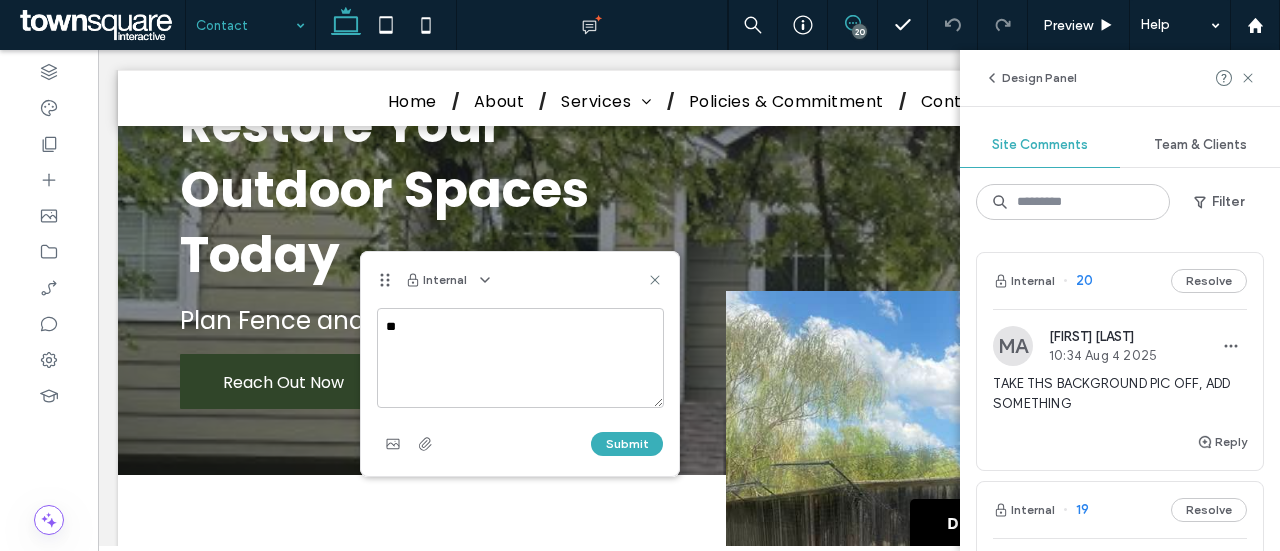 type on "*" 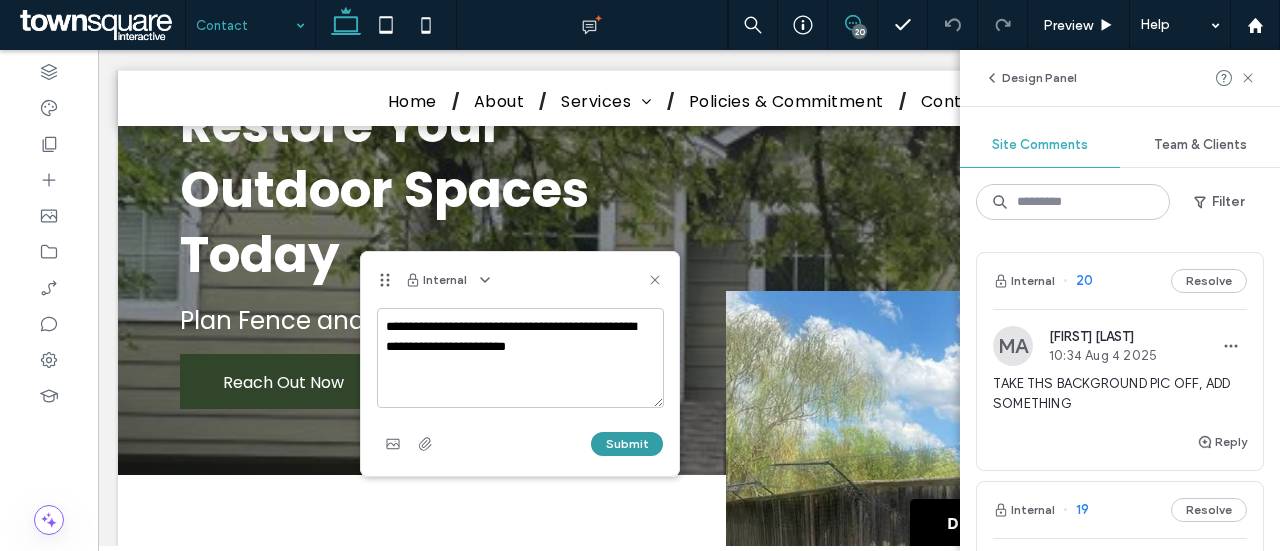 type on "**********" 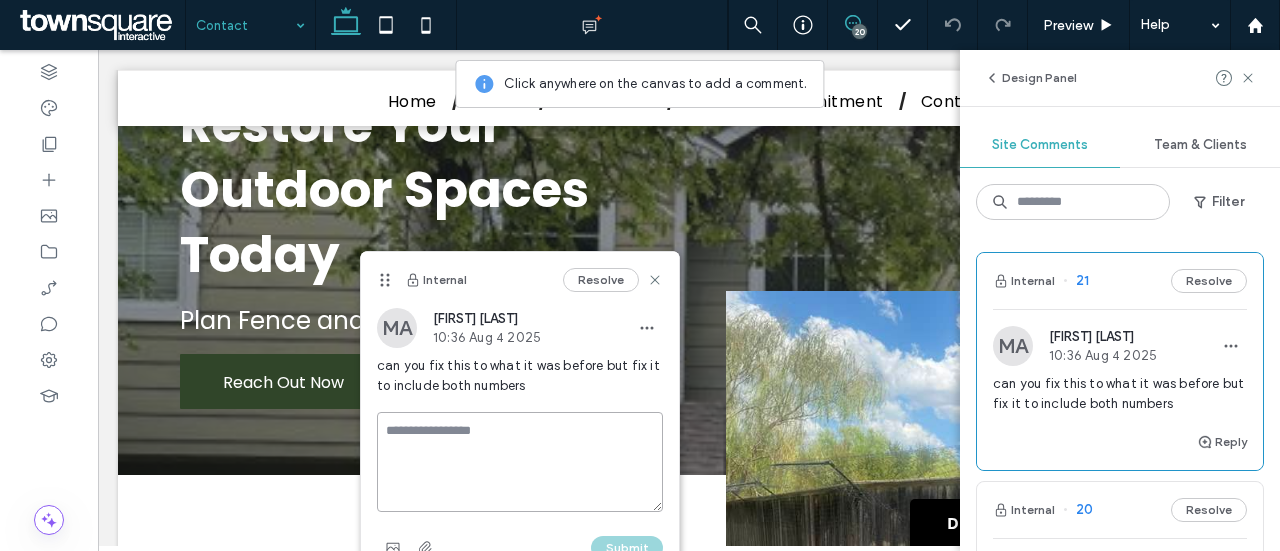 click at bounding box center [520, 462] 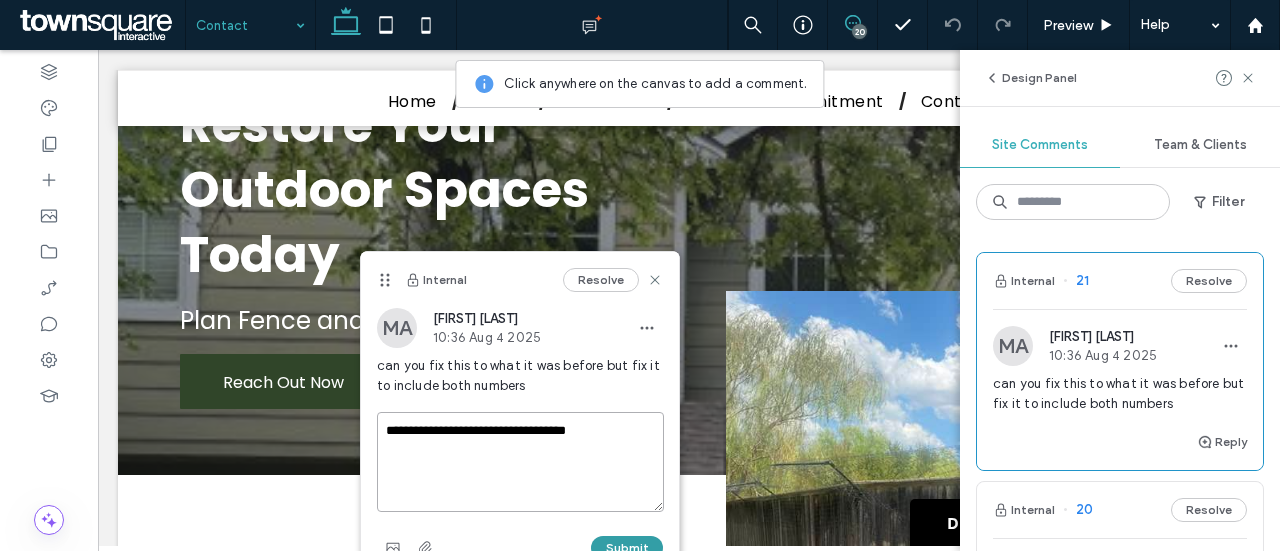 type on "**********" 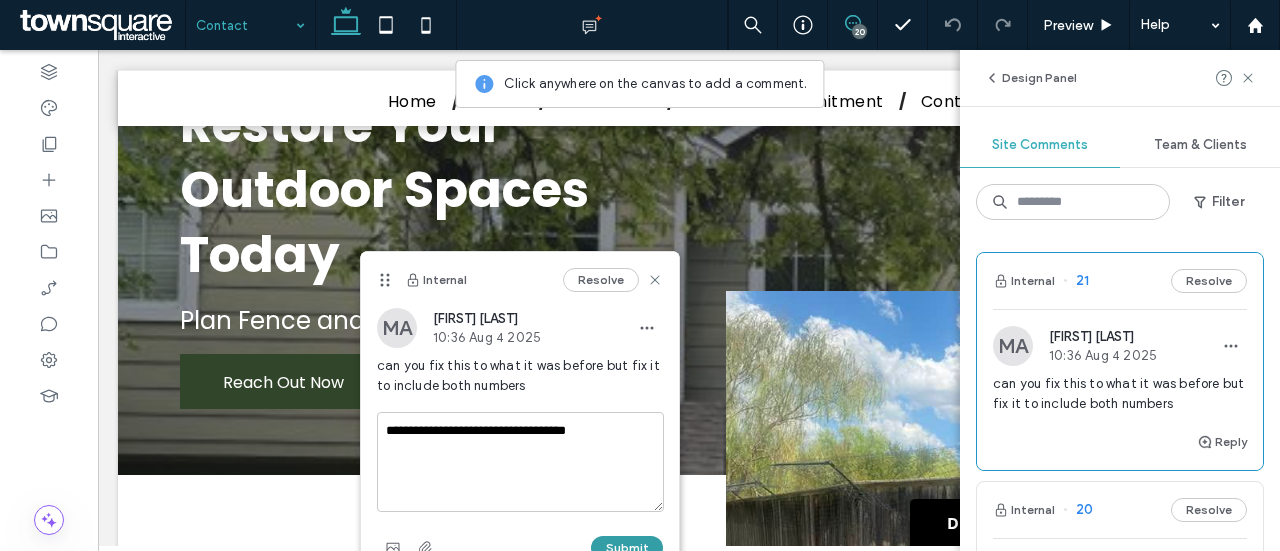 click on "Submit" at bounding box center (627, 548) 